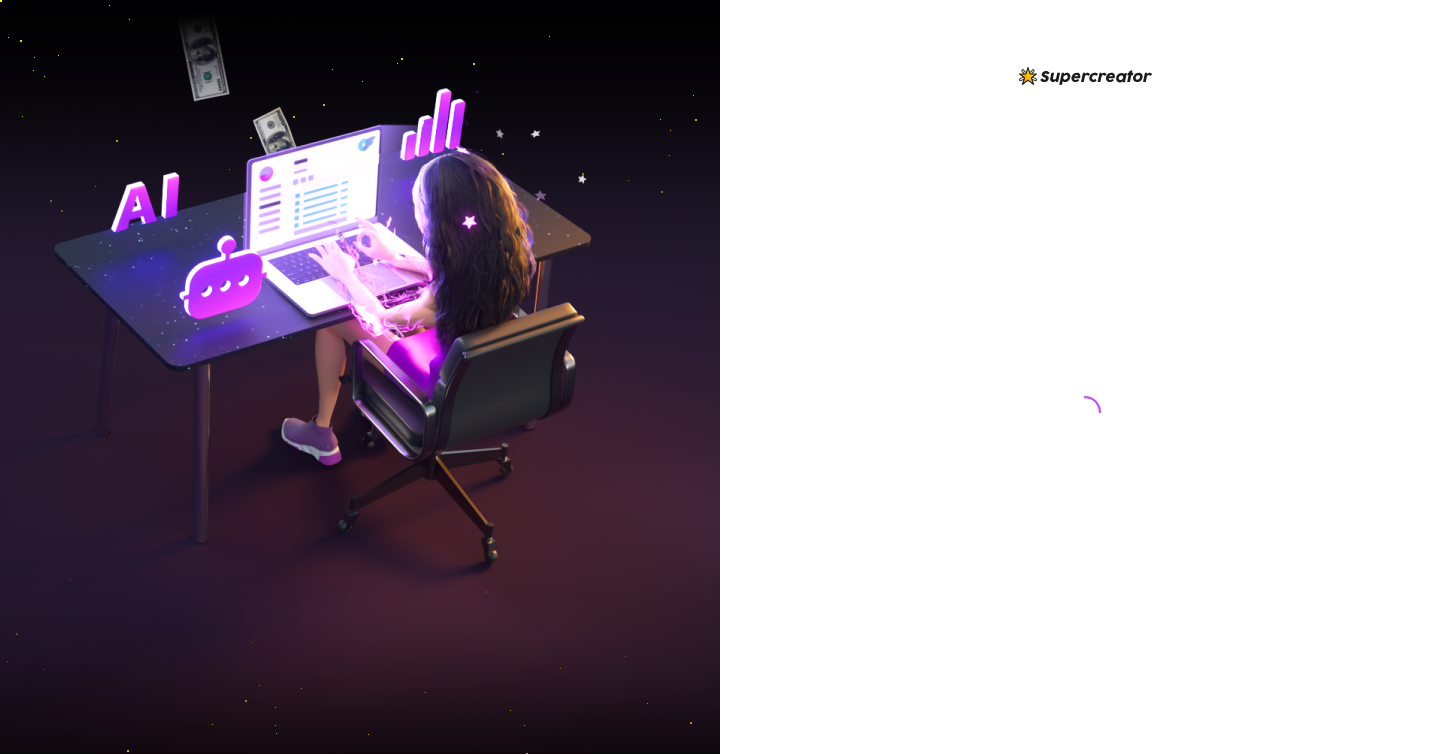 scroll, scrollTop: 0, scrollLeft: 0, axis: both 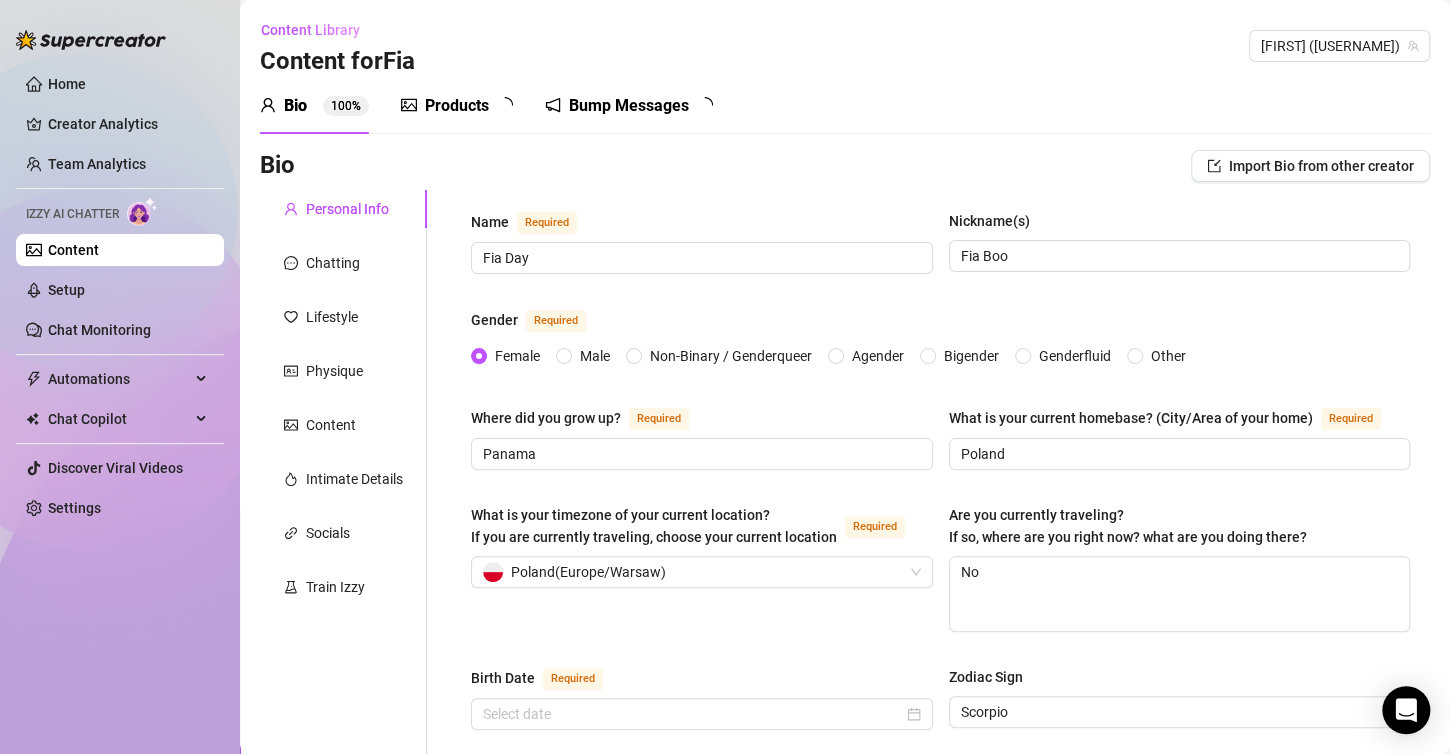 type 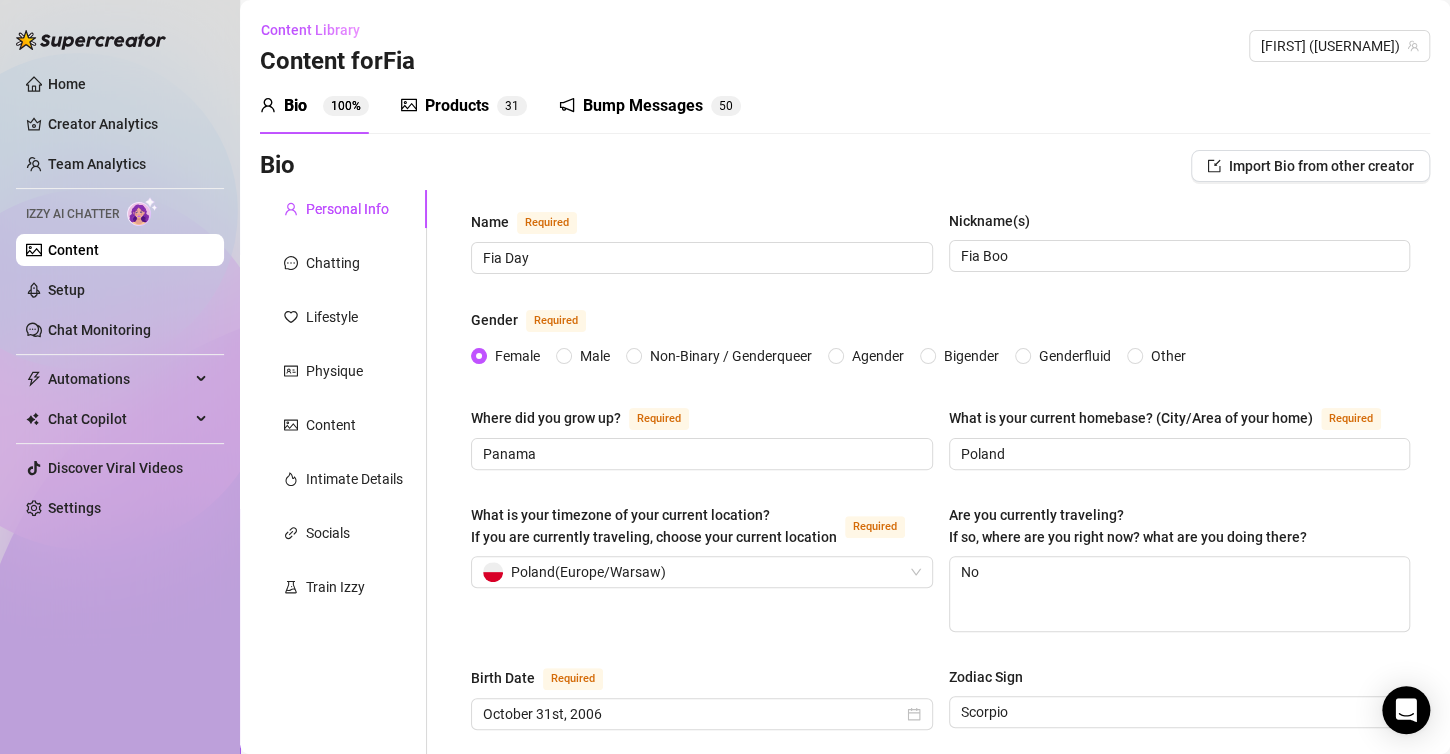click on "Products 3 1" at bounding box center (464, 106) 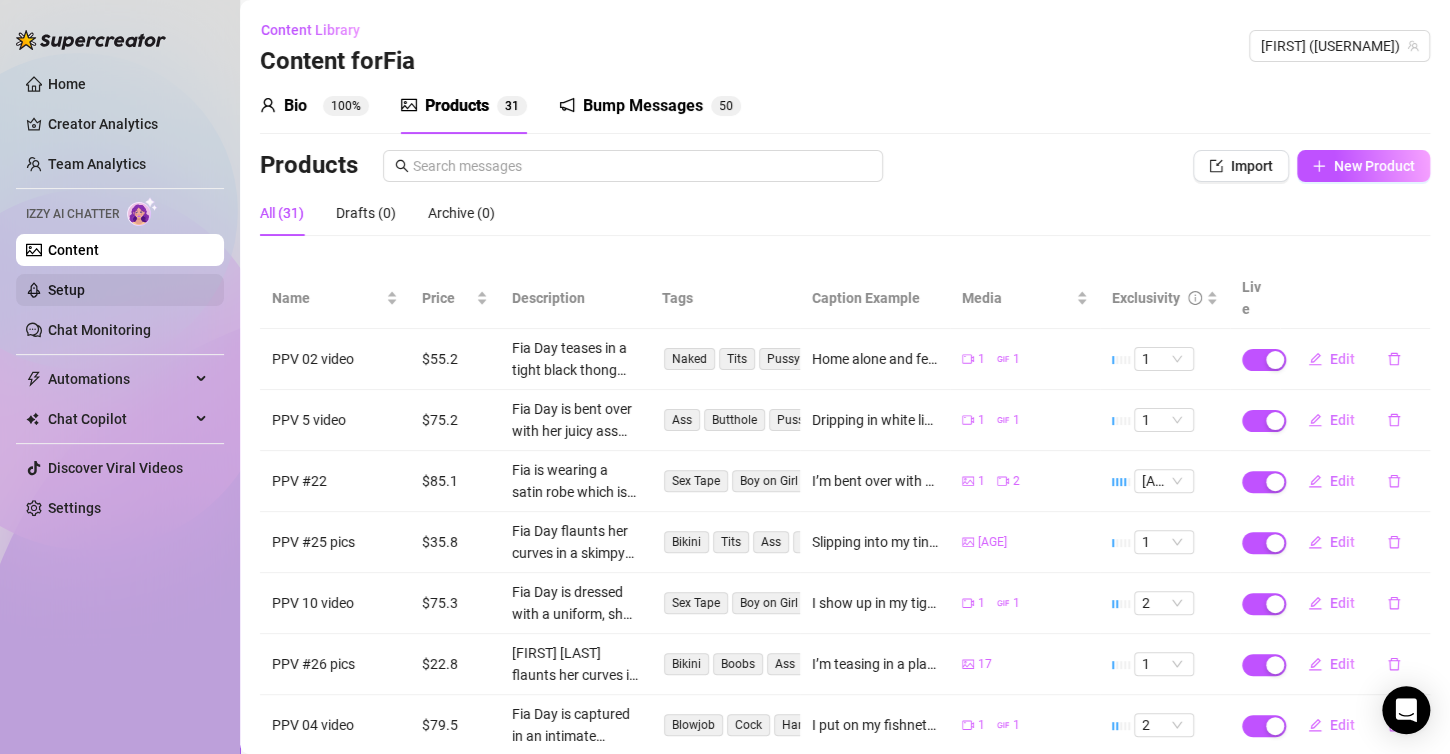 click on "Setup" at bounding box center [66, 290] 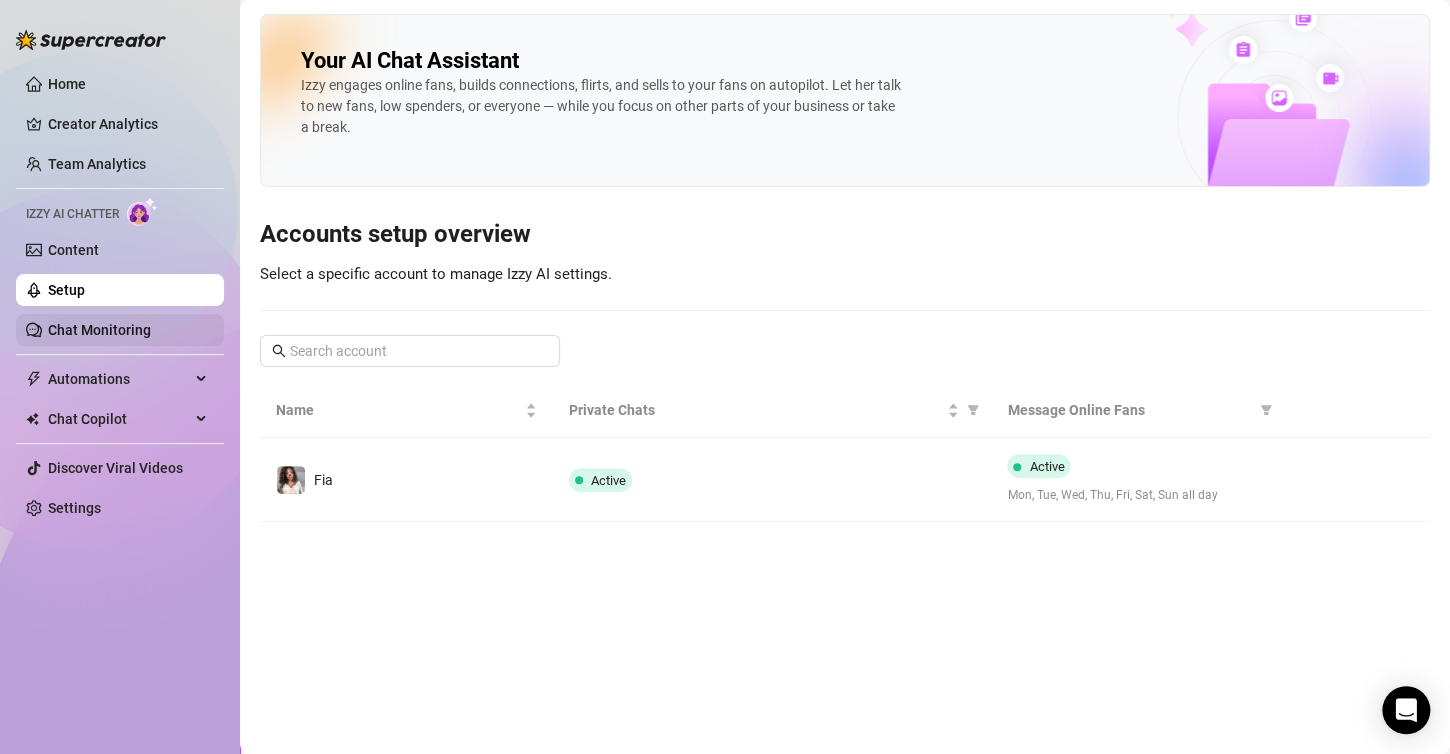 click on "Chat Monitoring" at bounding box center [99, 330] 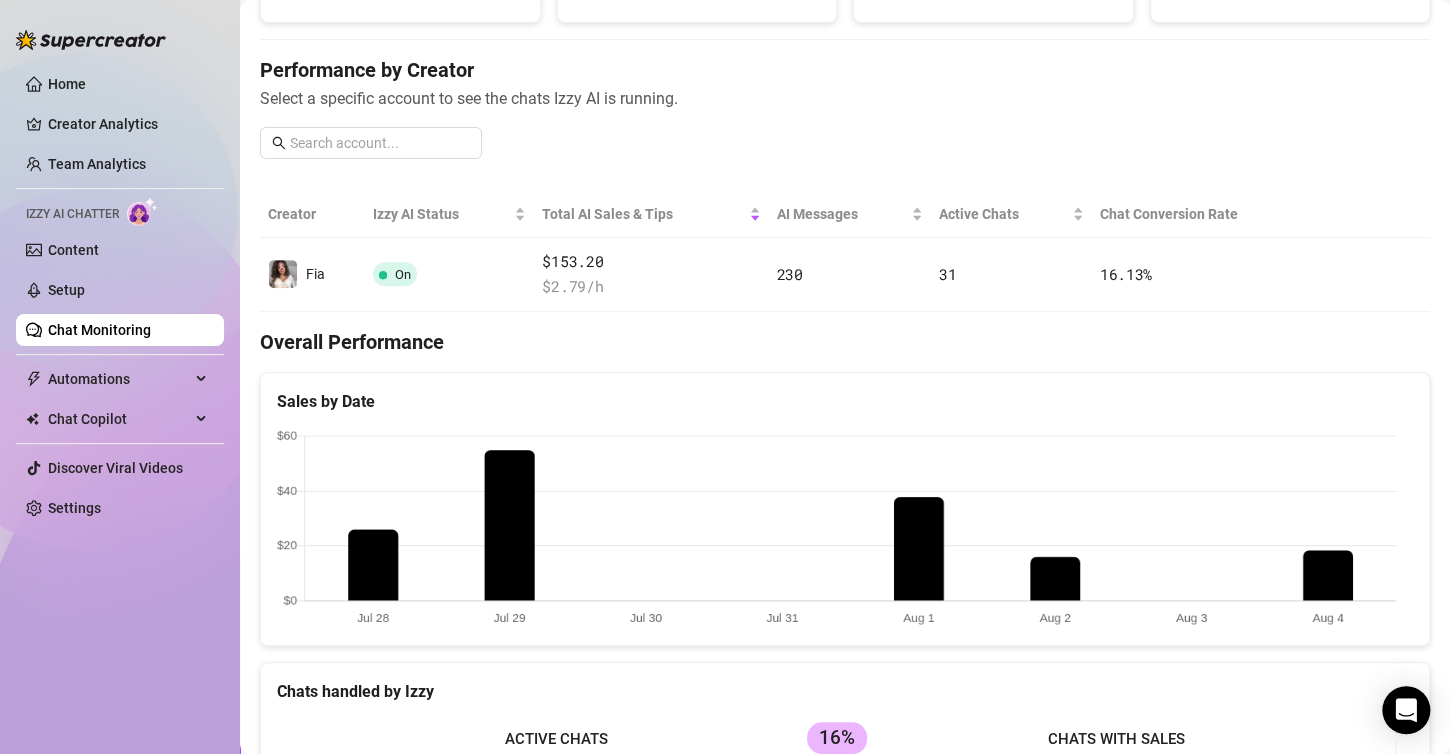 scroll, scrollTop: 200, scrollLeft: 0, axis: vertical 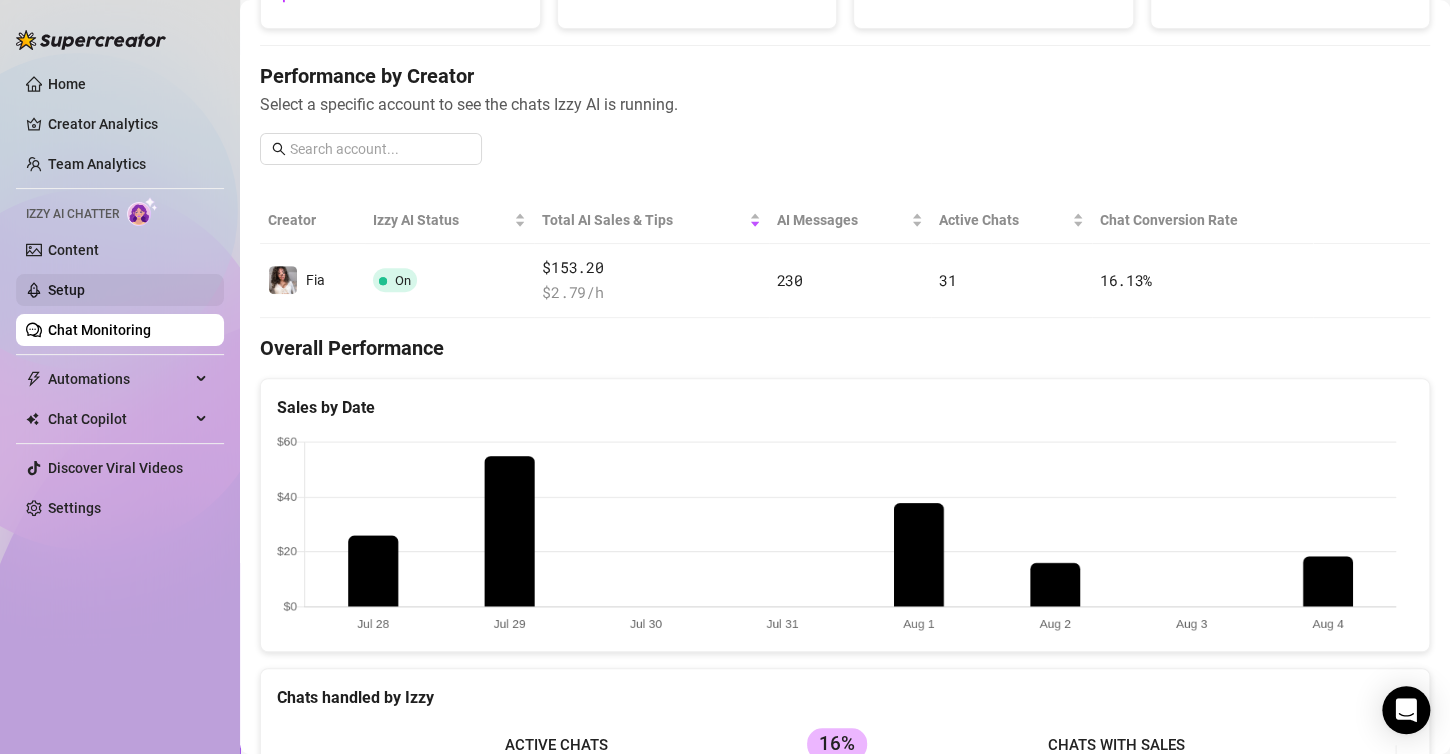 click on "Setup" at bounding box center (66, 290) 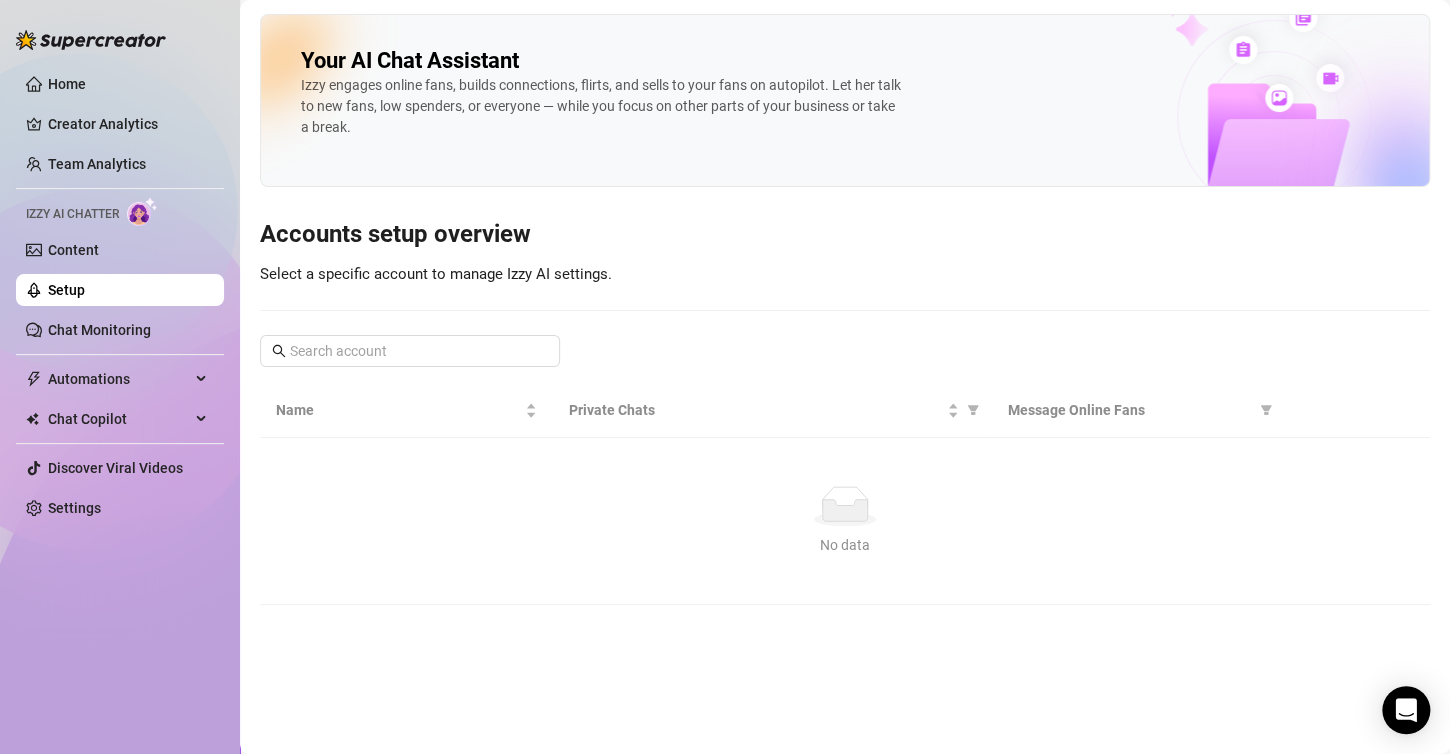 scroll, scrollTop: 0, scrollLeft: 0, axis: both 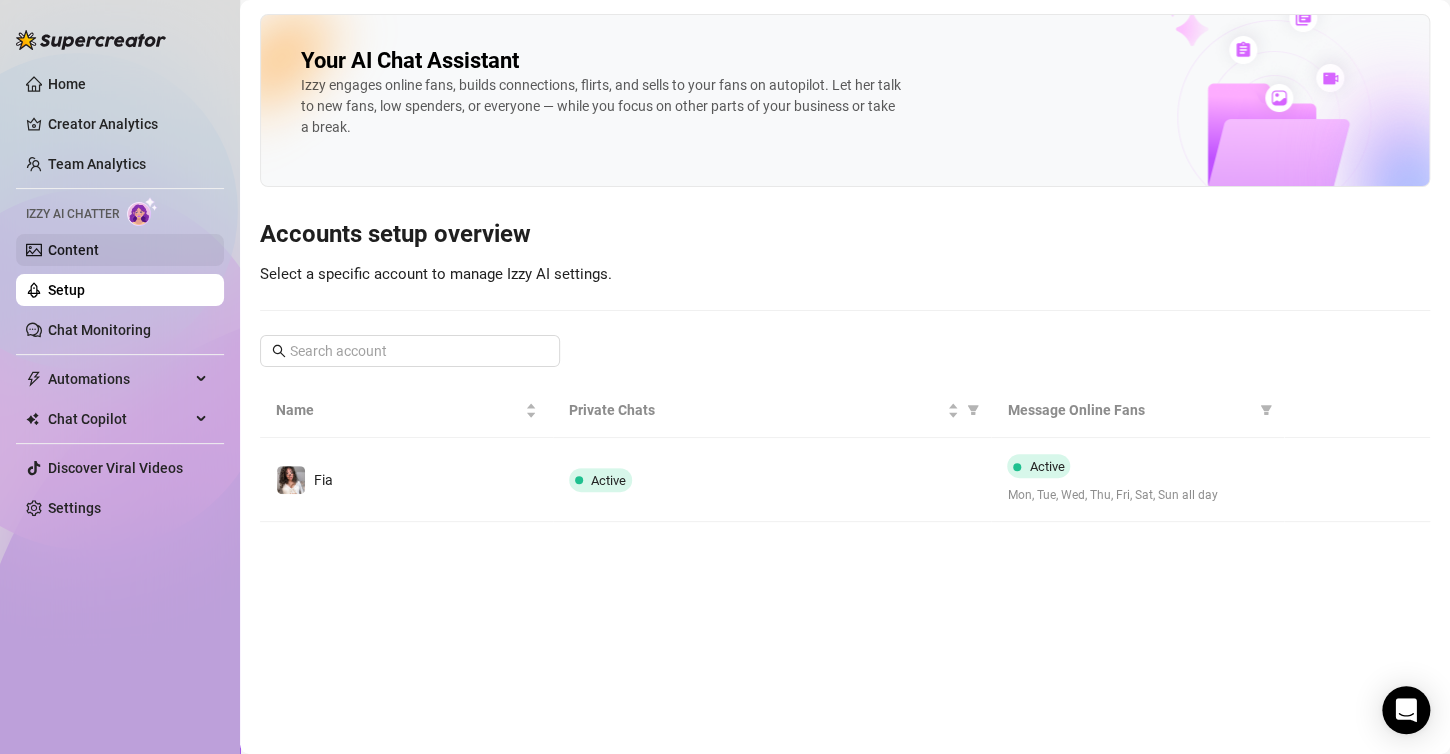 click on "Content" at bounding box center (73, 250) 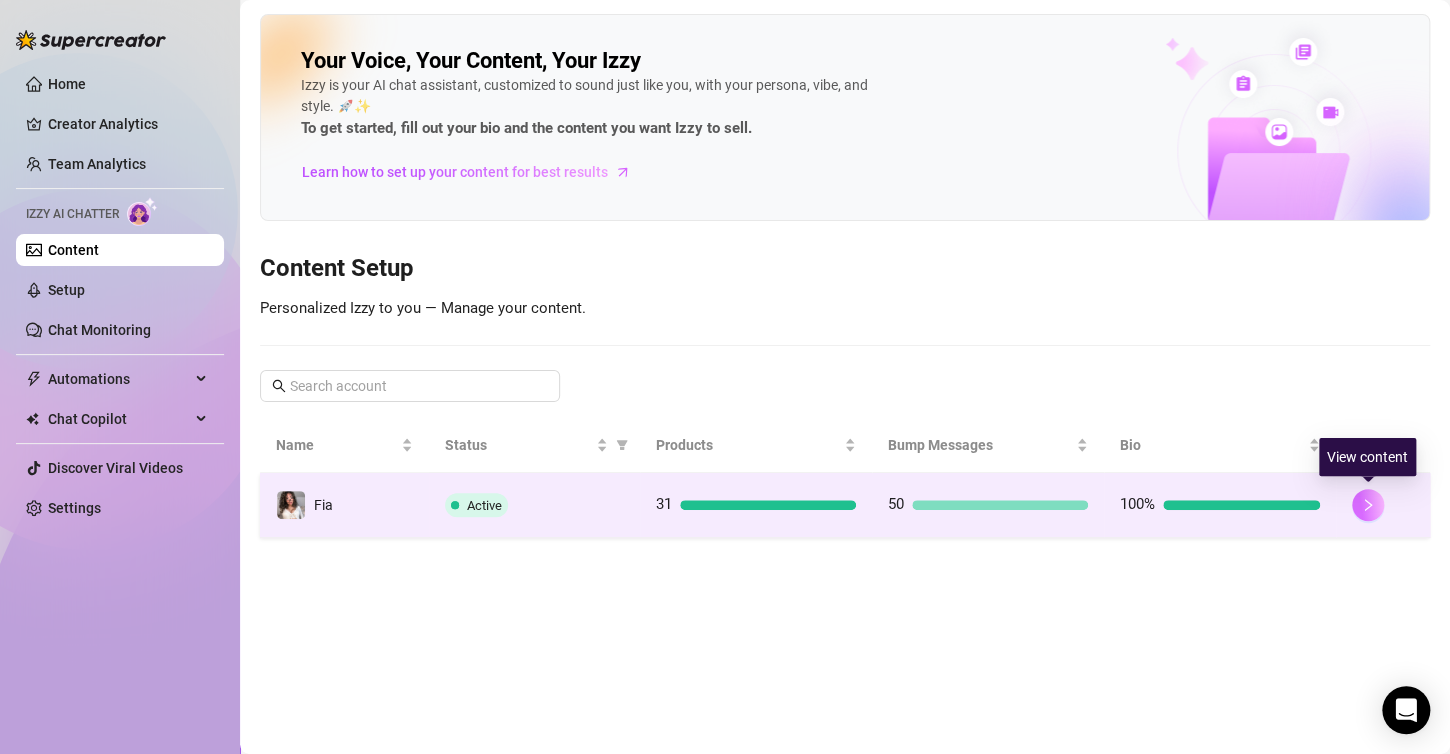 click at bounding box center (1368, 505) 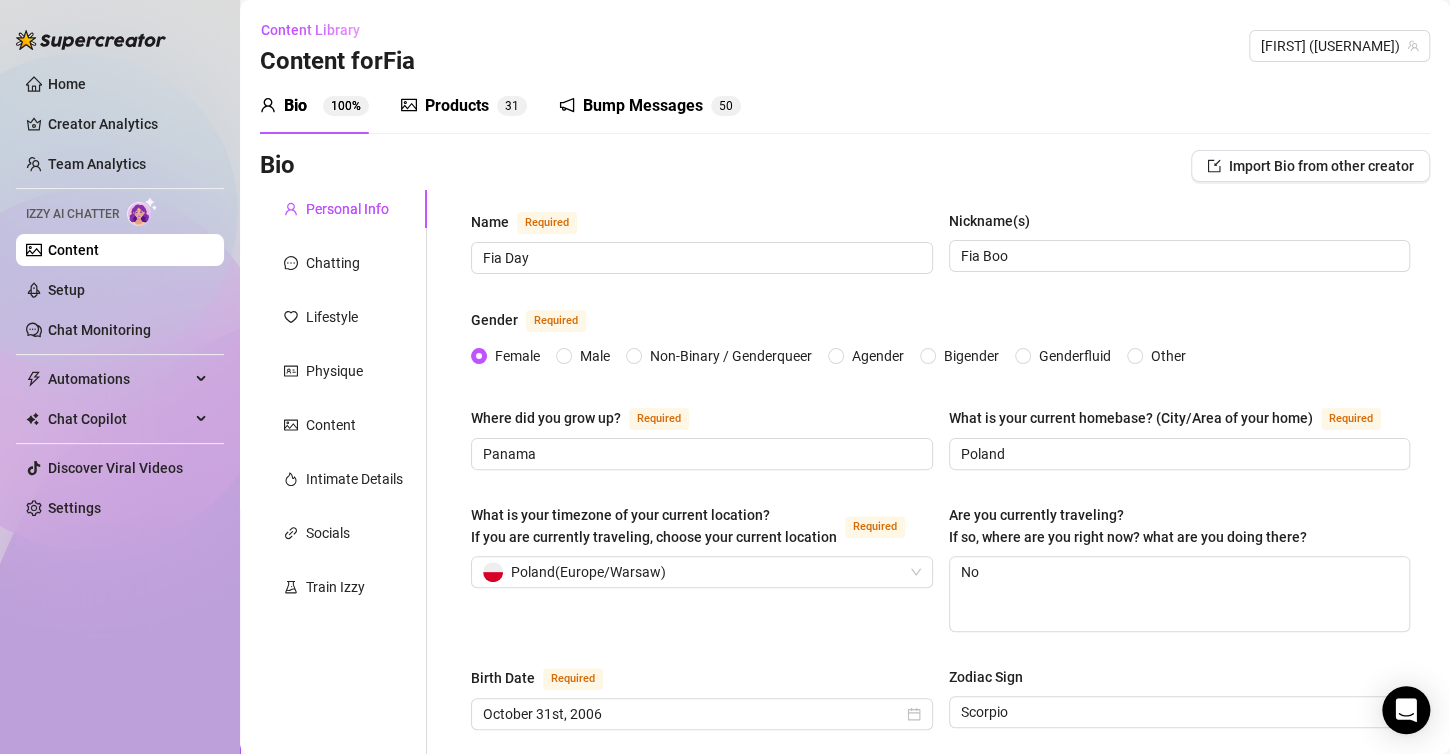 click on "Products" at bounding box center [457, 106] 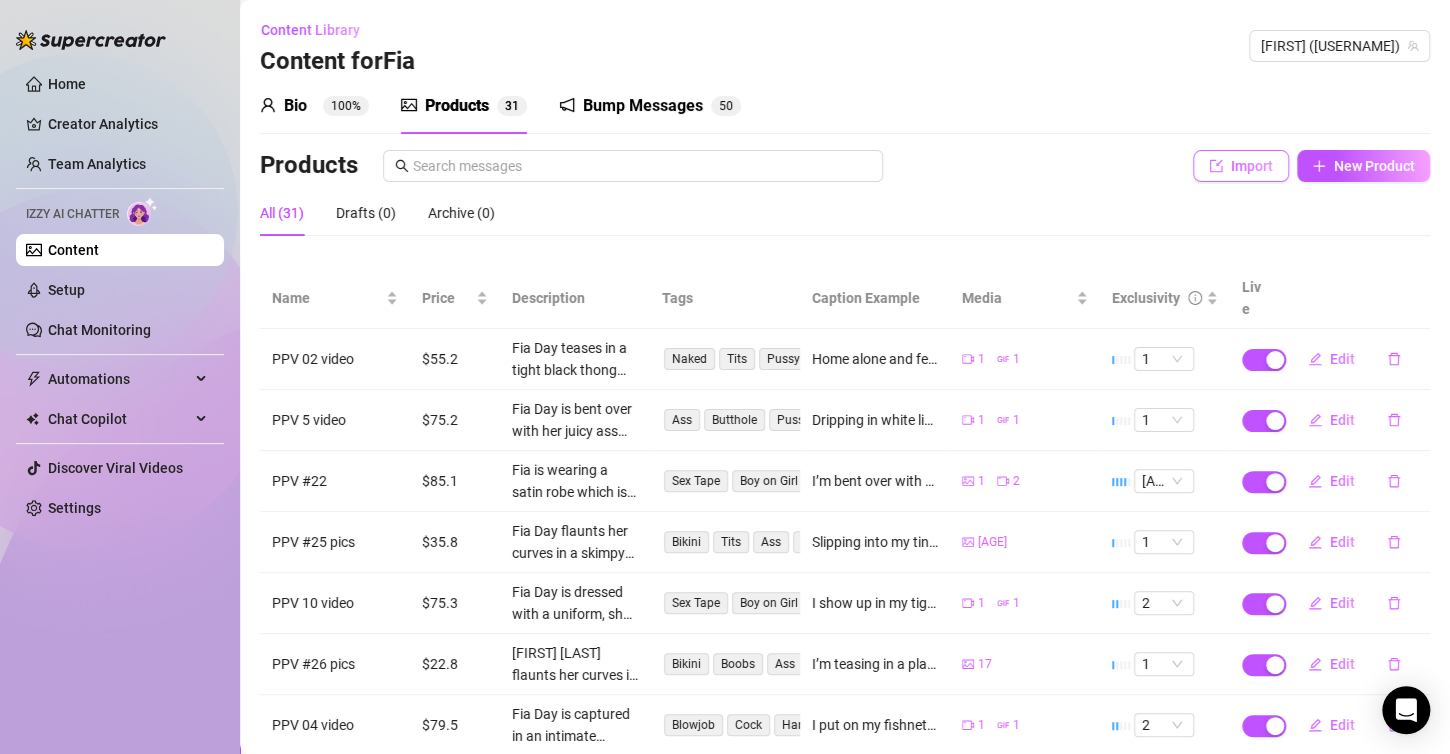 click on "Import" at bounding box center (1252, 166) 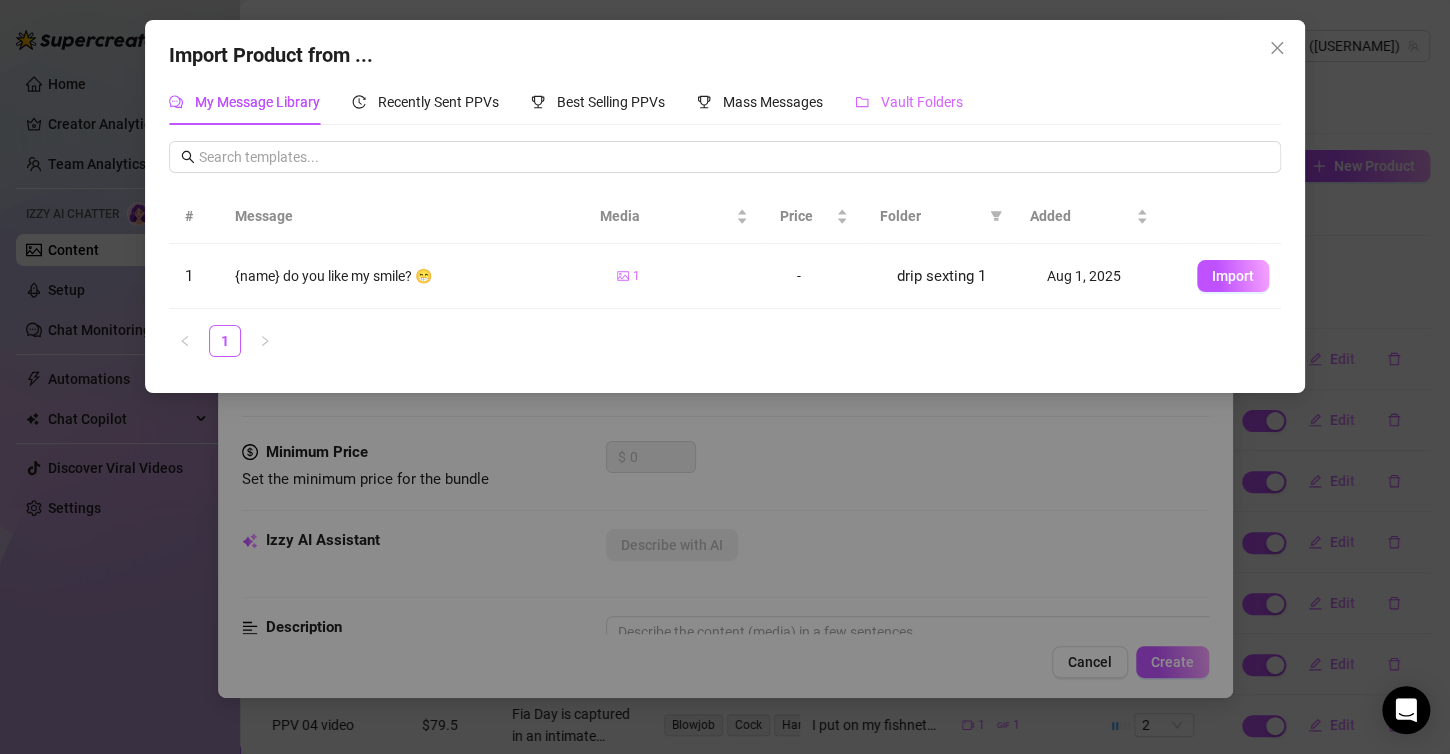 click on "Vault Folders" at bounding box center (909, 102) 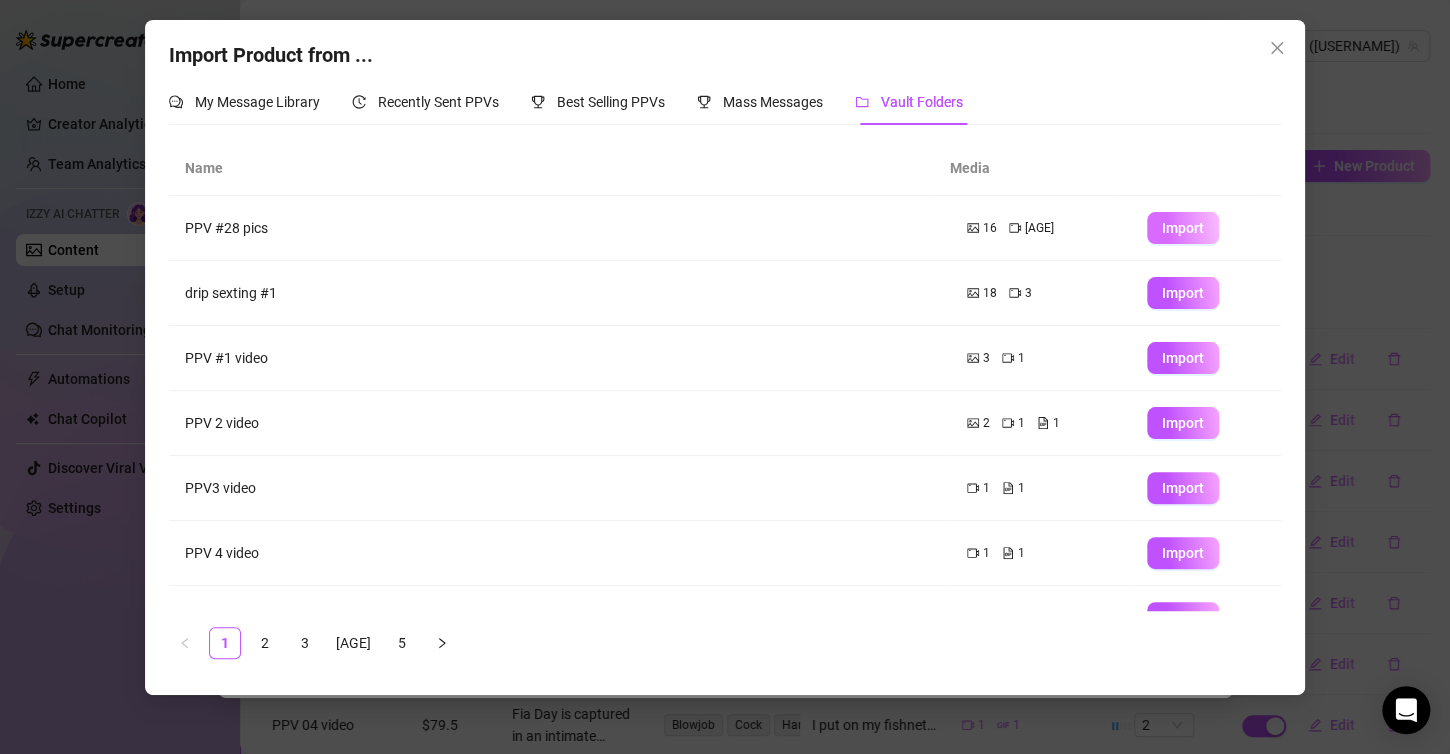 click on "Import" at bounding box center [1183, 228] 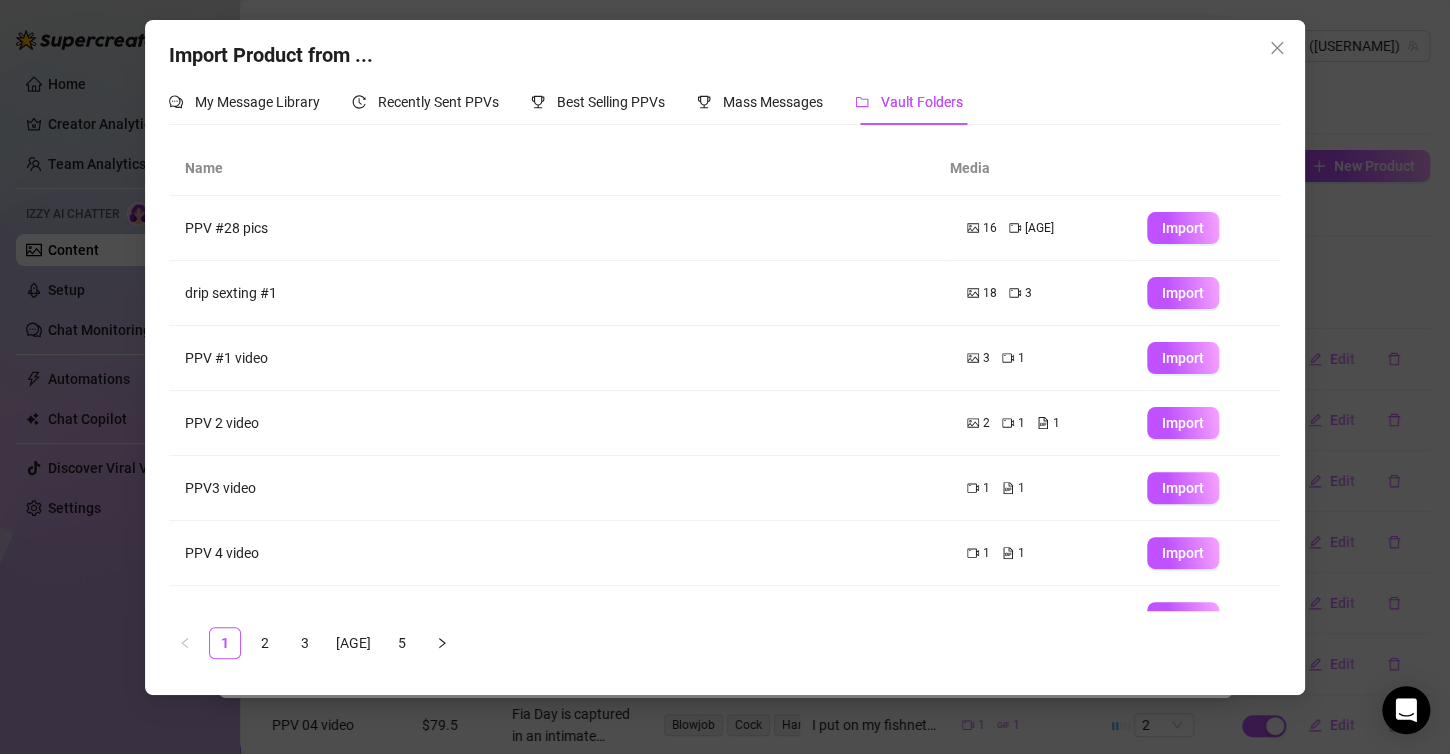 scroll, scrollTop: 280, scrollLeft: 0, axis: vertical 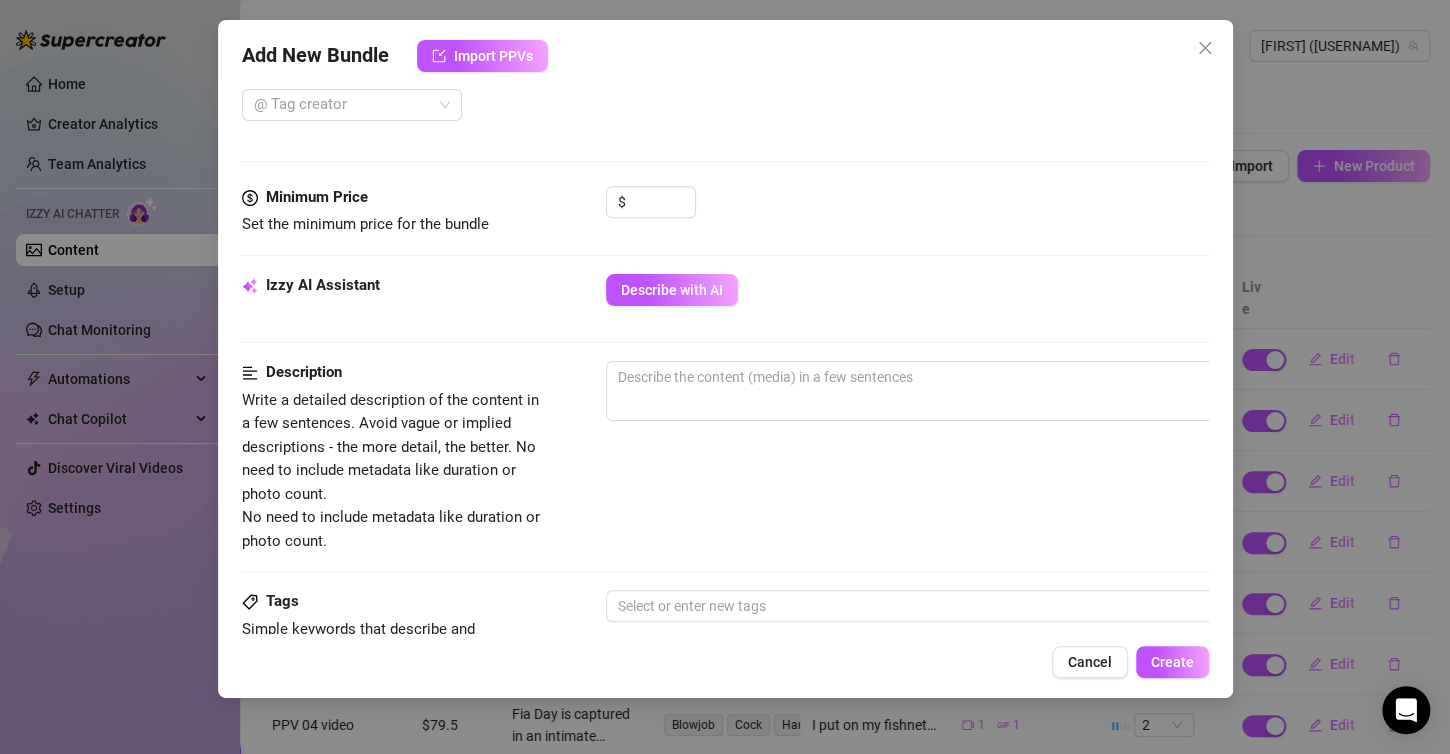 click on "Izzy AI Assistant Describe with AI" at bounding box center [725, 299] 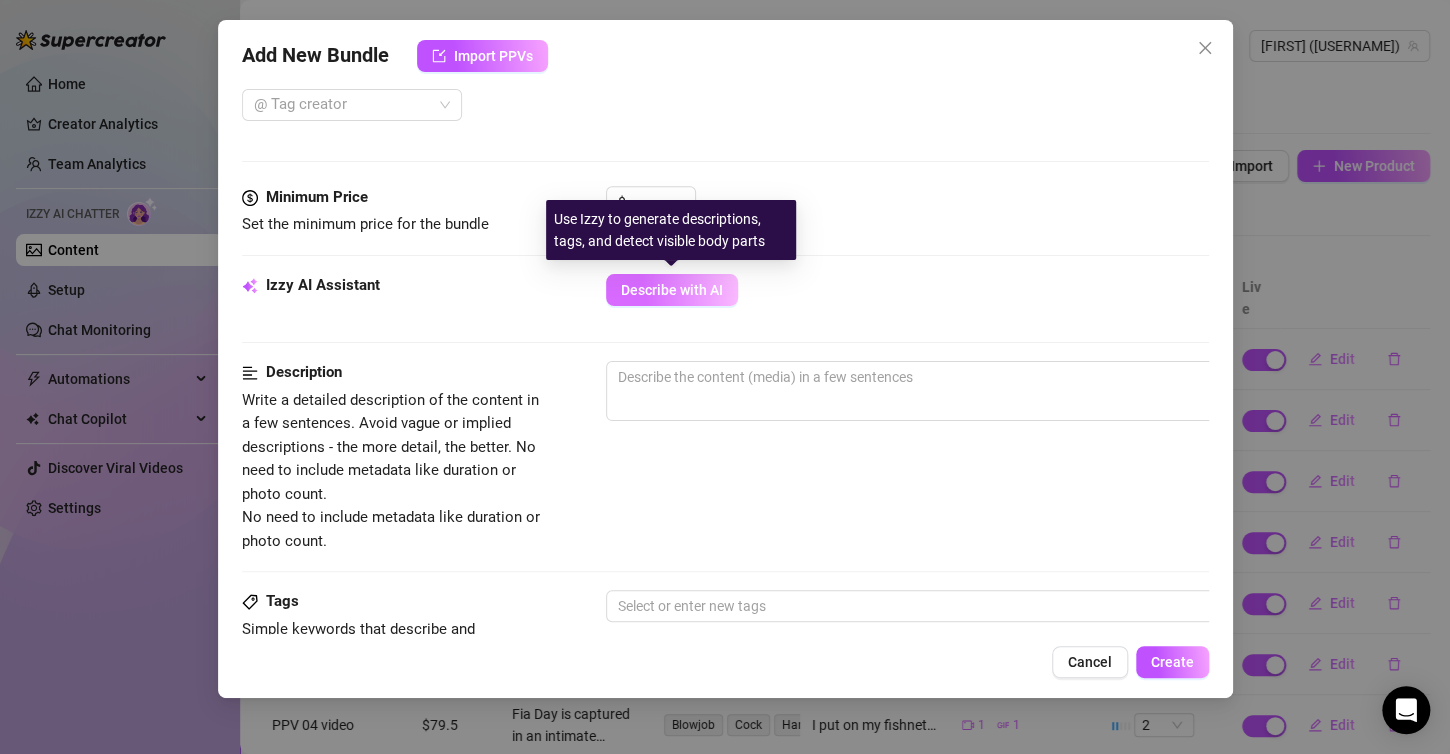 click on "Describe with AI" at bounding box center (672, 290) 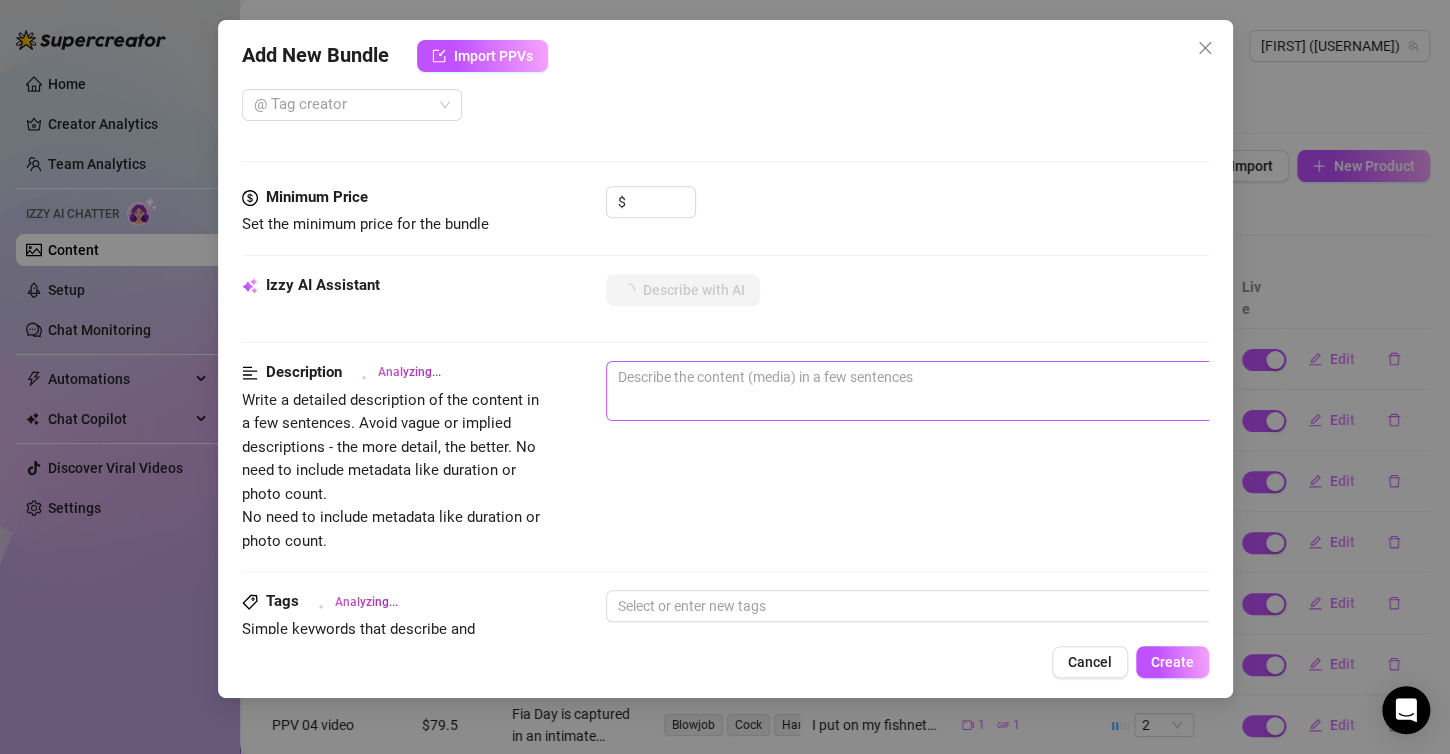 type on "Fia" 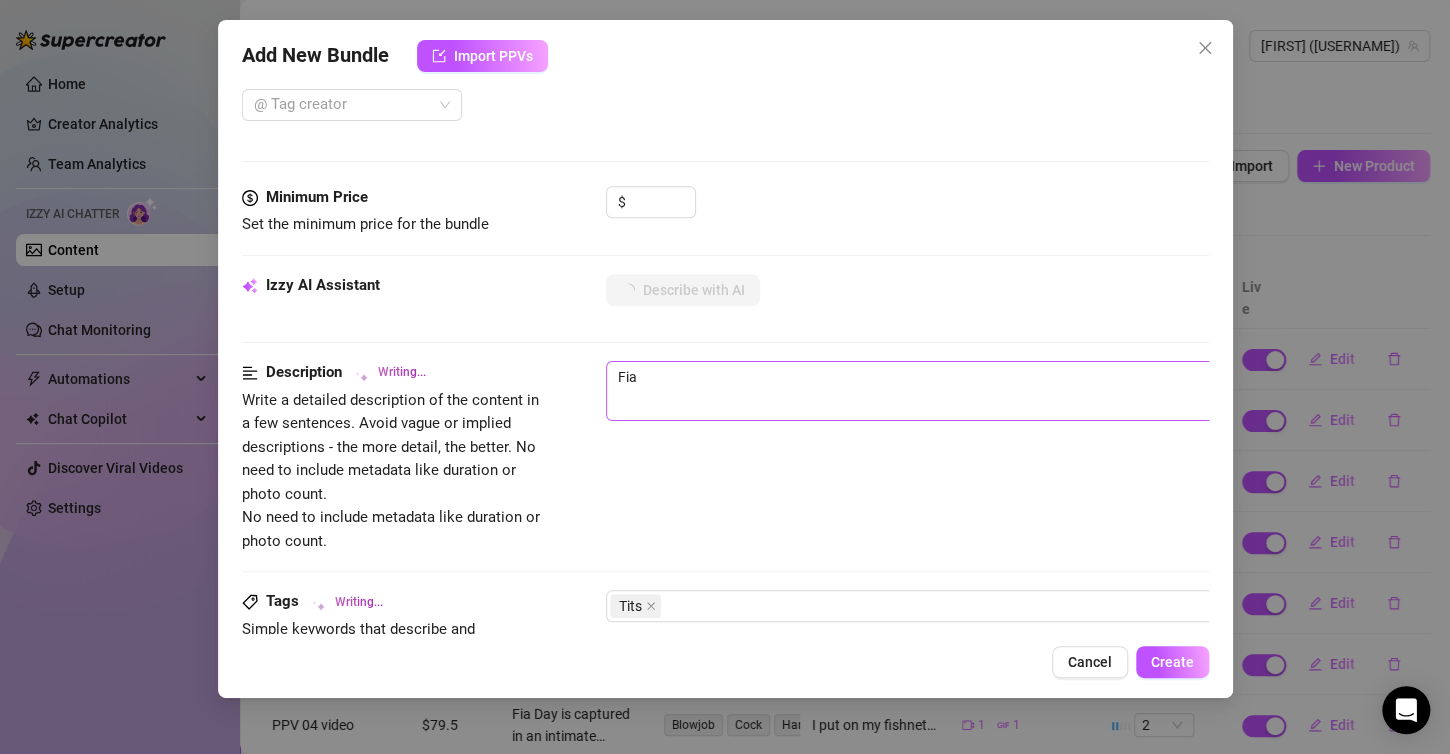 type on "Fia Day" 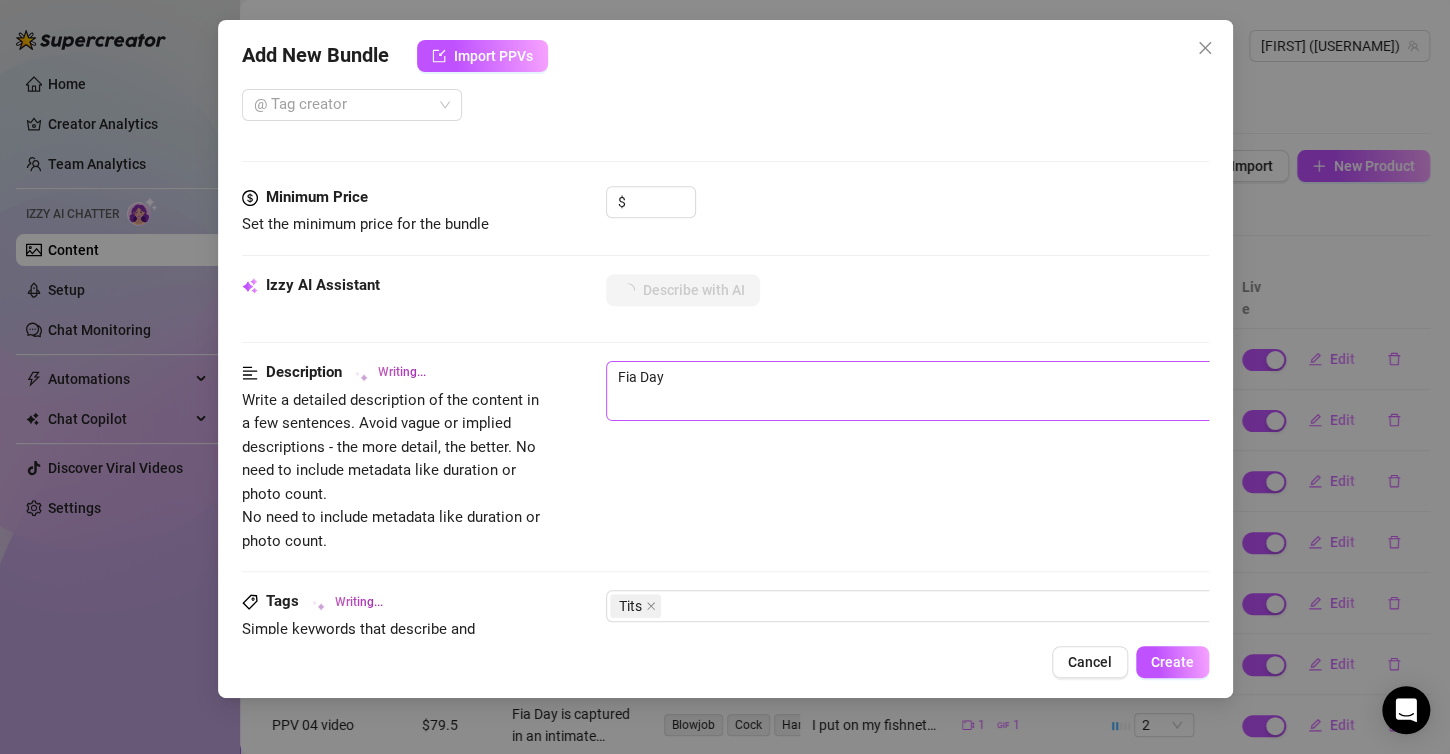 type on "[FIRST] [LAST] flaunts" 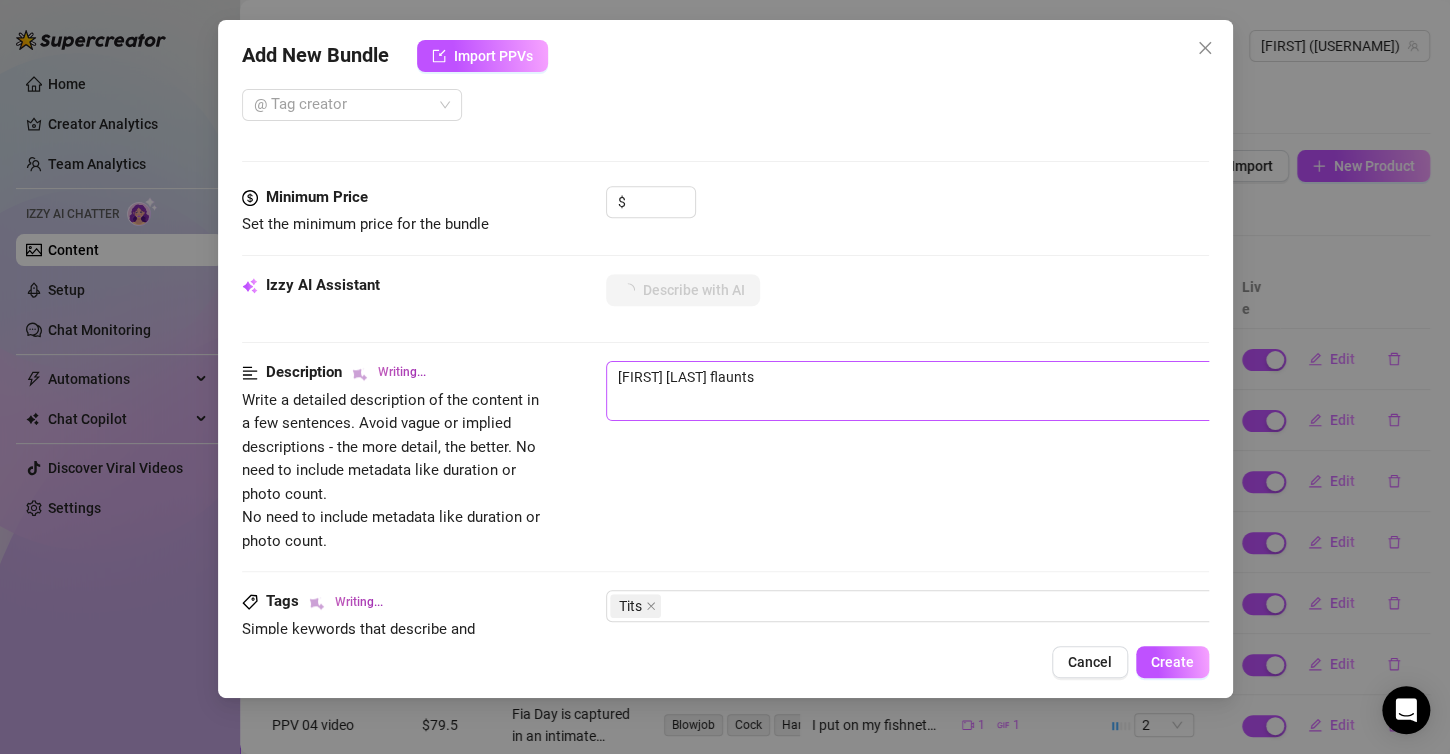type on "Fia Day flaunts her" 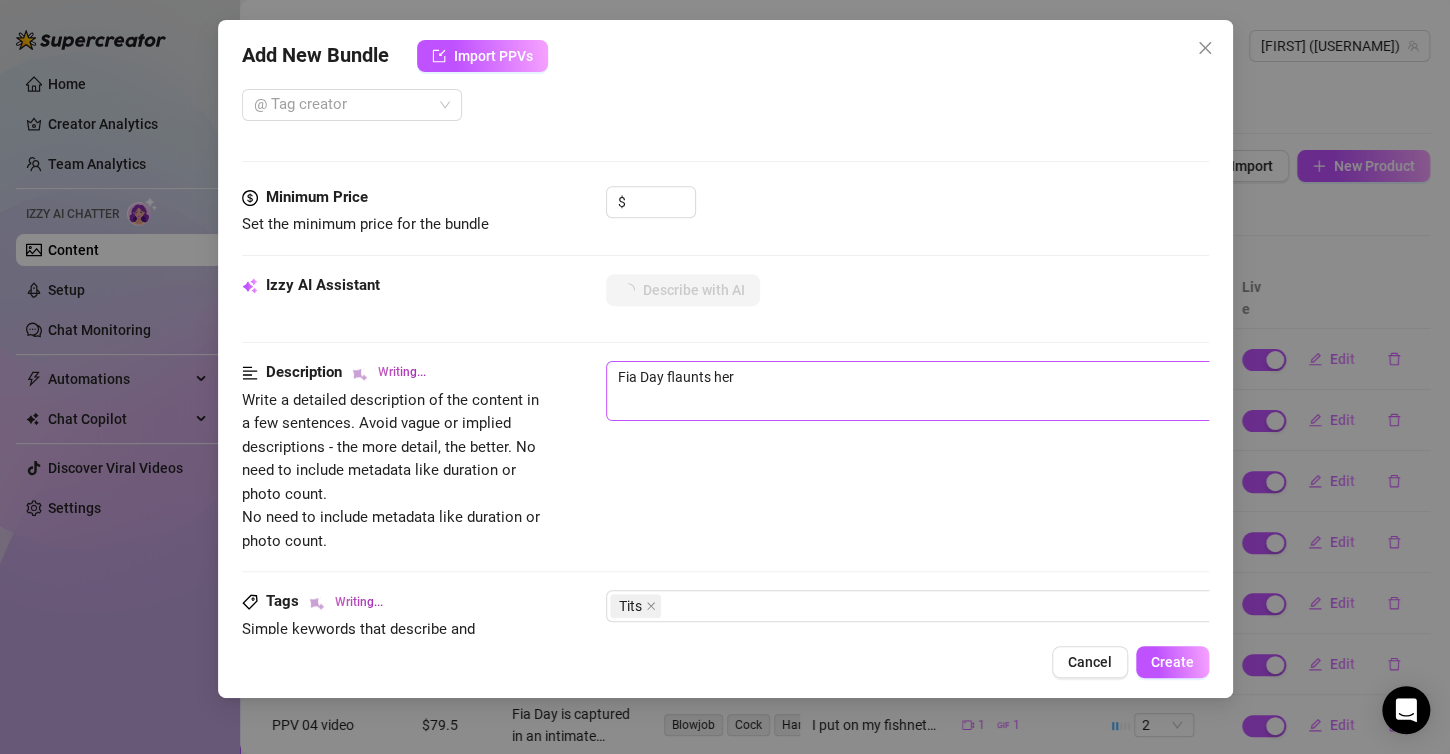 type on "Fia Day flaunts her busty" 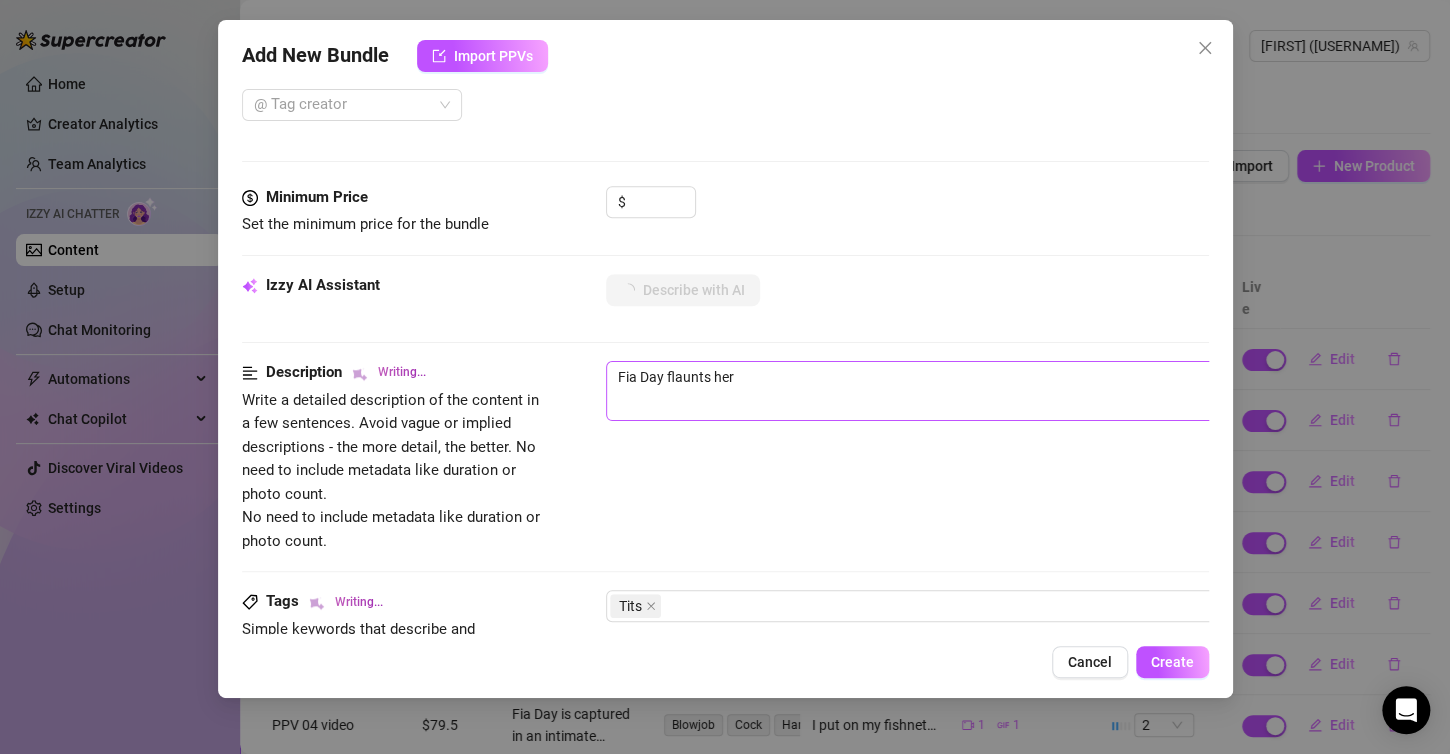 type on "Fia Day flaunts her busty" 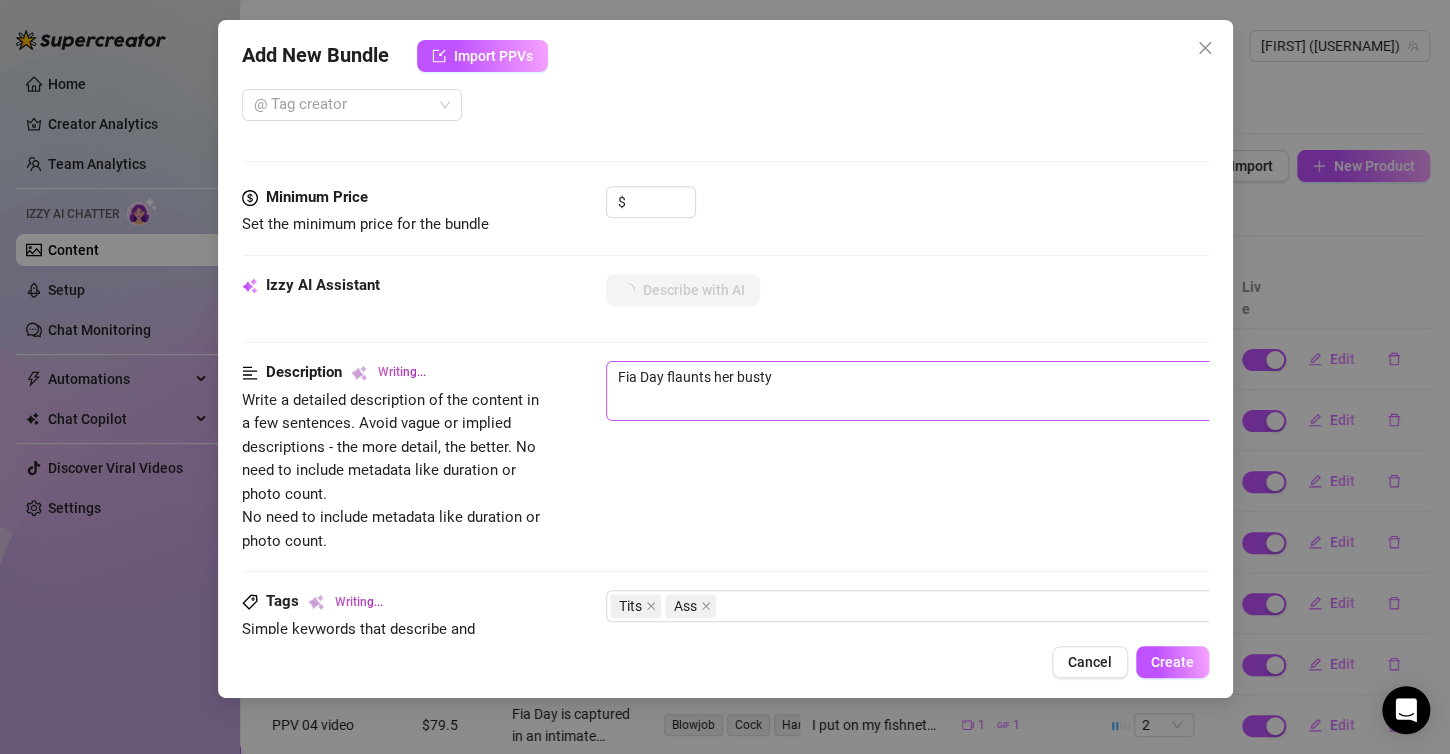 type on "Fia Day flaunts her busty tits" 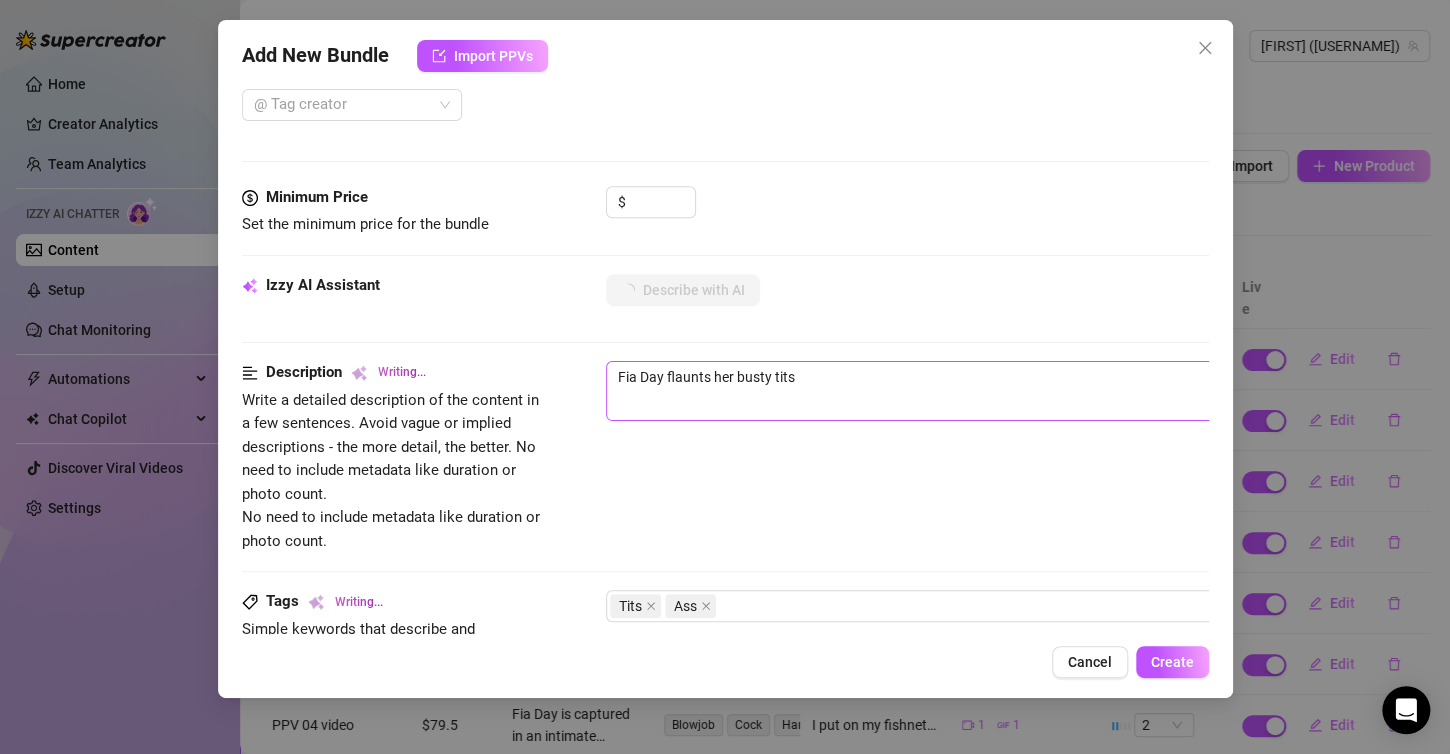 type on "Fia Day flaunts her busty tits in" 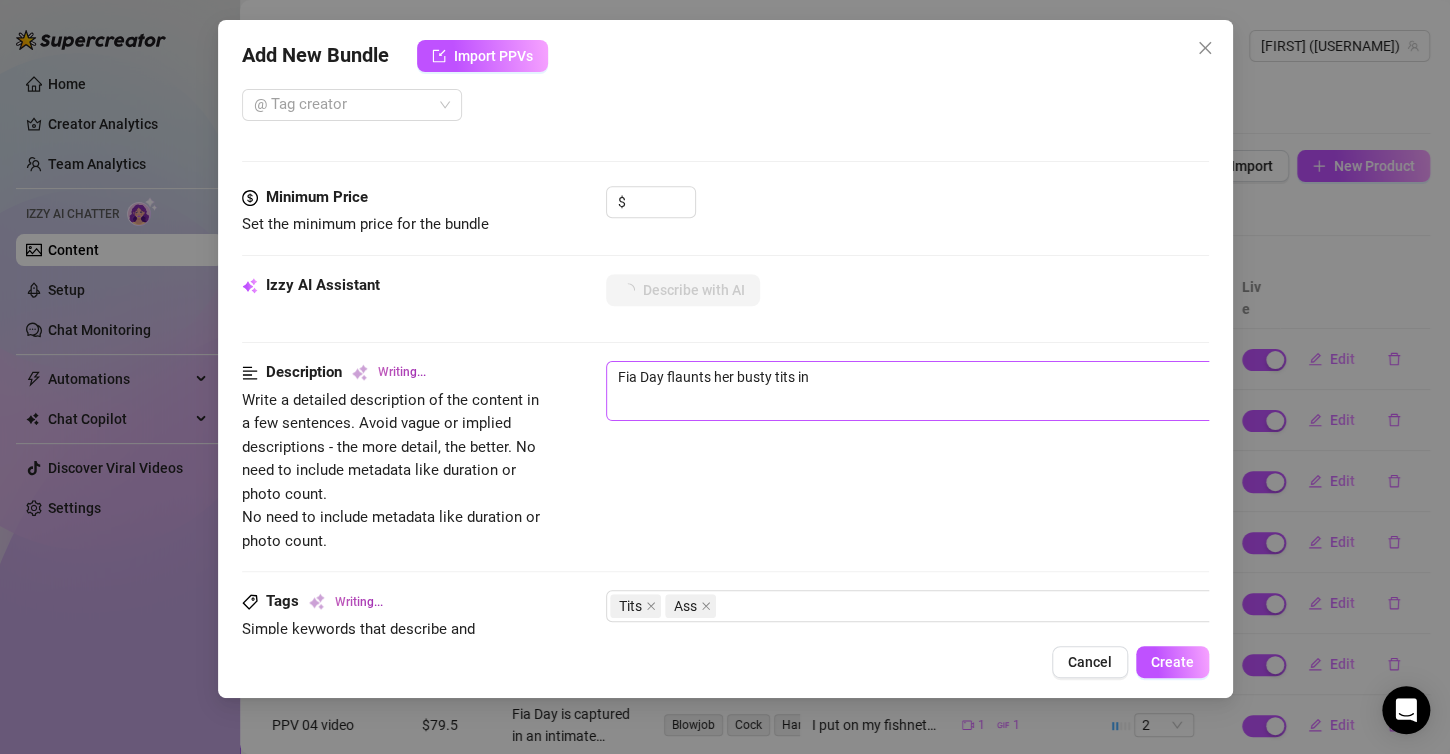 type on "Fia Day flaunts her busty tits in a" 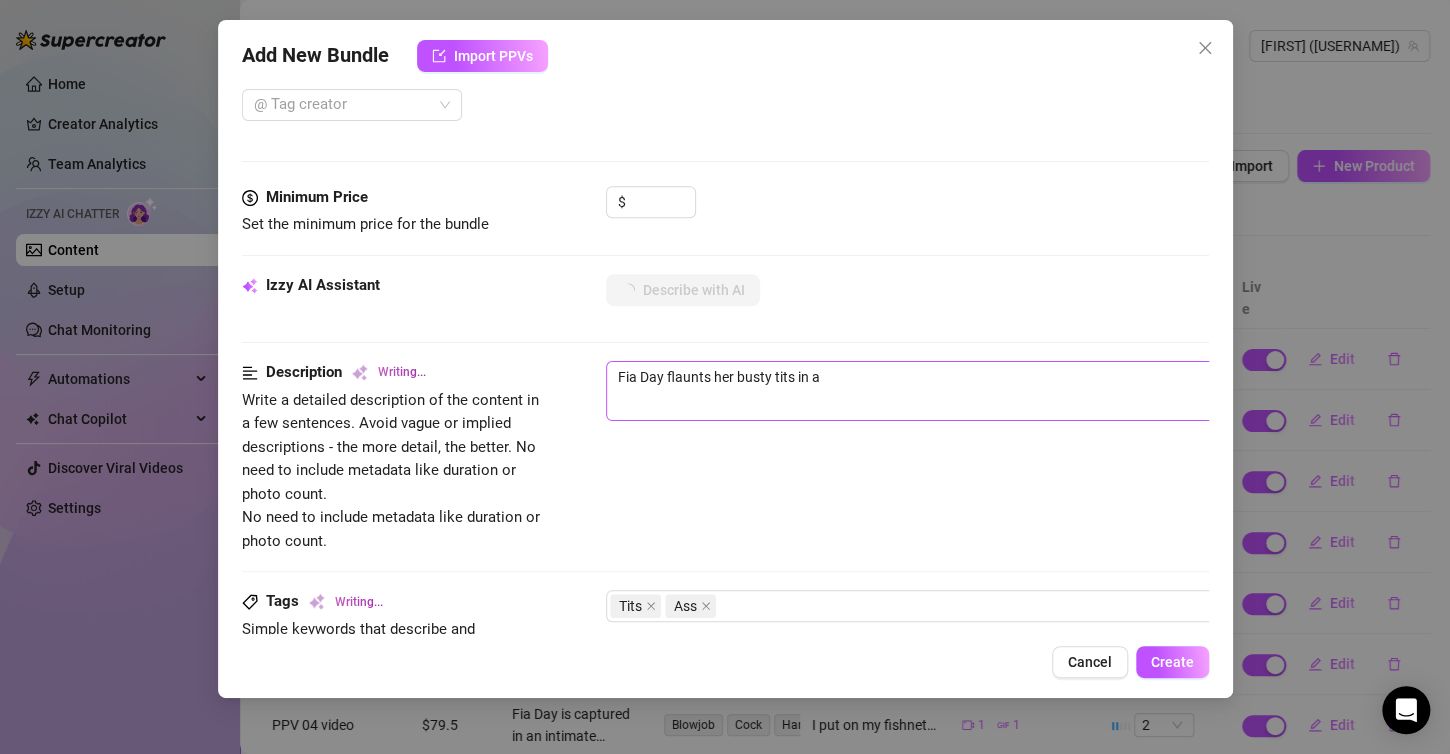 type on "[FIRST] [LAST] flaunts her busty tits in a tight" 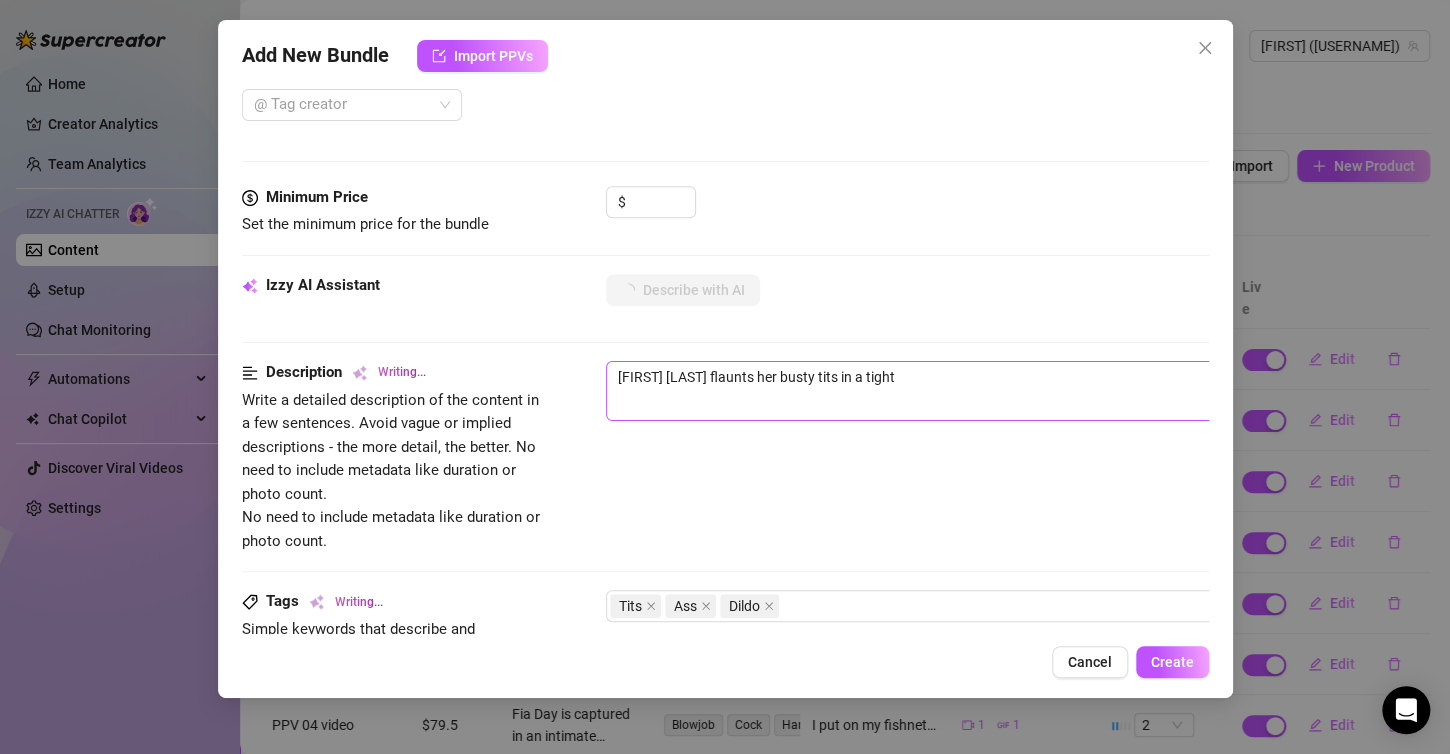 type on "[FIRST] [LAST] flaunts her busty tits in a tight black" 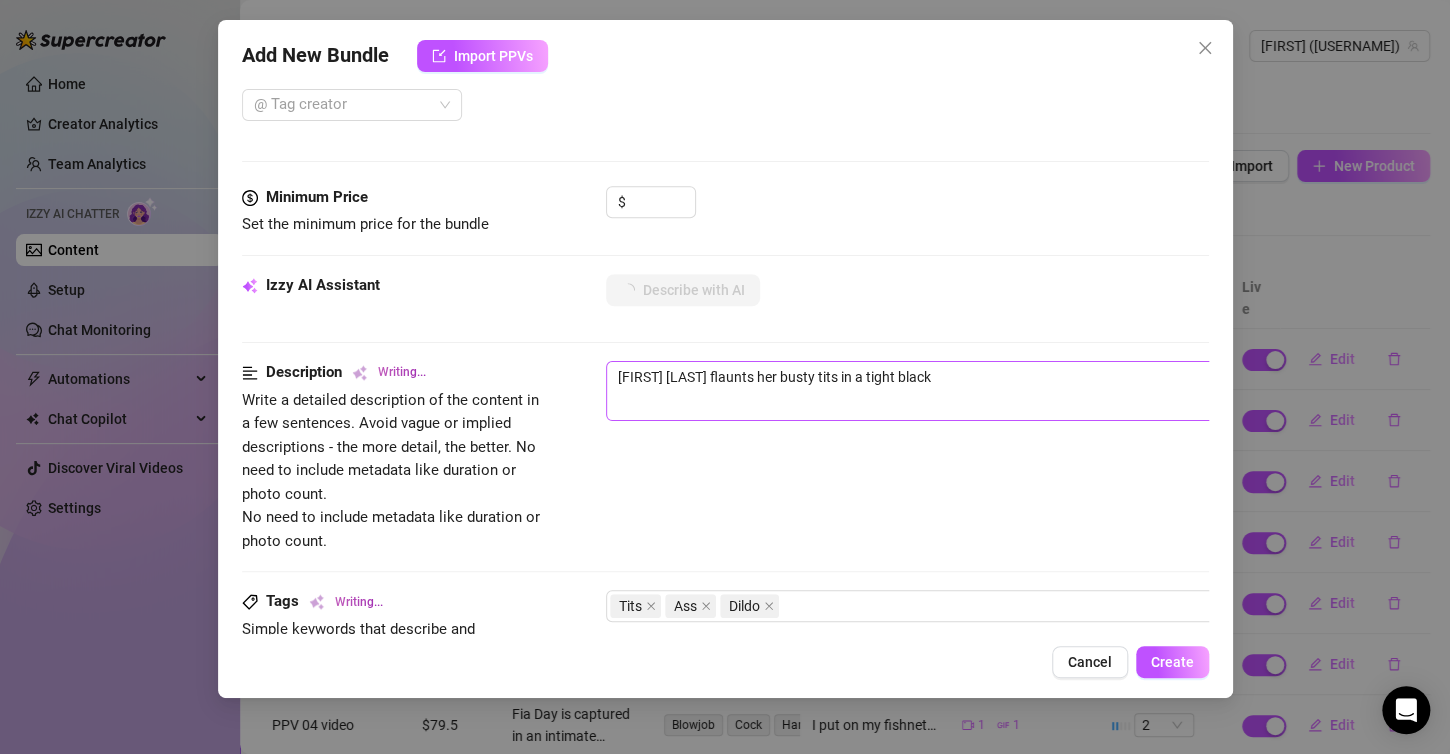 type on "[FIRST] [LAST] flaunts her busty tits in a tight black crop" 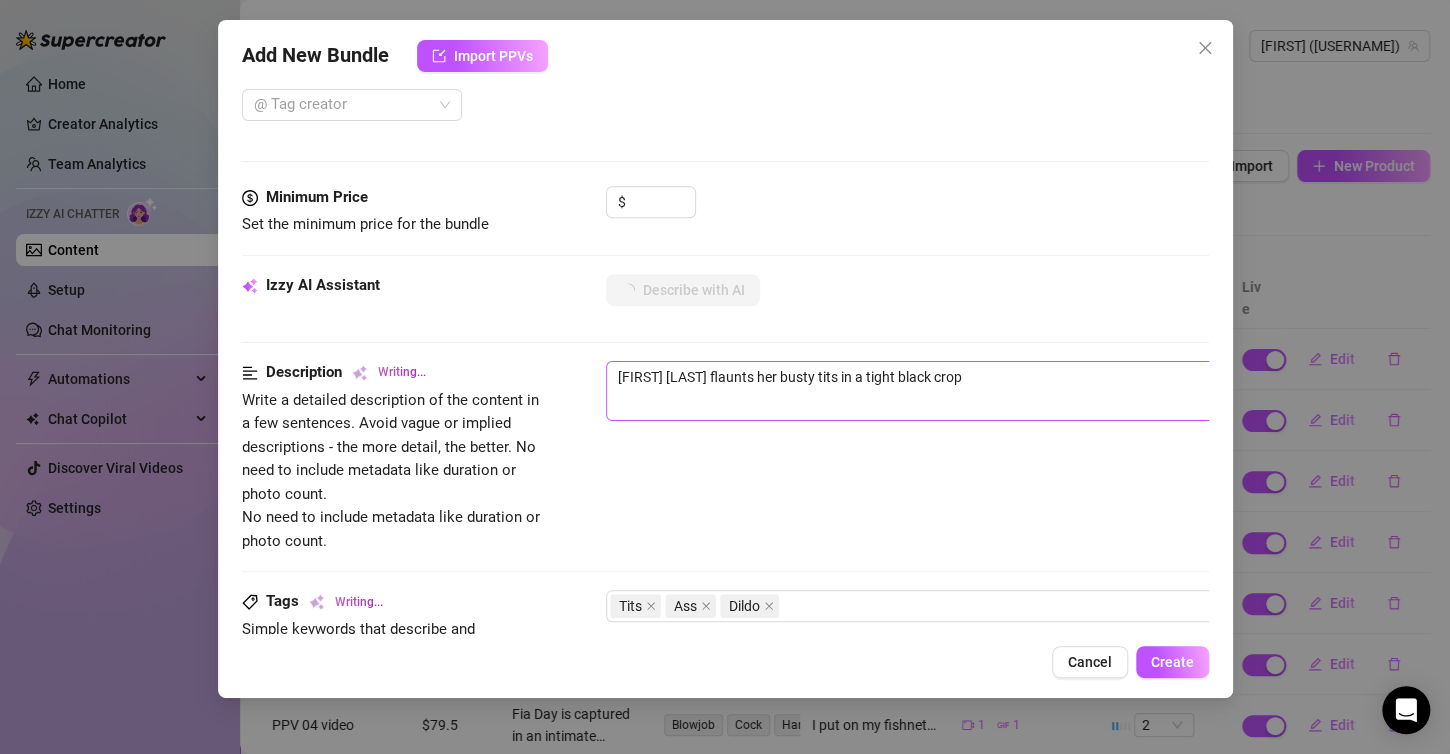 type on "[FIRST] [LAST] flaunts her busty tits in a tight black crop top," 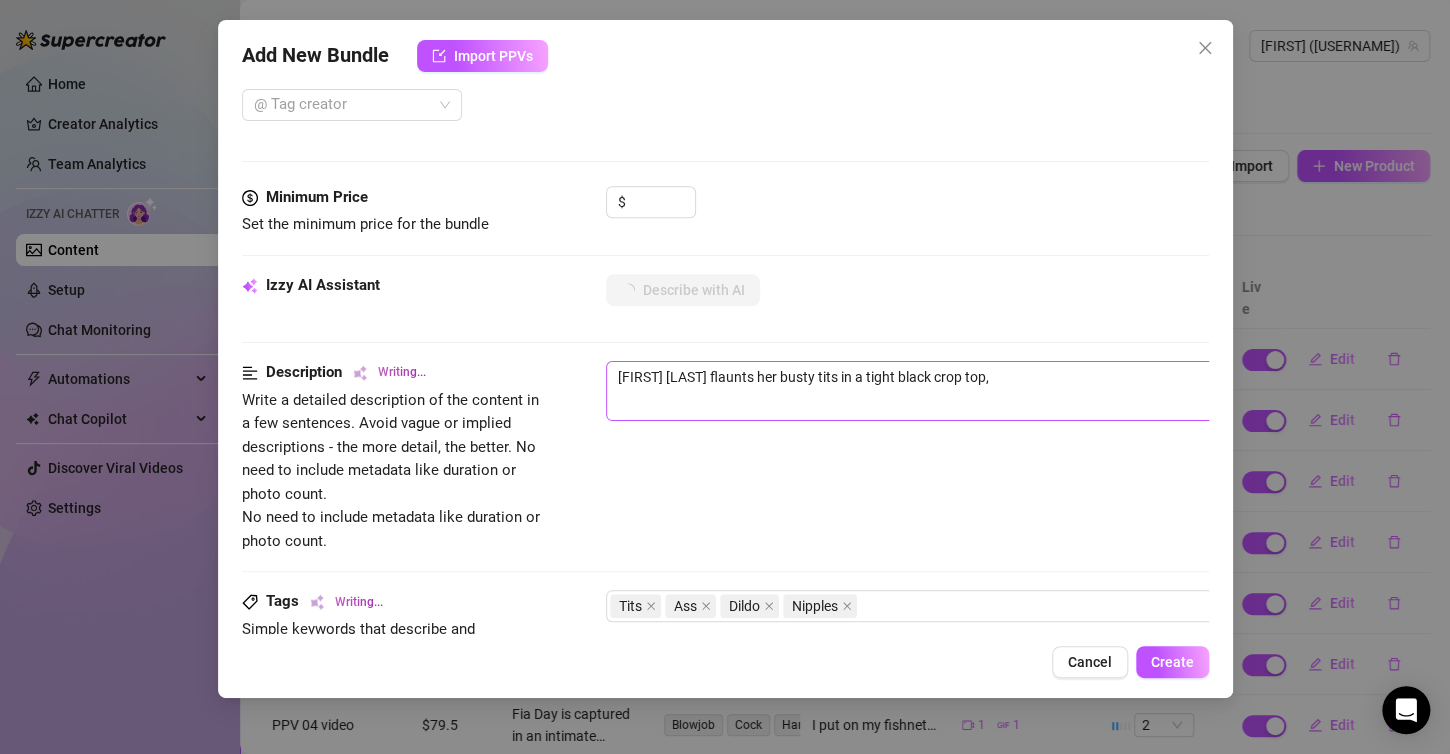 type on "[FIRST] [LAST] flaunts her busty tits in a tight black crop top, teasing" 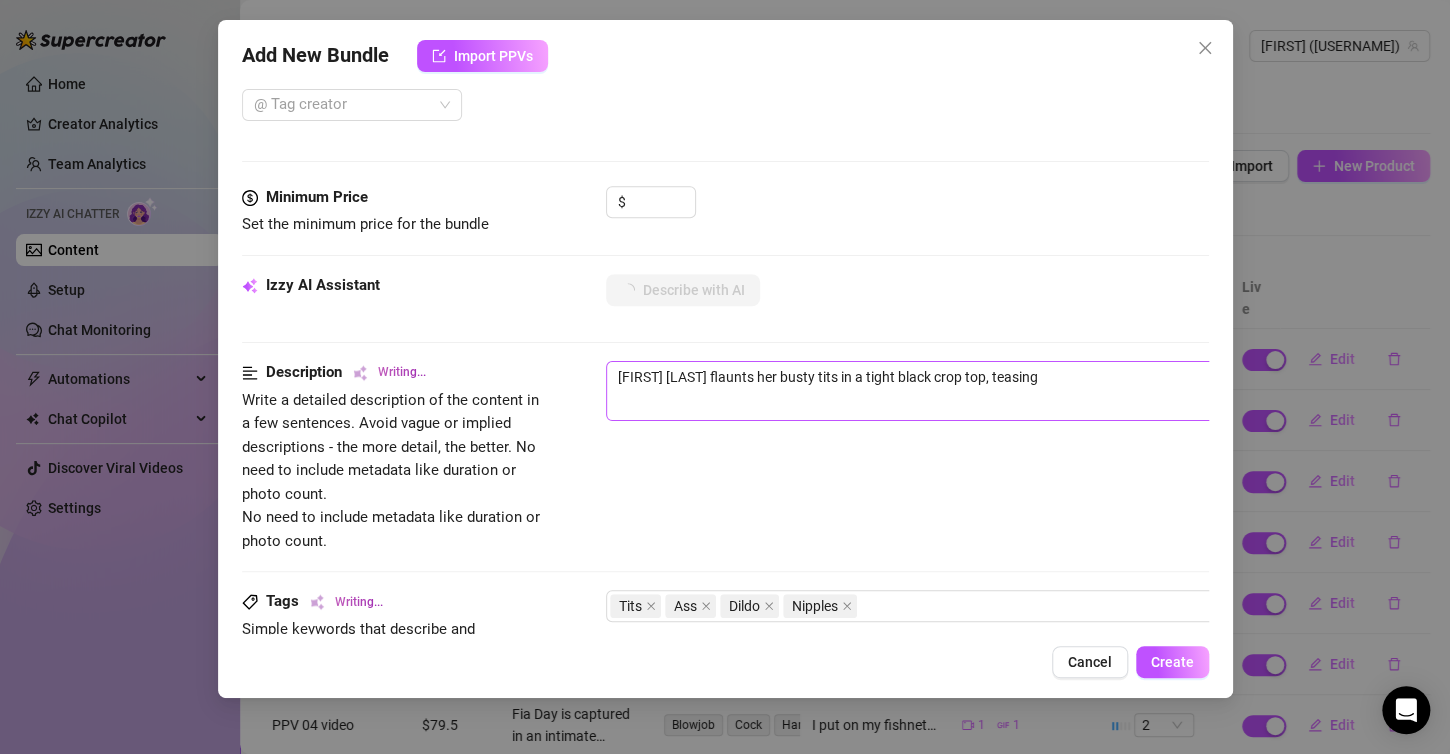 type on "[FIRST] [LAST] flaunts her busty tits in a tight black crop top, teasing with" 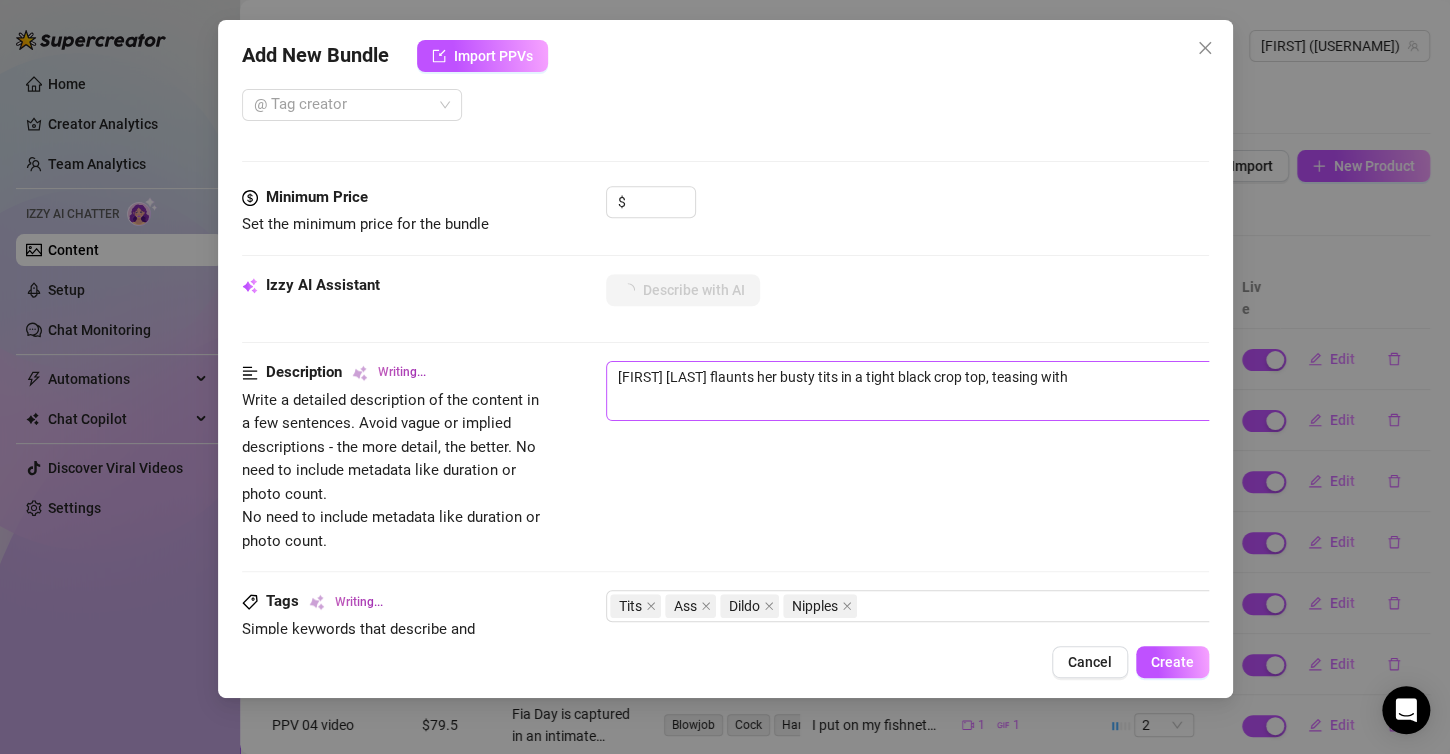 type on "Fia Day flaunts her busty tits in a tight black crop top, teasing with a" 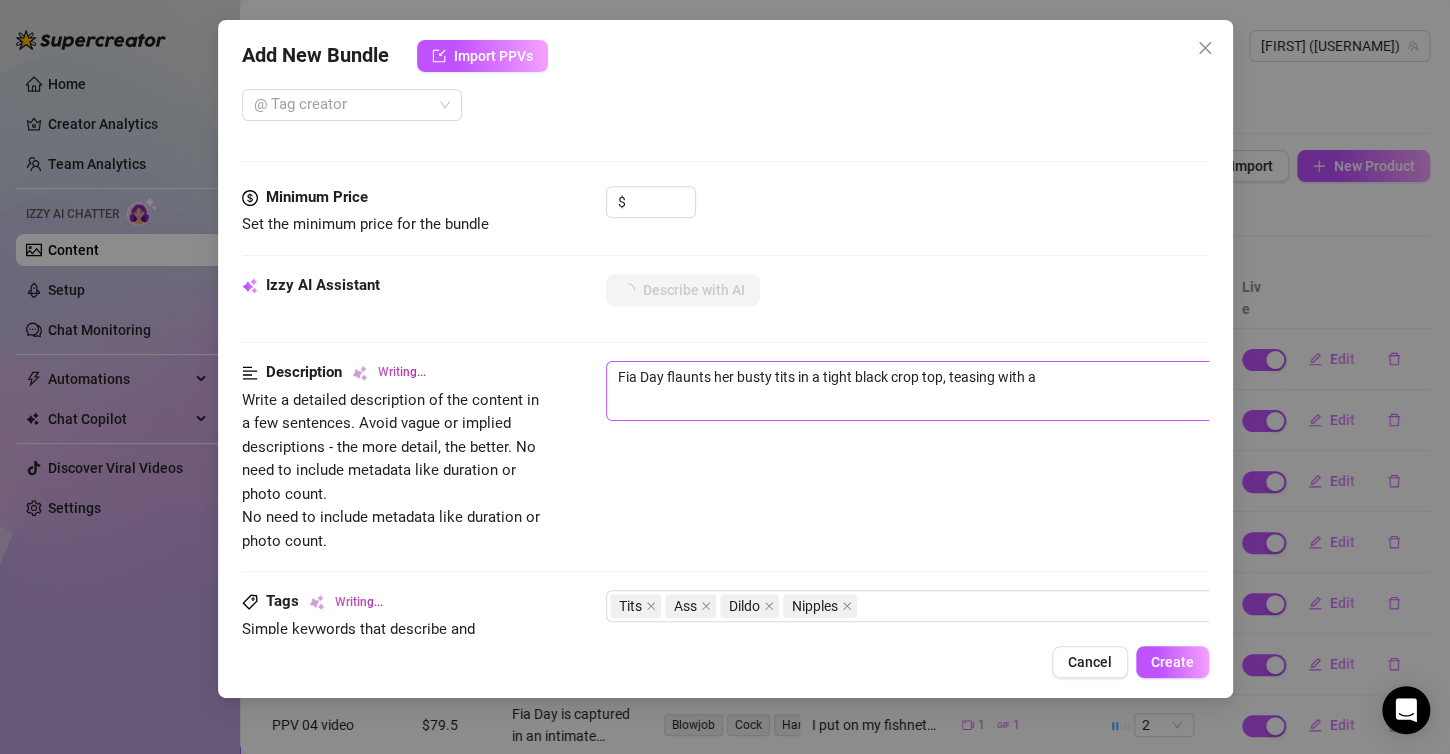 type on "Fia Day flaunts her busty tits in a tight black crop top, teasing with a pink" 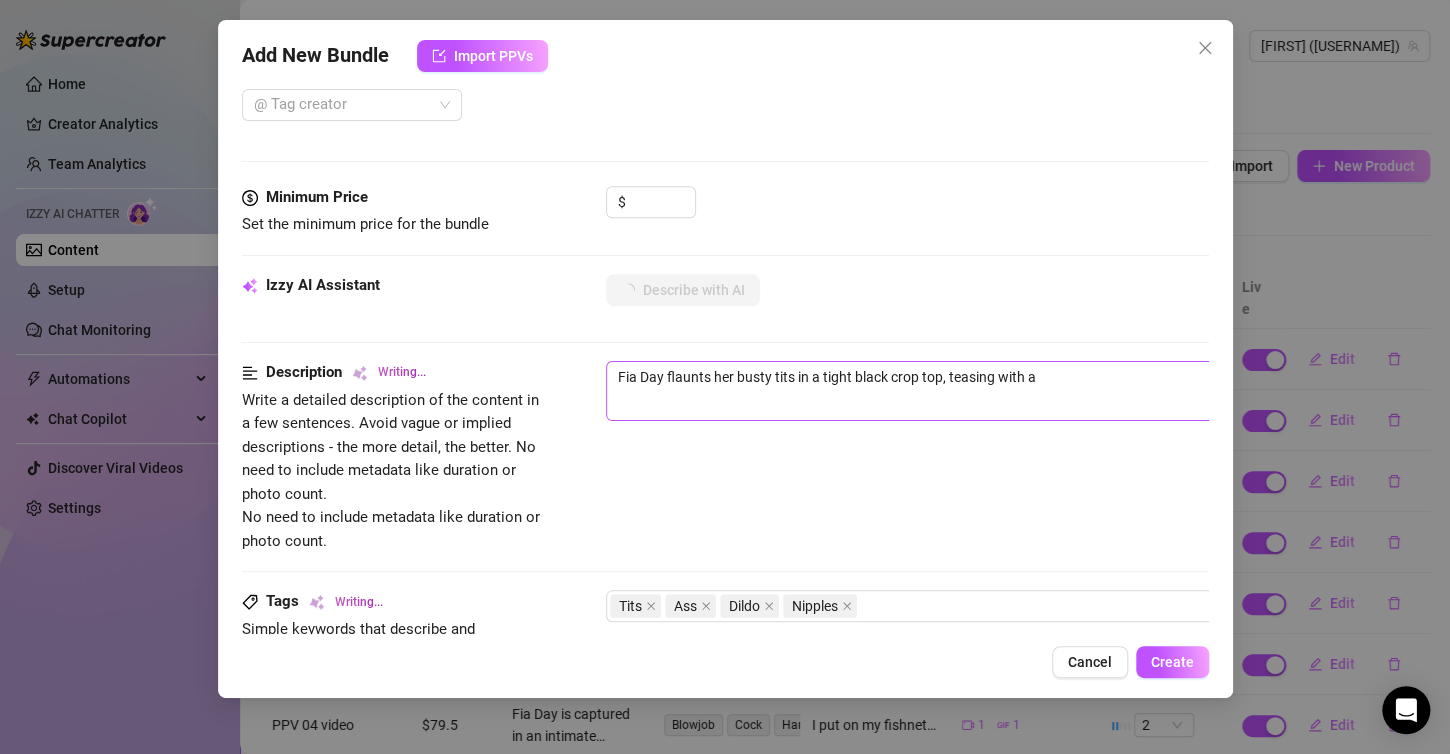 type on "Fia Day flaunts her busty tits in a tight black crop top, teasing with a pink" 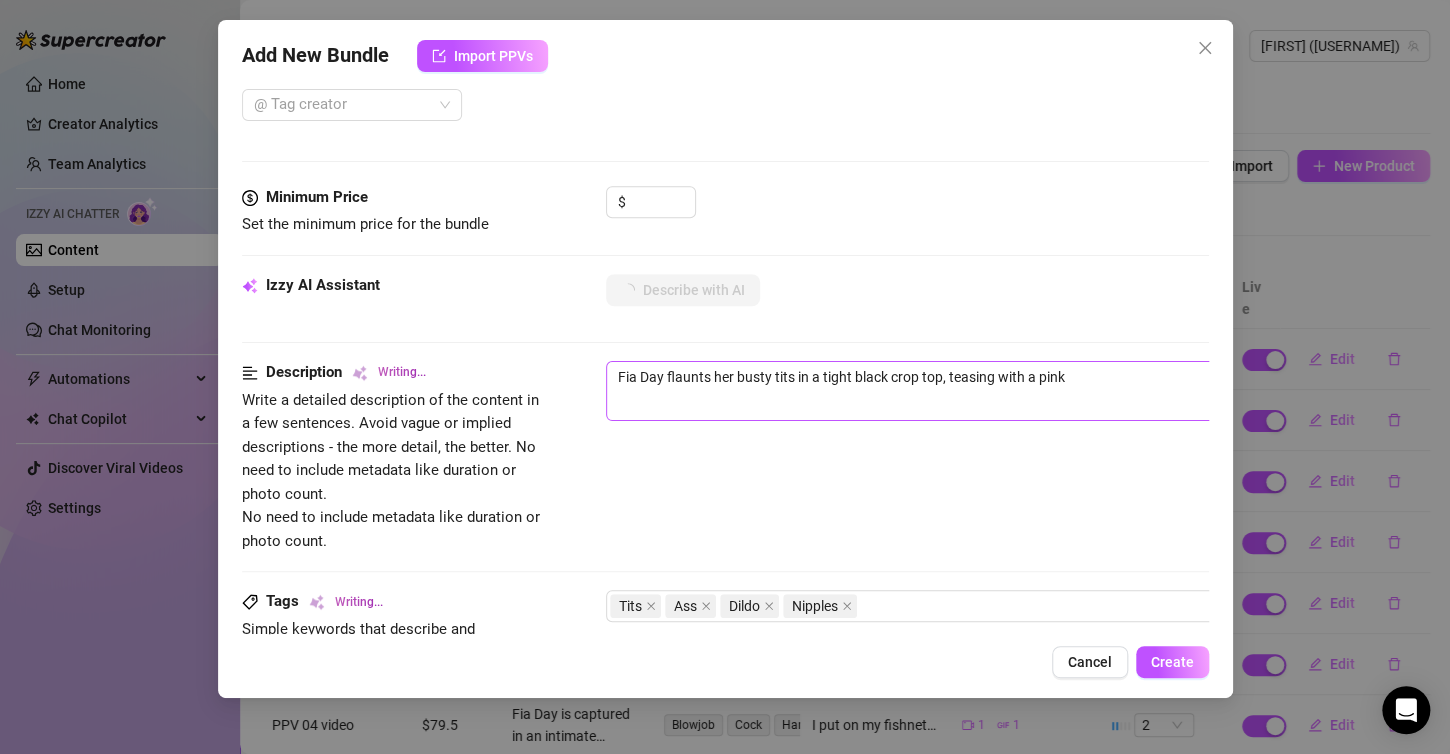 type on "[FIRST] [LAST] flaunts her busty tits in a tight black crop top, teasing with a pink thong" 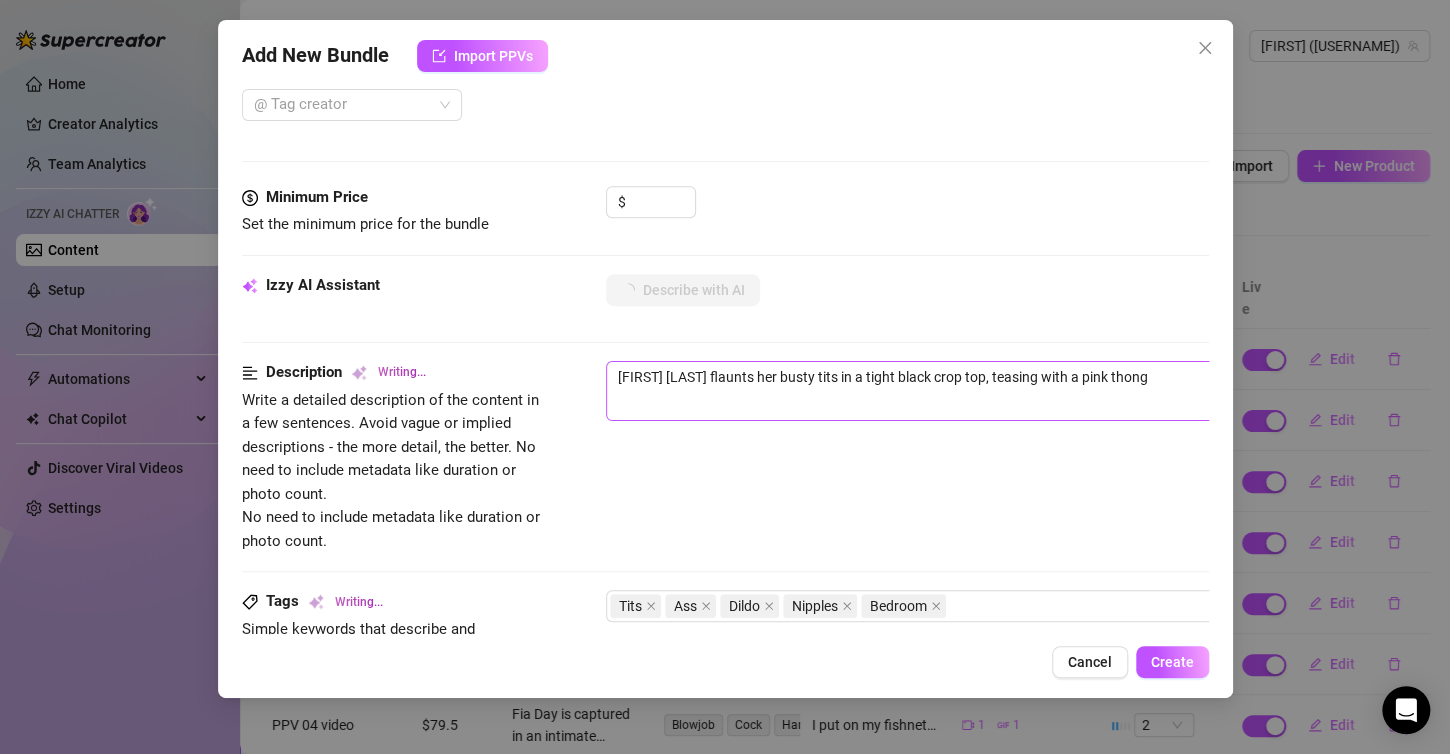 type on "[FIRST] [LAST] flaunts her busty tits in a tight black crop top, teasing with a pink thong that" 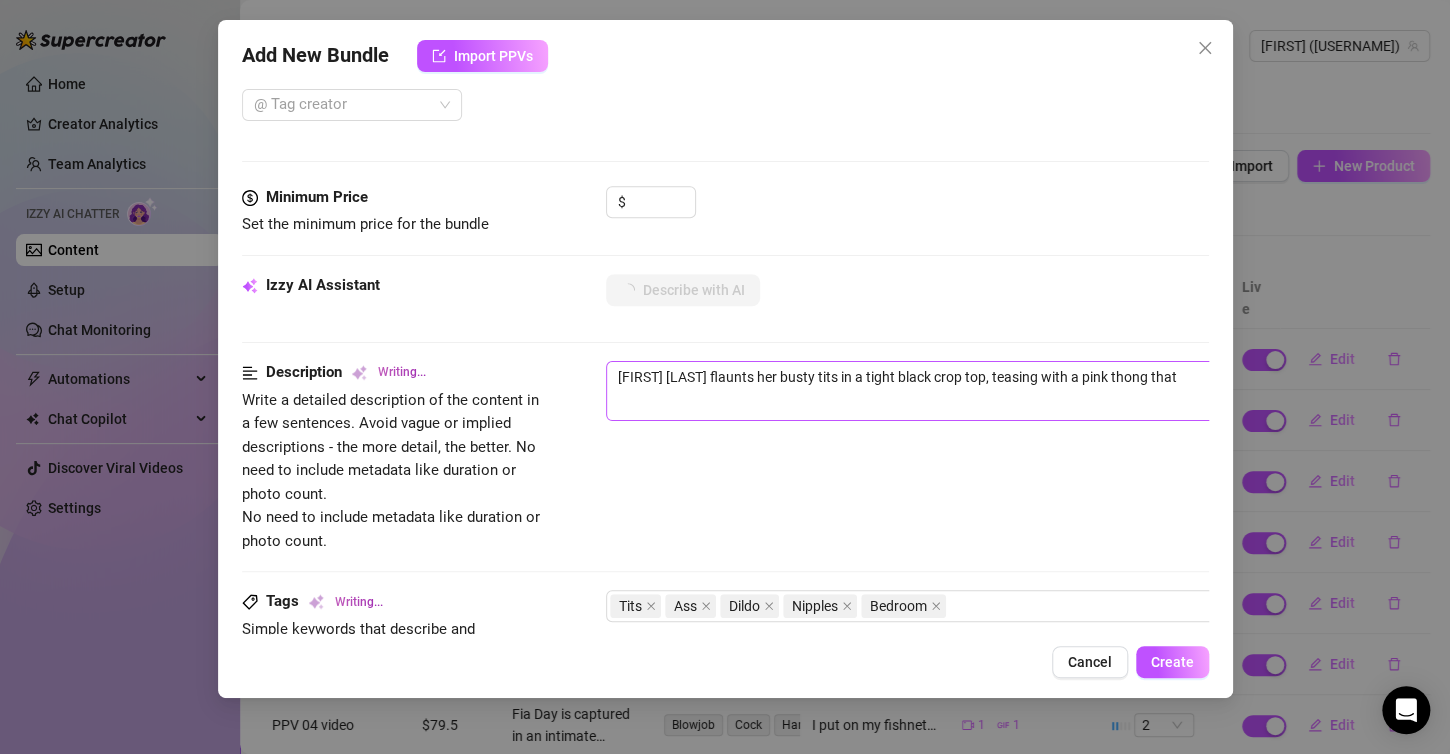 type on "Fia Day flaunts her busty tits in a tight black crop top, teasing with a pink thong that shows off her juicy ass. Her nipples are visible as she plays with" 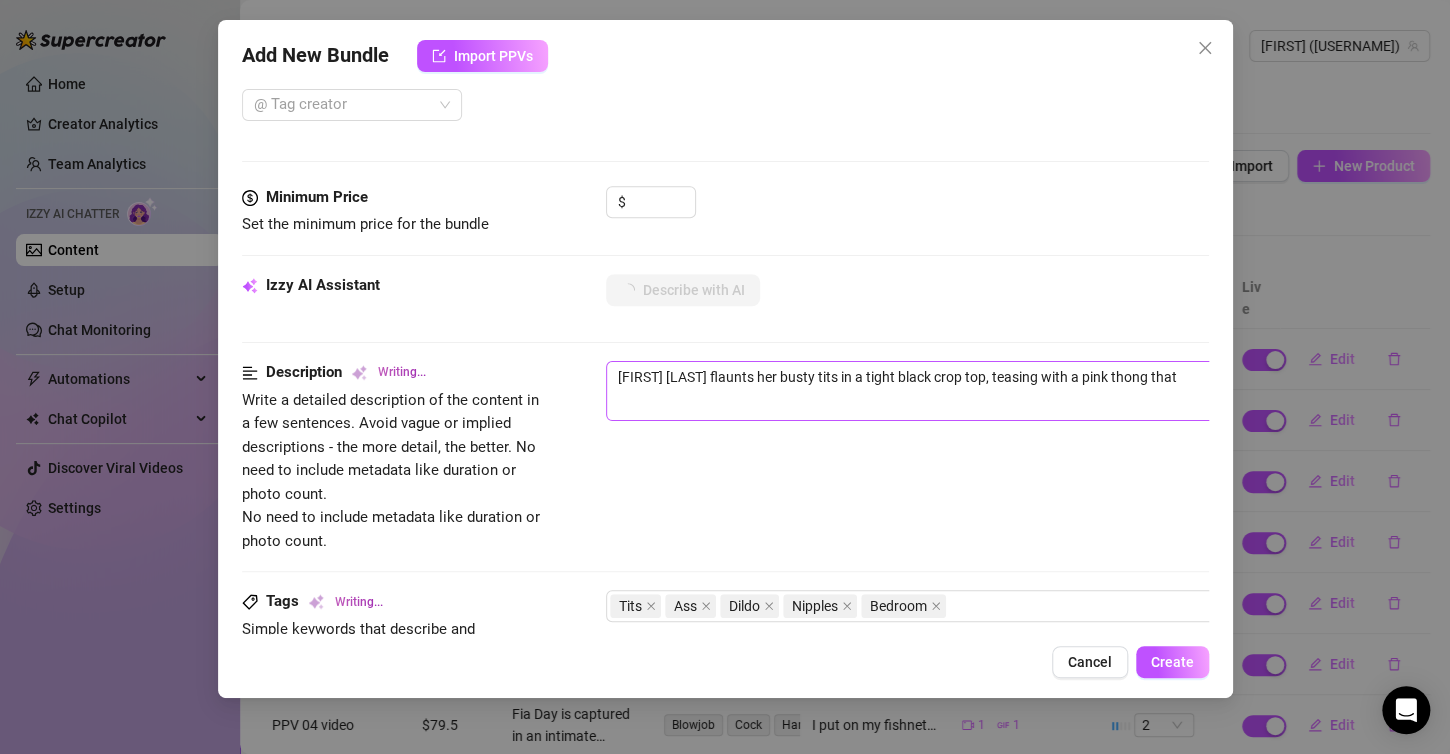 type on "Fia Day flaunts her busty tits in a tight black crop top, teasing with a pink thong that shows off her juicy ass. Her nipples are visible as she plays with" 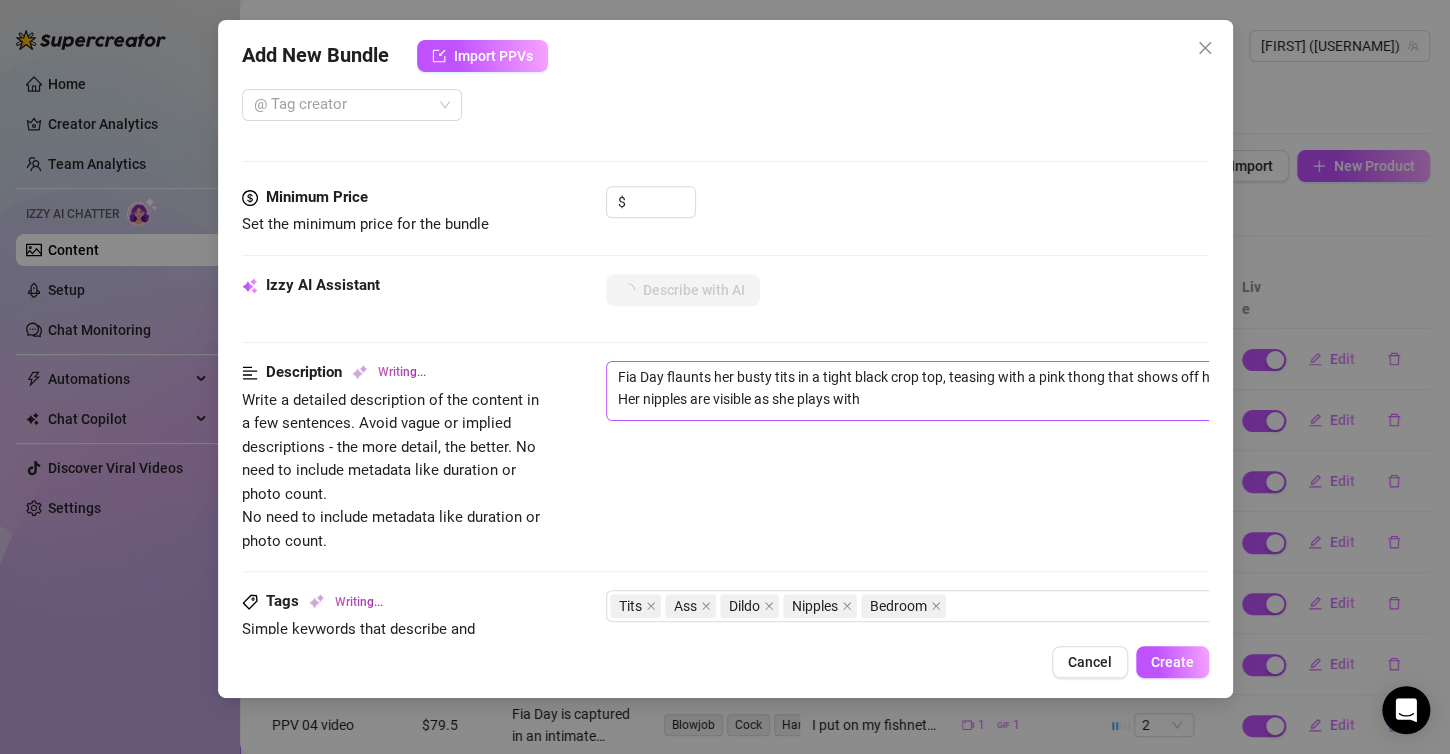 type on "[FIRST] [LAST] flaunts her busty tits in a tight black crop top, teasing with a pink thong that shows off" 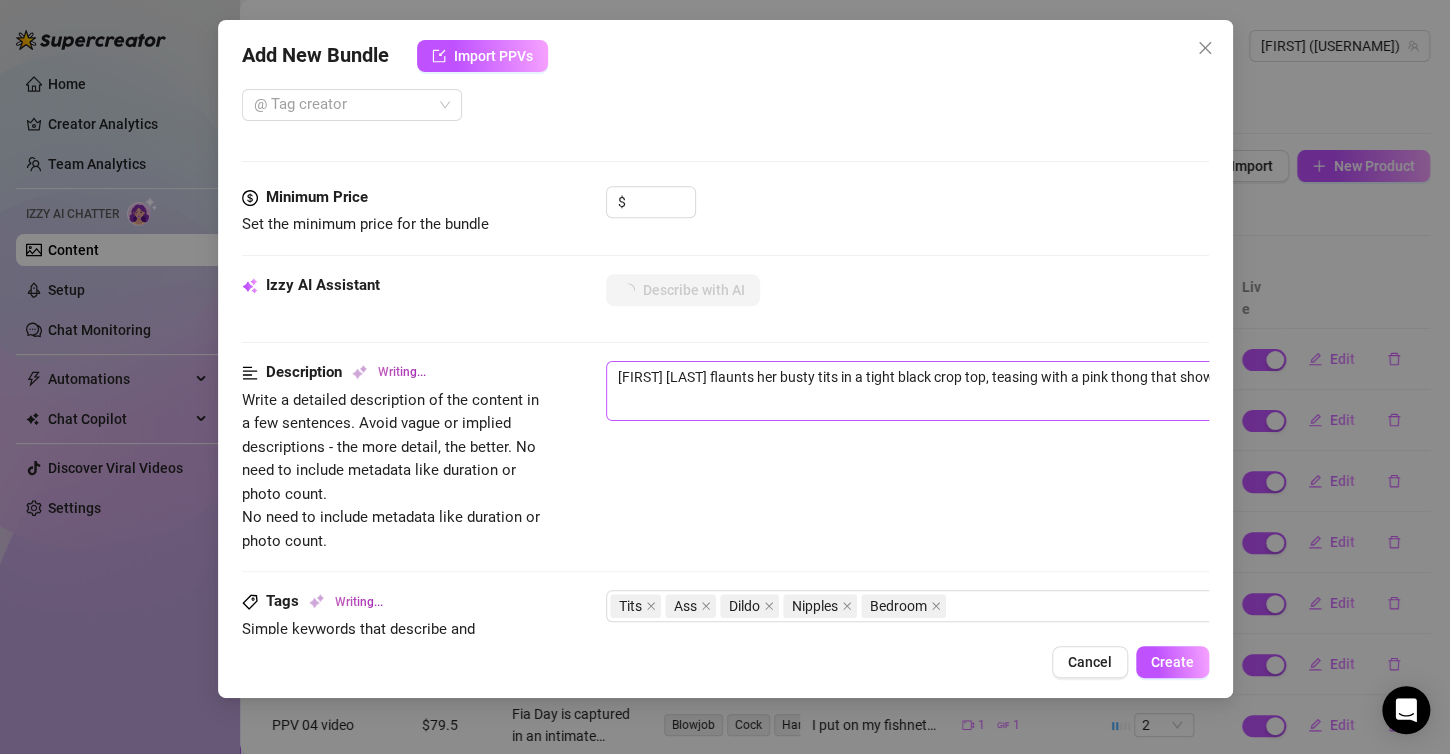 type on "[FIRST] [LAST] flaunts her busty tits in a tight black crop top, teasing with a pink thong that shows off her" 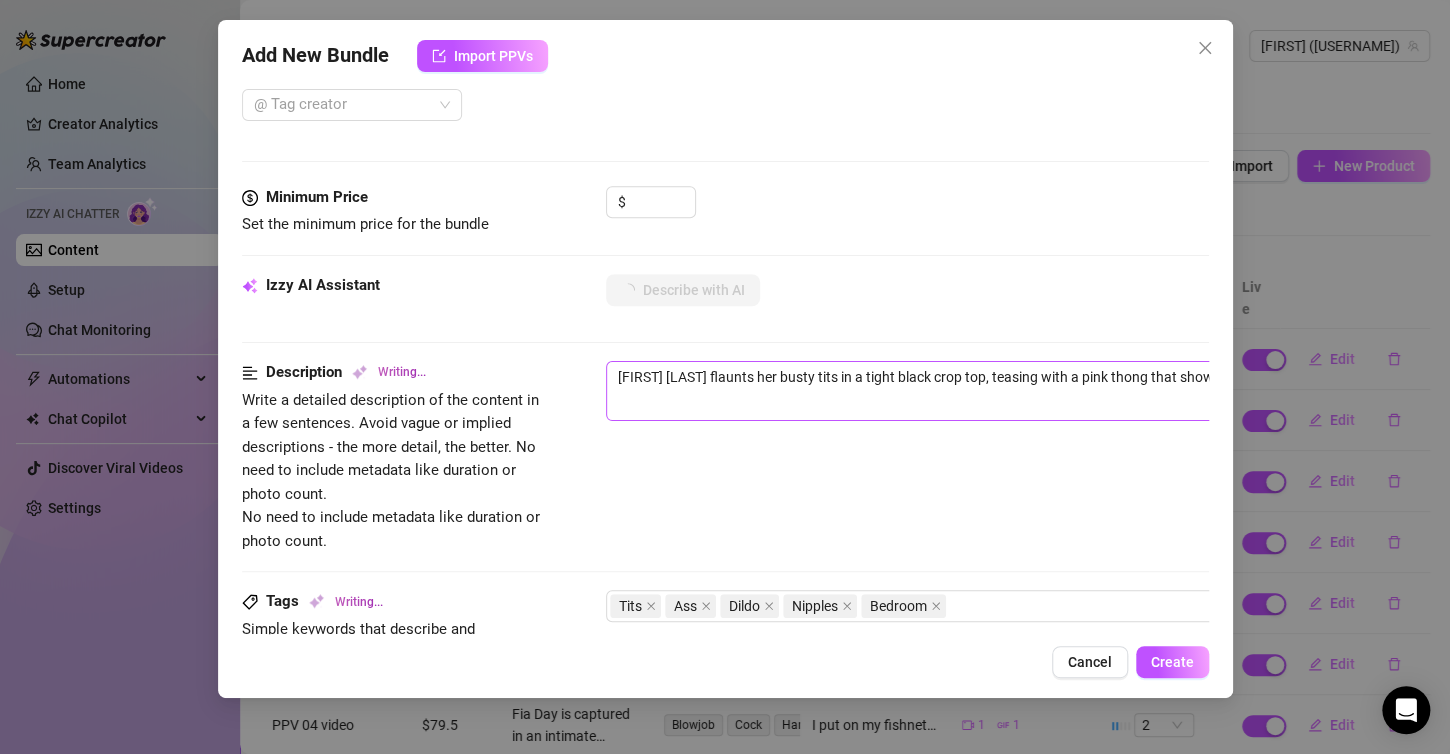 type on "[FIRST] [LAST] flaunts her busty tits in a tight black crop top, teasing with a pink thong that shows off her" 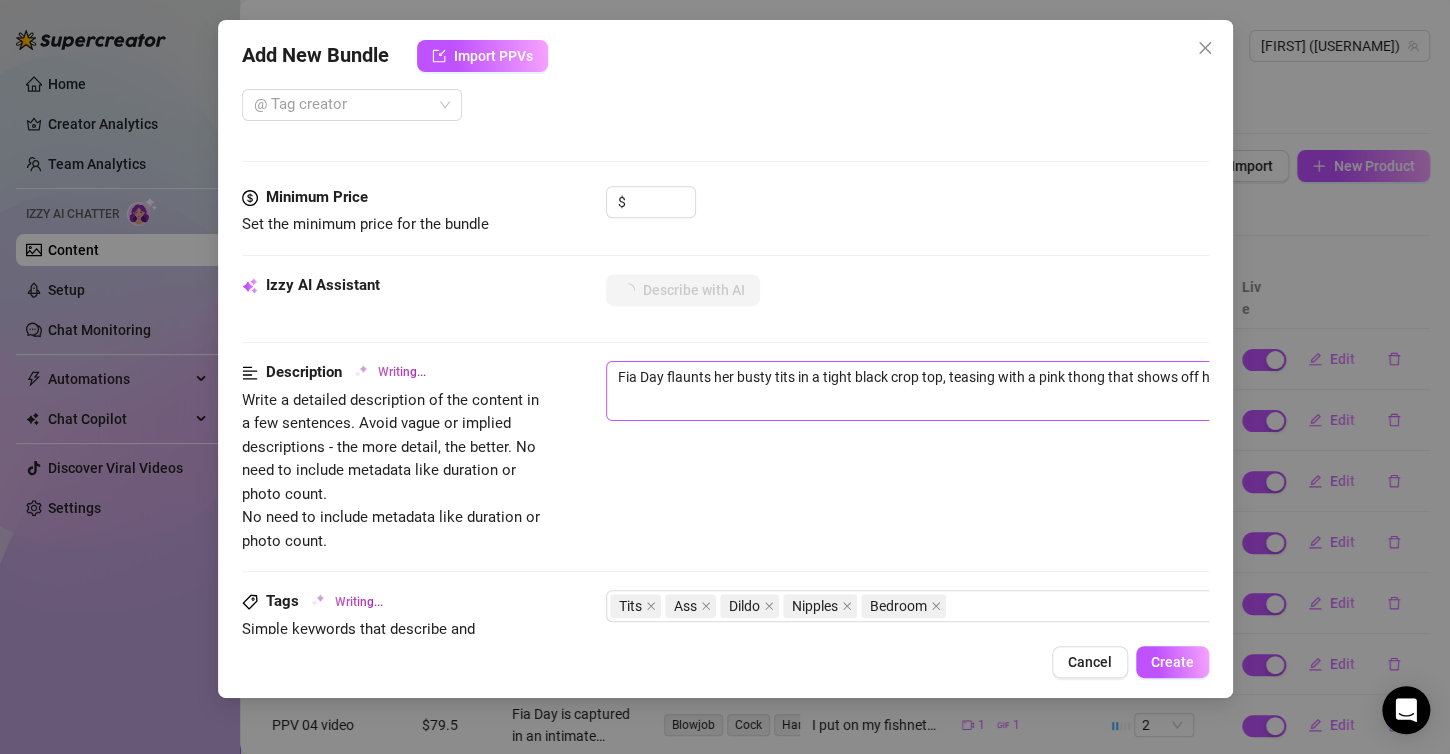 type on "[FIRST] [LAST] flaunts her busty tits in a tight black crop top, teasing with a pink thong that shows off her juicy ass. Her nipples are visible as she plays with a large dildo, giving a seductive show in a cozy bedroom setting. Her curvy body and playful poses make this bundle a" 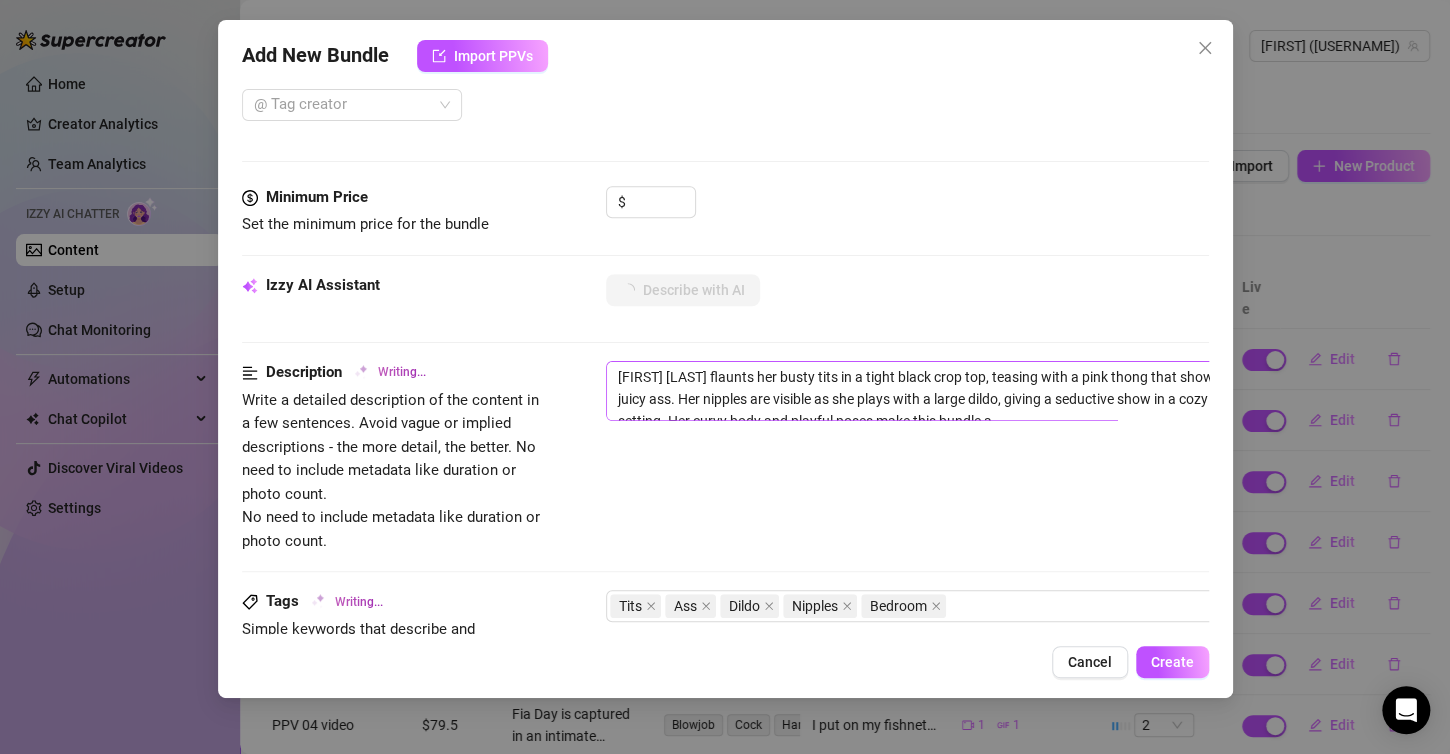 type on "[FIRST] [LAST] flaunts her busty tits in a tight black crop top, teasing with a pink thong that shows off her juicy ass. Her" 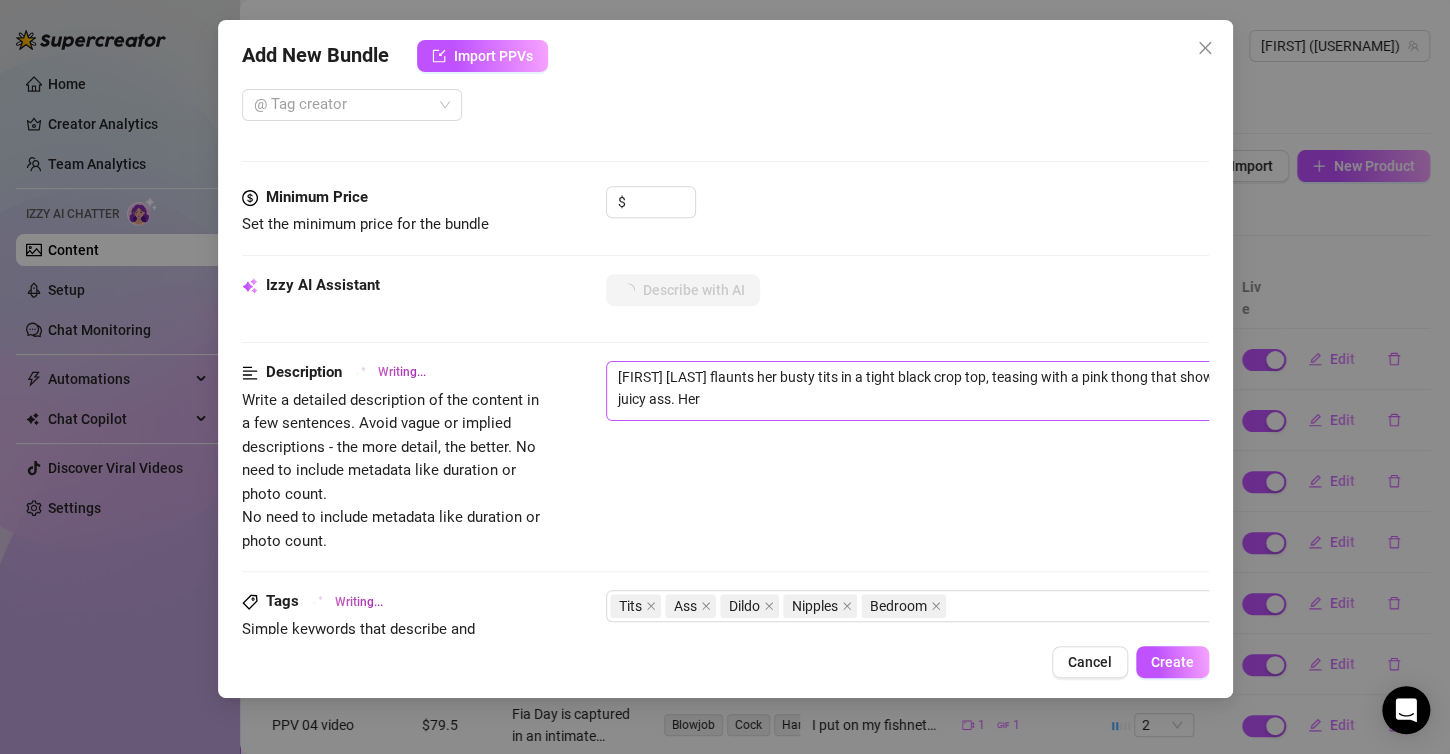 type on "Fia Day flaunts her busty tits in a tight black crop top, teasing with a pink thong that shows off her juicy ass. Her nipples" 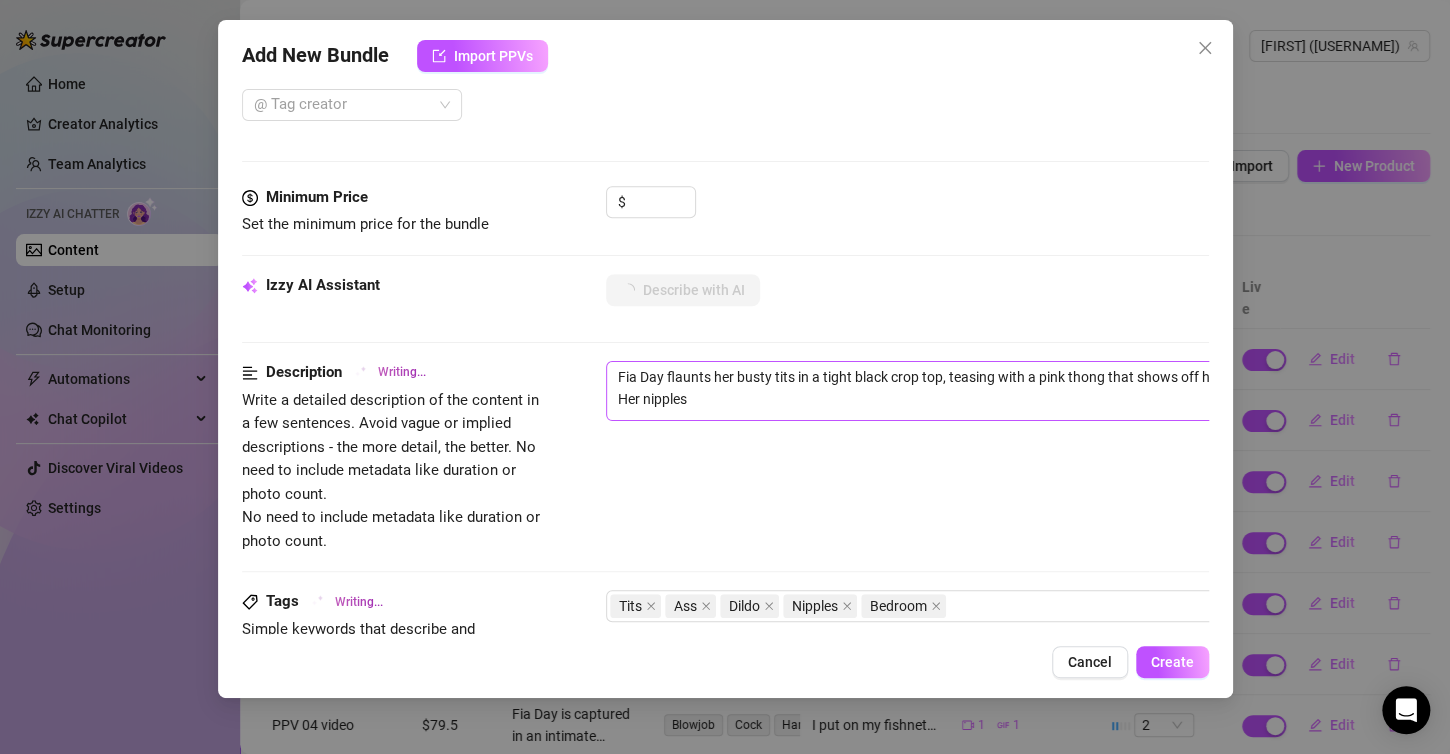 type on "[FIRST] [LAST] flaunts her busty tits in a tight black crop top, teasing with a pink thong that shows off her juicy ass. Her nipples are" 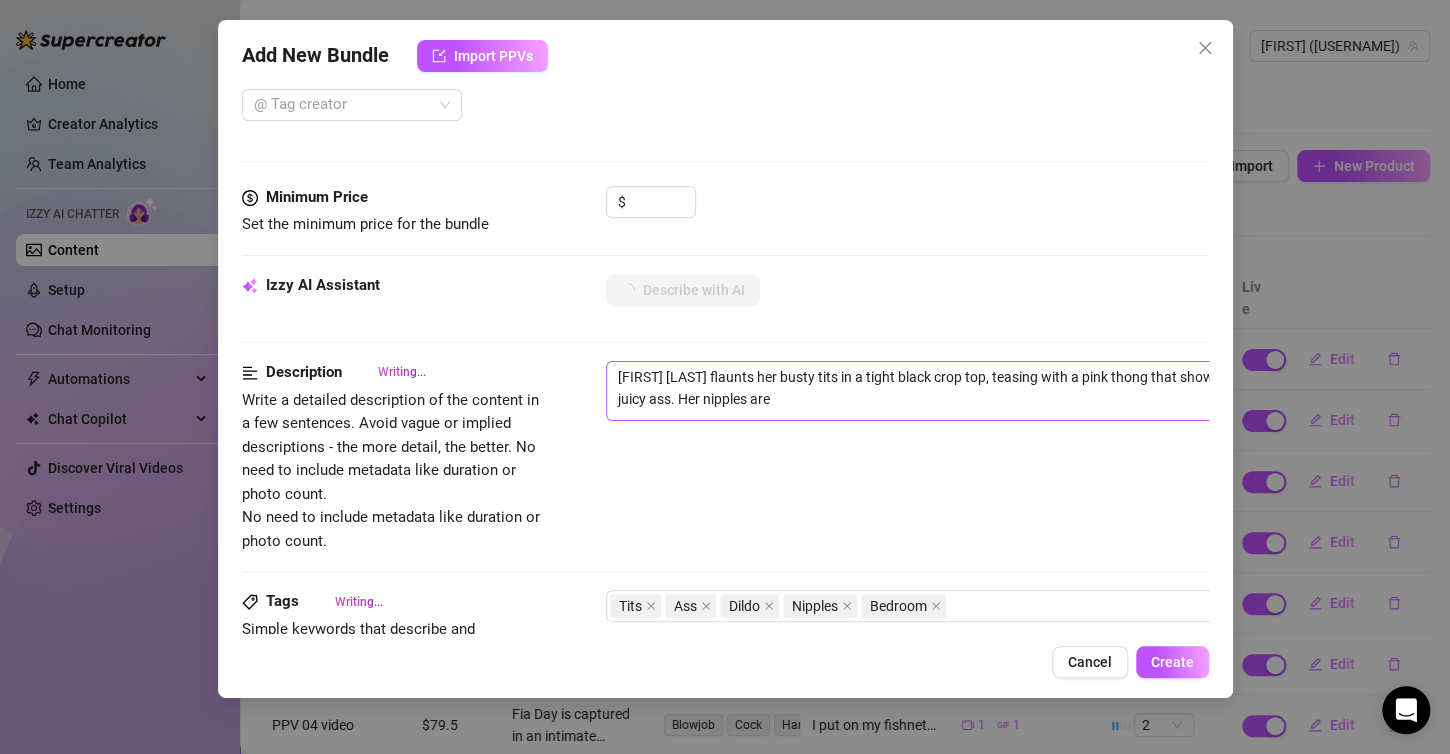 type on "Fia Day flaunts her busty tits in a tight black crop top, teasing with a pink thong that shows off her juicy ass. Her nipples are visible" 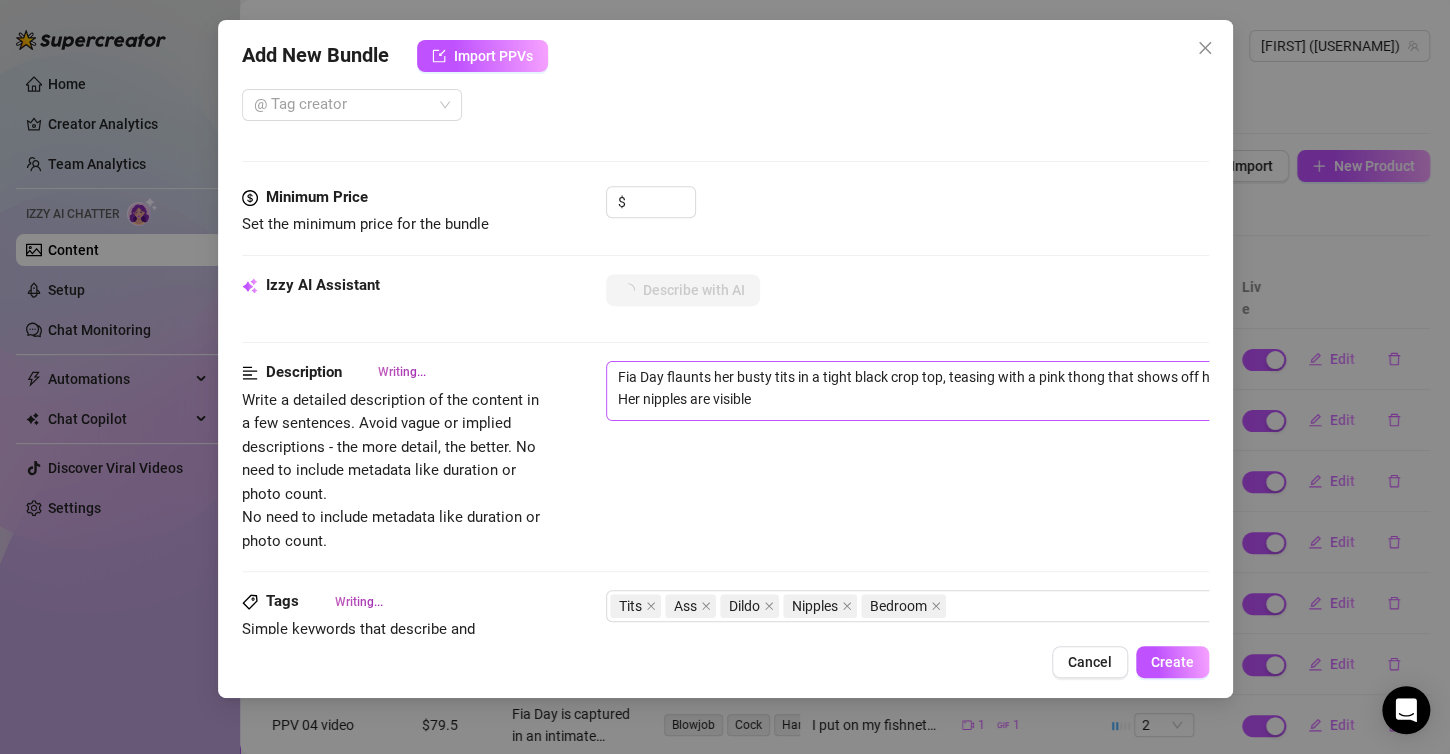 type on "[FIRST] [LAST] flaunts her busty tits in a tight black crop top, teasing with a pink thong that shows off her juicy ass. Her nipples are visible as" 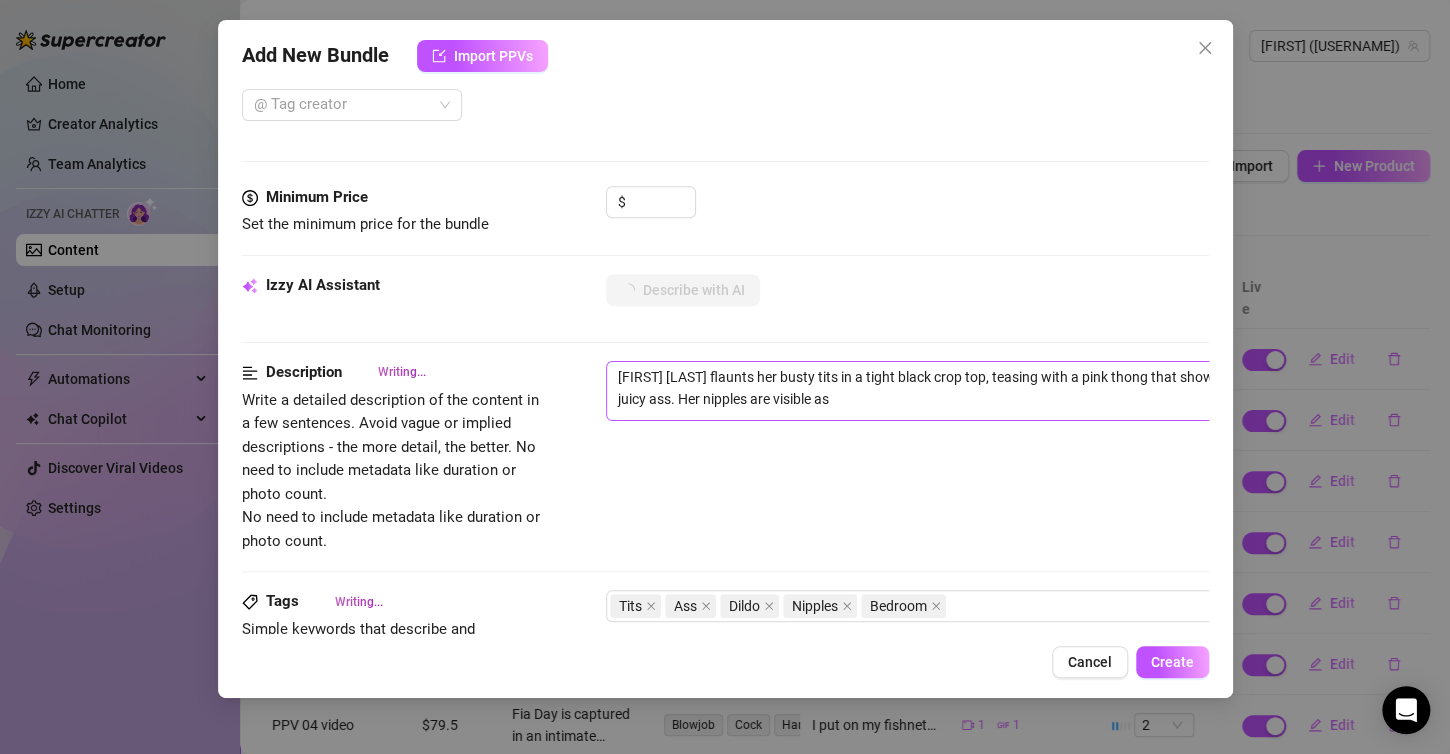 type on "[FIRST] [LAST] flaunts her busty tits in a tight black crop top, teasing with a pink thong that shows off her juicy ass. Her nipples are visible as" 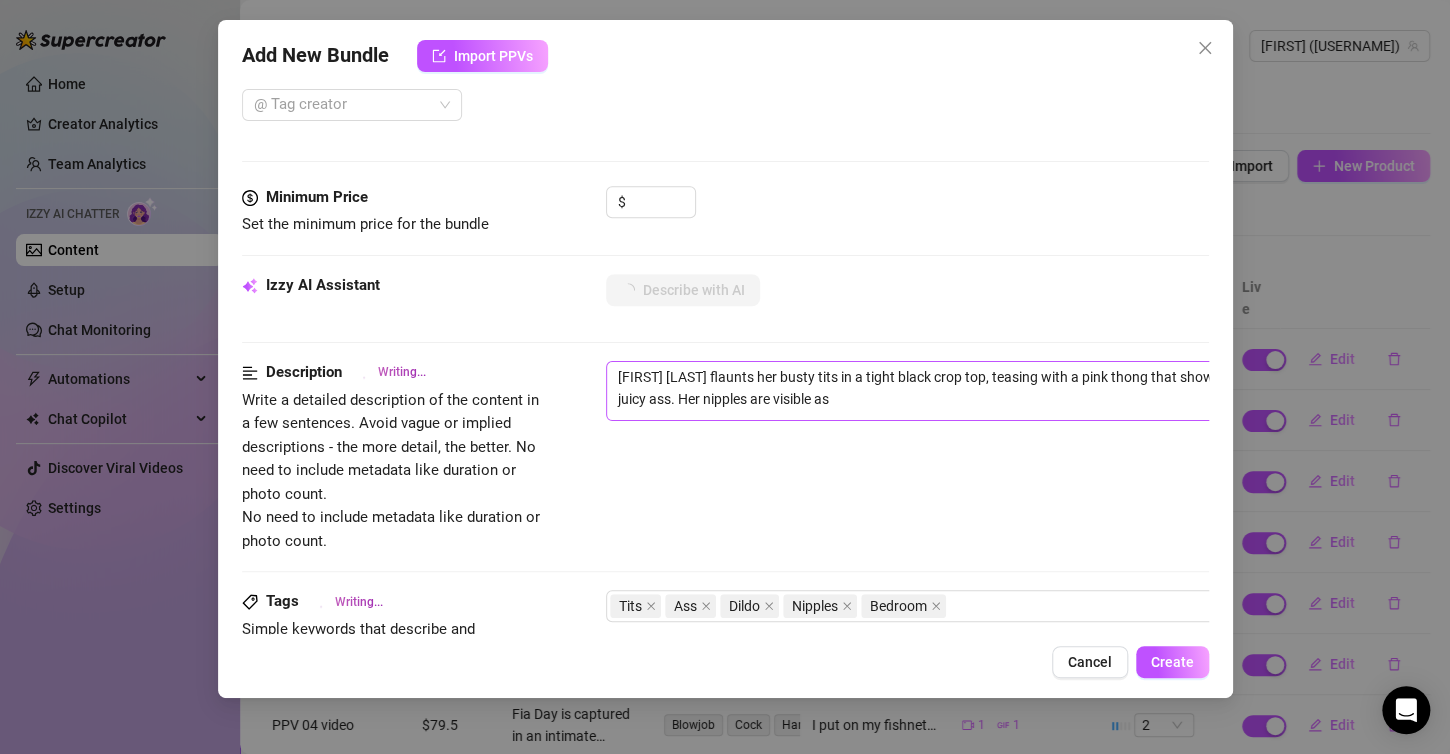 type on "[FIRST] [LAST] flaunts her busty tits in a tight black crop top, teasing with a pink thong that shows off her juicy ass. Her nipples are visible as she plays" 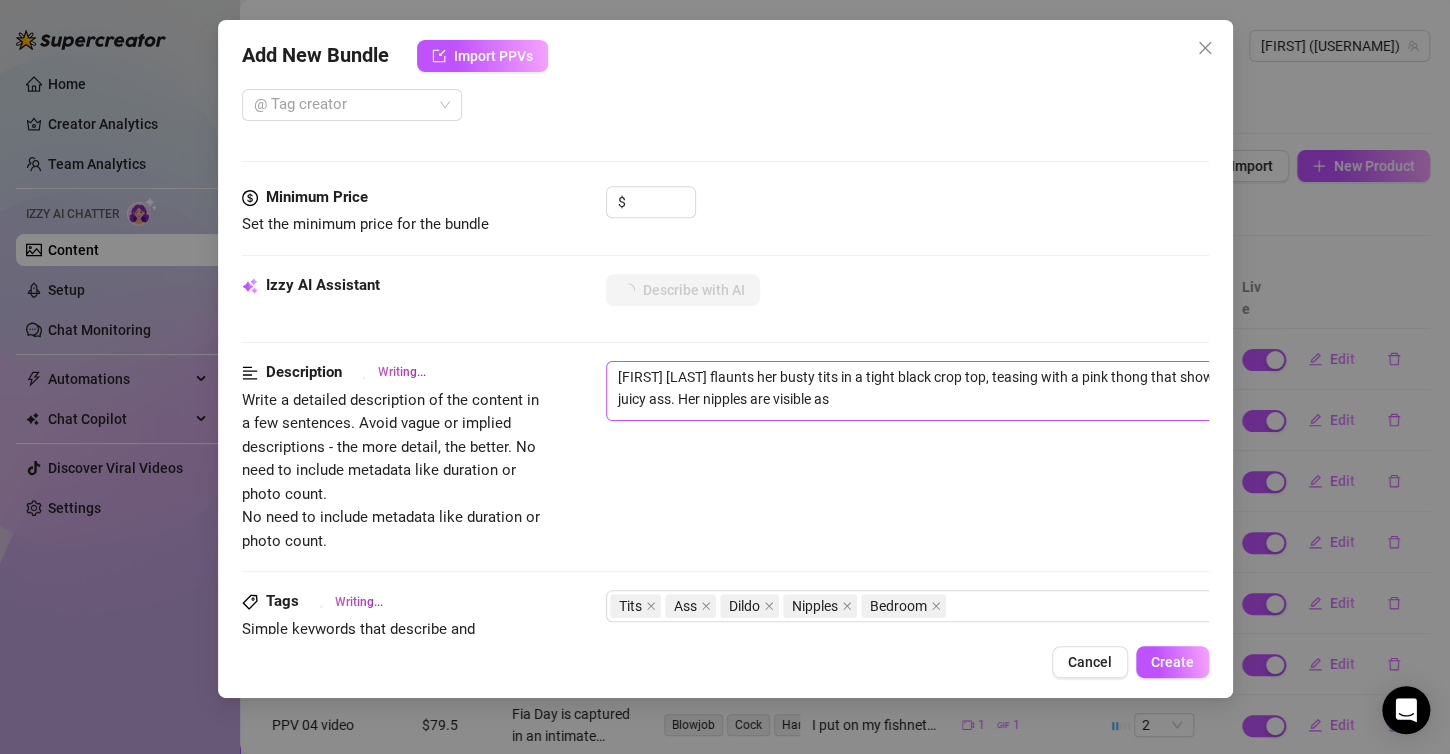 type on "[FIRST] [LAST] flaunts her busty tits in a tight black crop top, teasing with a pink thong that shows off her juicy ass. Her nipples are visible as she plays" 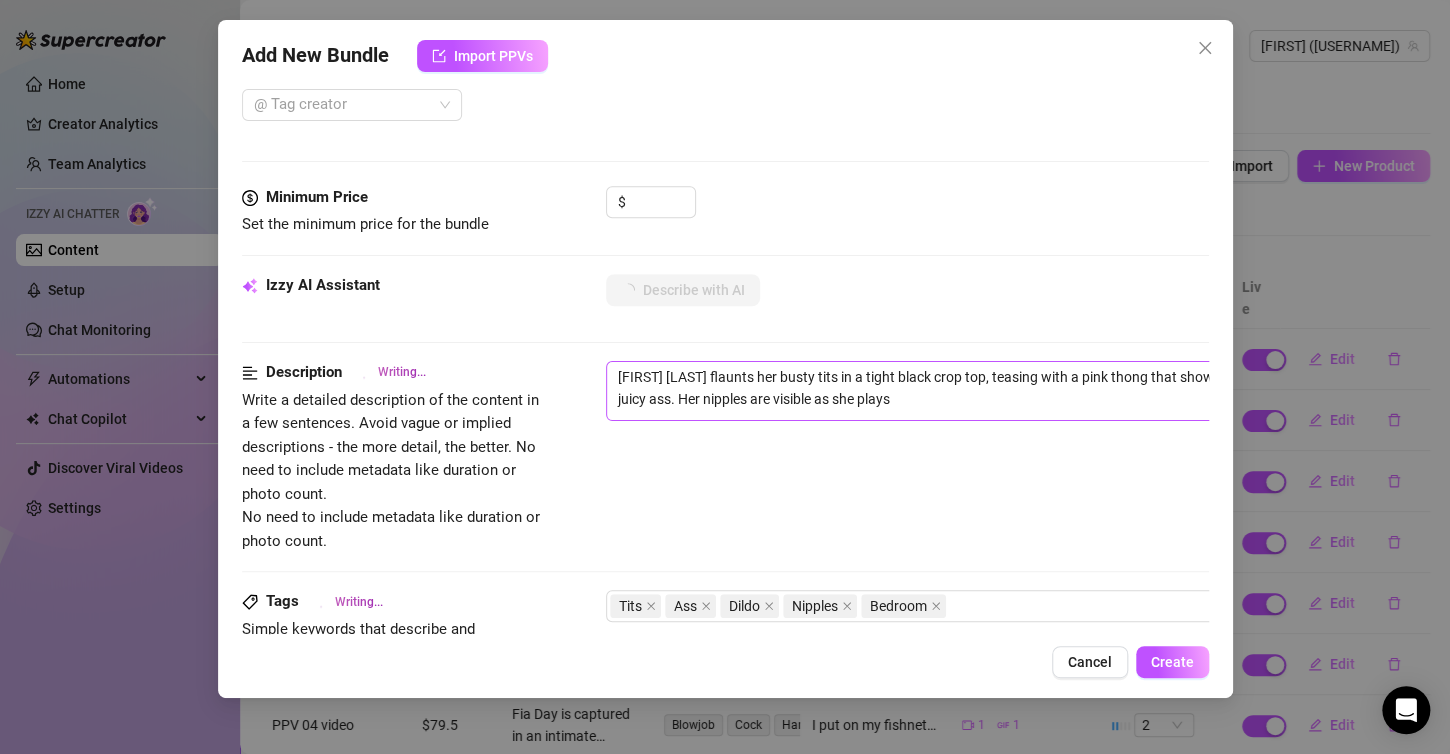 type on "Fia Day flaunts her busty tits in a tight black crop top, teasing with a pink thong that shows off her juicy ass. Her nipples are visible as she plays with" 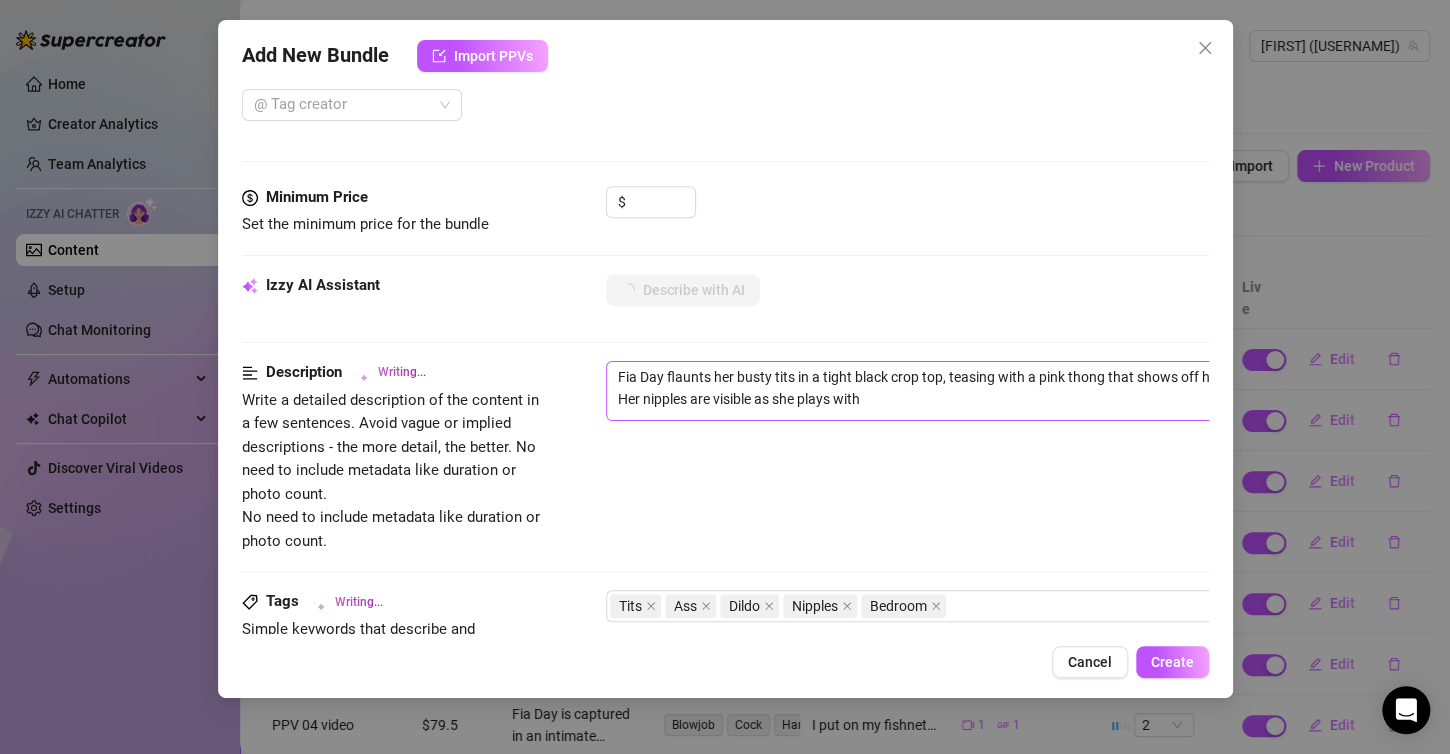 type on "Fia Day flaunts her busty tits in a tight black crop top, teasing with a pink thong that shows off her juicy ass. Her nipples are visible as she plays with a" 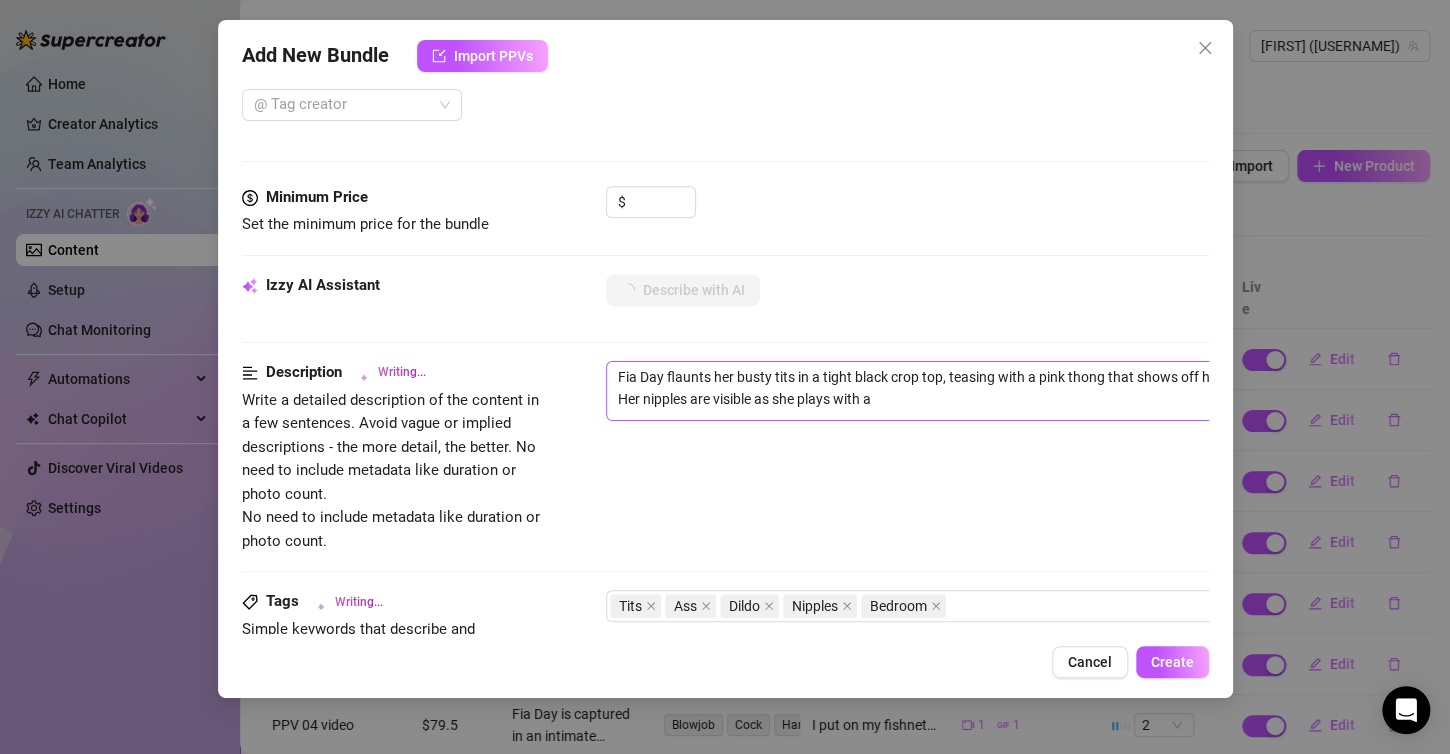 type on "[FIRST] [LAST] flaunts her busty tits in a tight black crop top, teasing with a pink thong that shows off her juicy ass. Her nipples are visible as she plays with a large" 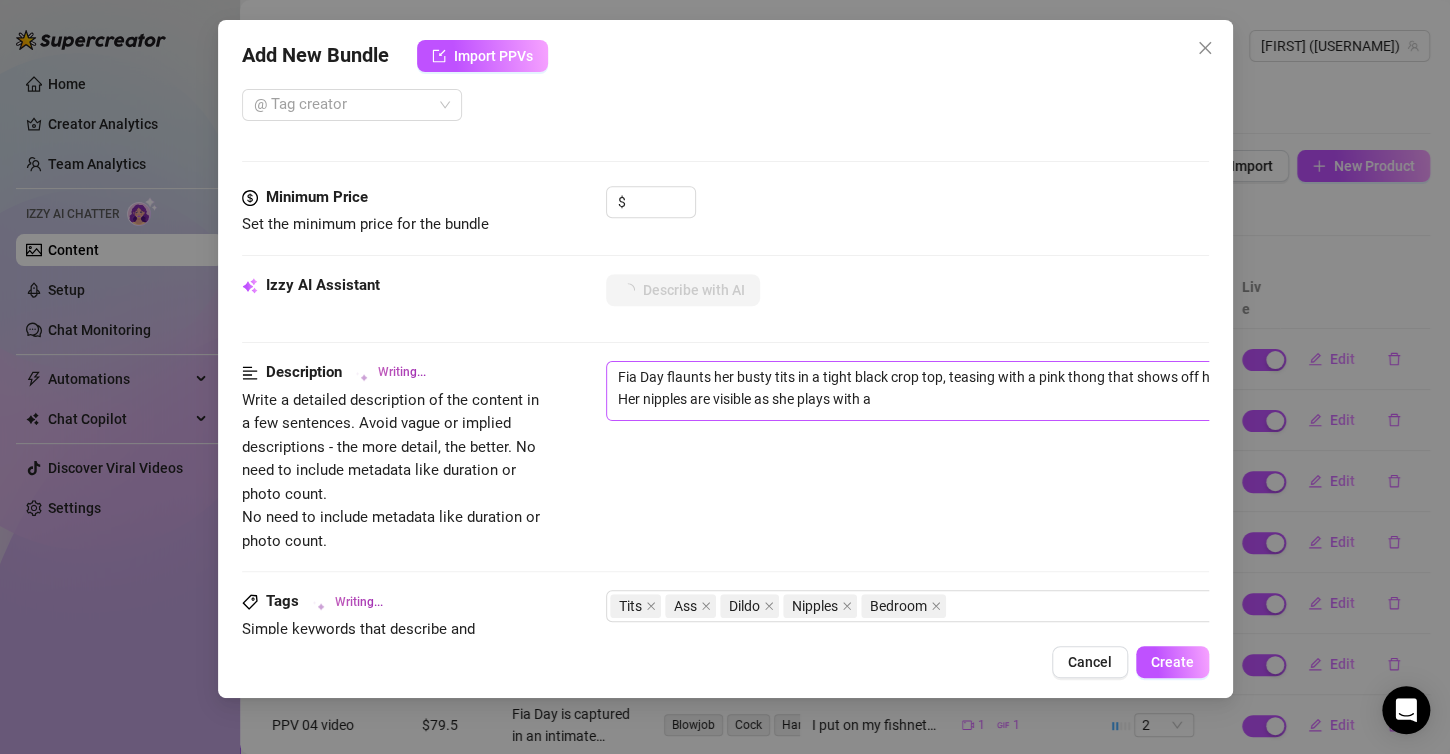 type on "[FIRST] [LAST] flaunts her busty tits in a tight black crop top, teasing with a pink thong that shows off her juicy ass. Her nipples are visible as she plays with a large" 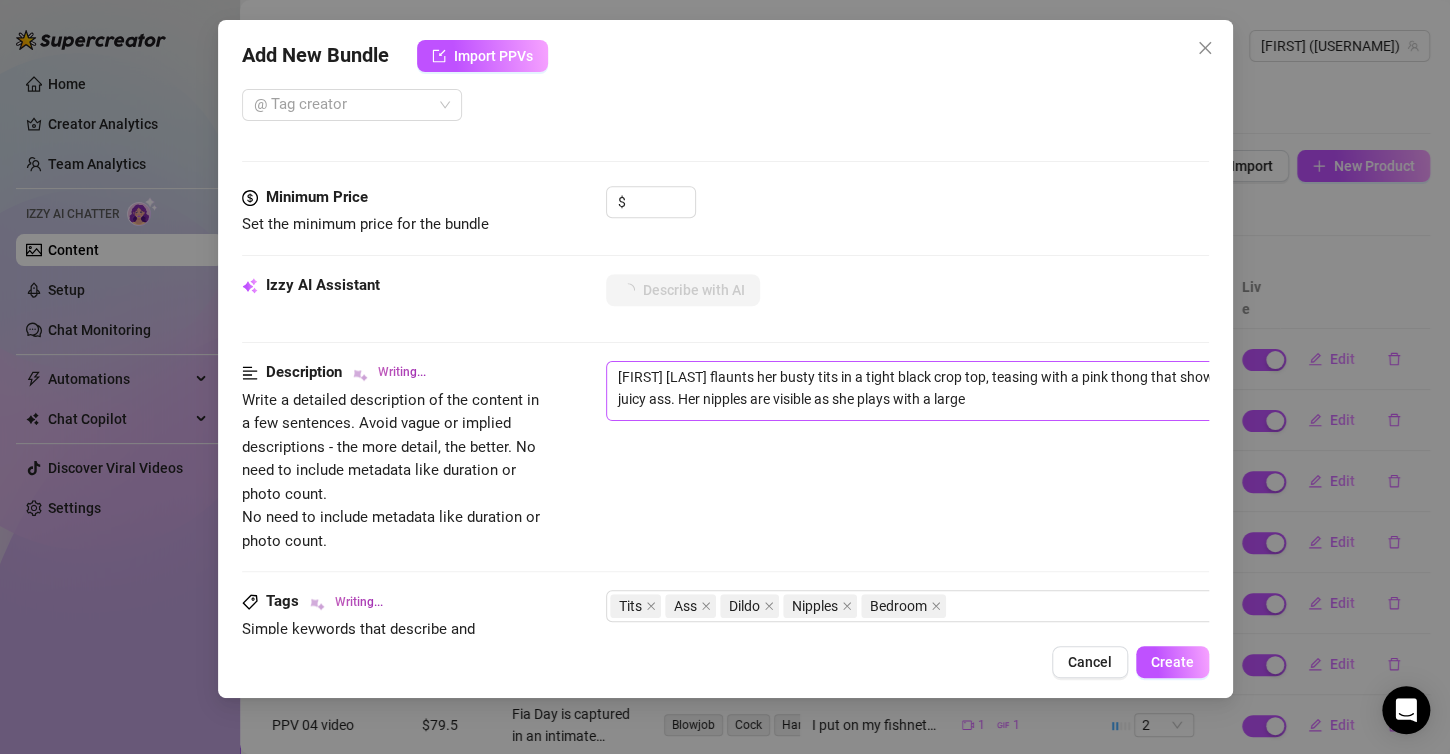 type on "Fia Day flaunts her busty tits in a tight black crop top, teasing with a pink thong that shows off her juicy ass. Her nipples are visible as she plays with a large dildo," 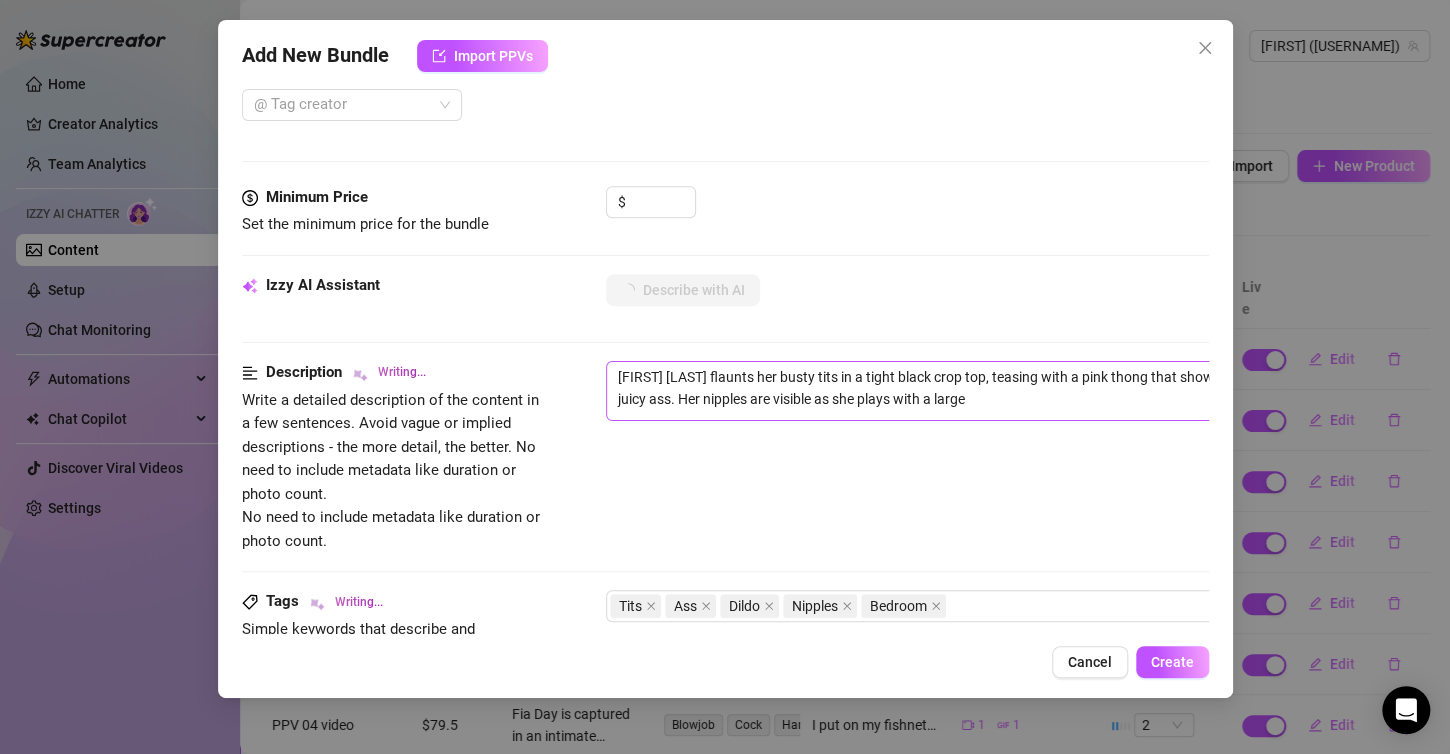 type on "Fia Day flaunts her busty tits in a tight black crop top, teasing with a pink thong that shows off her juicy ass. Her nipples are visible as she plays with a large dildo," 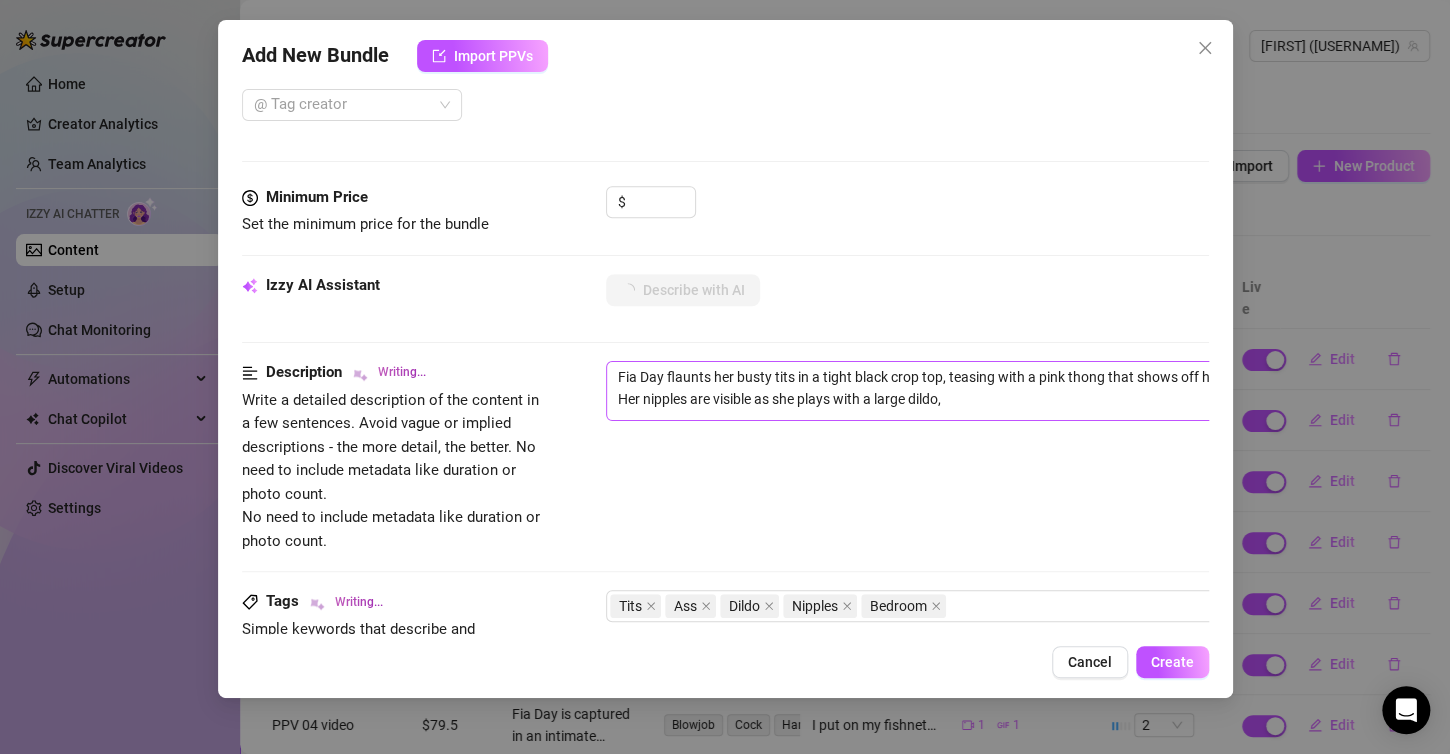 type on "[FIRST] [LAST] flaunts her busty tits in a tight black crop top, teasing with a pink thong that shows off her juicy ass. Her nipples are visible as she plays with a large dildo, giving" 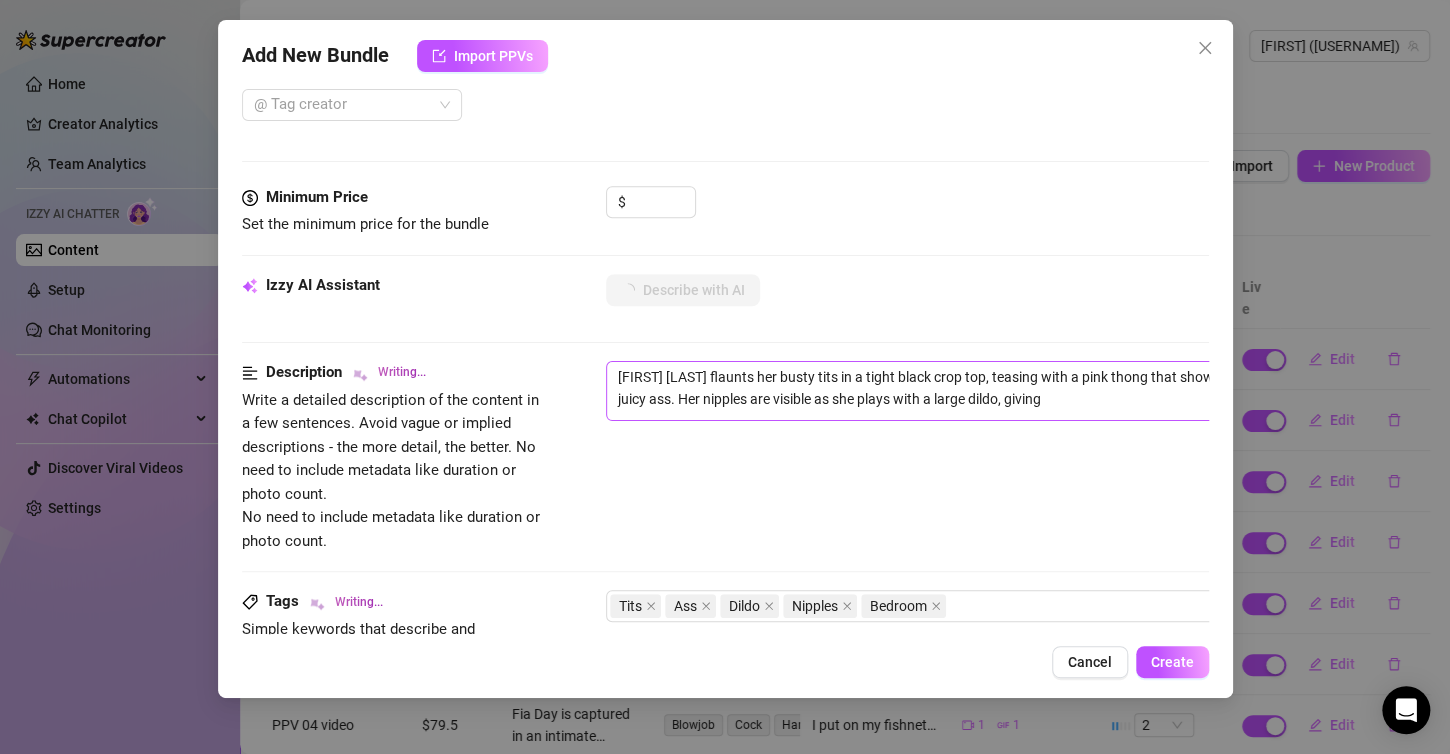 type on "Fia Day flaunts her busty tits in a tight black crop top, teasing with a pink thong that shows off her juicy ass. Her nipples are visible as she plays with a large dildo, giving a" 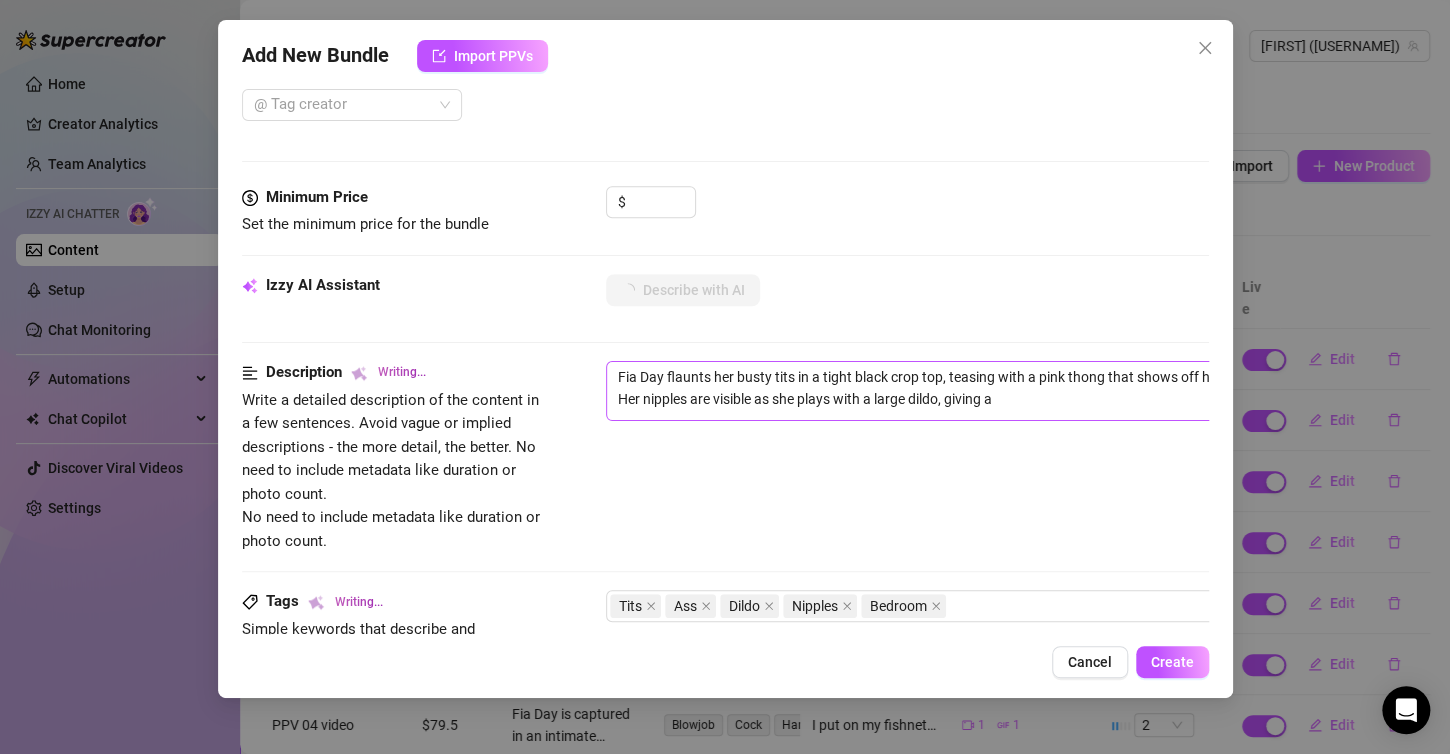 type on "[FIRST] [LAST] flaunts her busty tits in a tight black crop top, teasing with a pink thong that shows off her juicy ass. Her nipples are visible as she plays with a large dildo, giving a seductive" 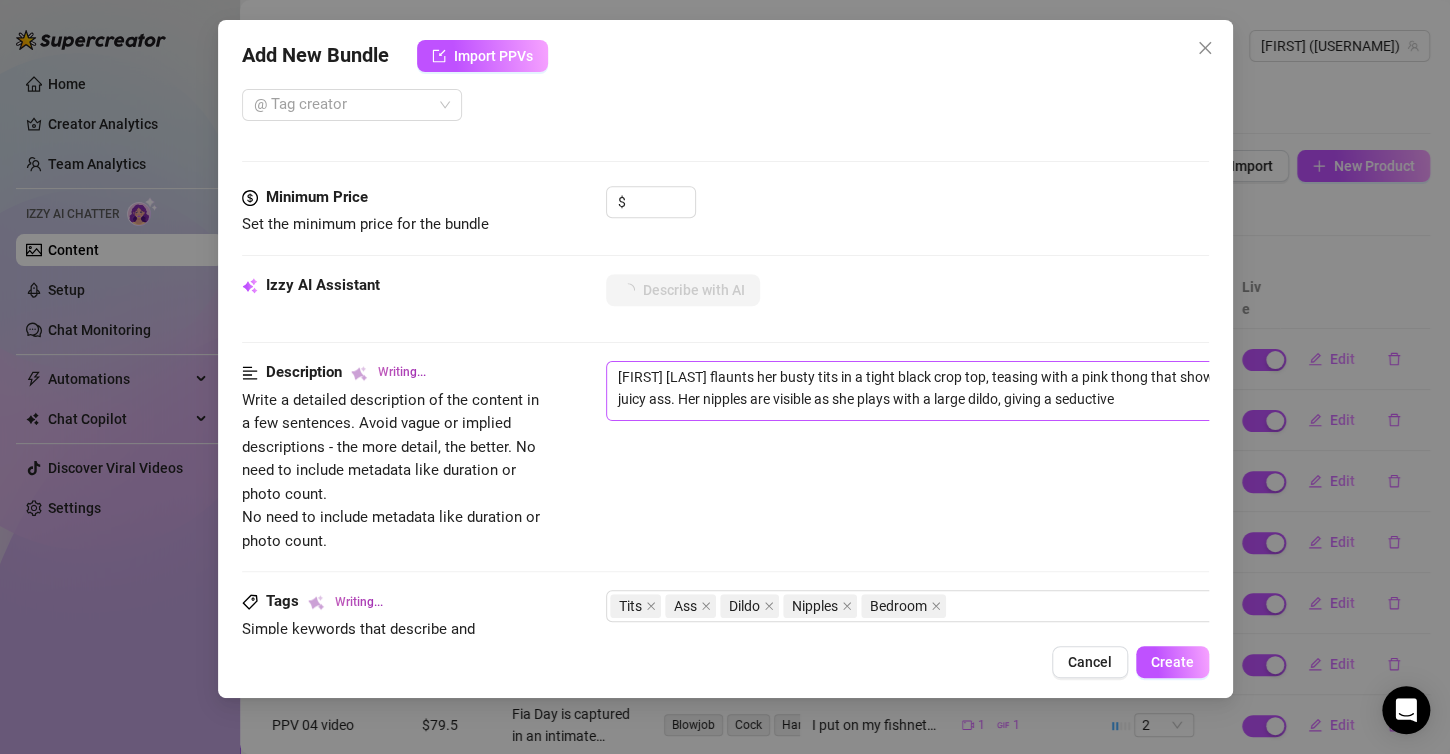 type on "[FIRST] [LAST] flaunts her busty tits in a tight black crop top, teasing with a pink thong that shows off her juicy ass. Her nipples are visible as she plays with a large dildo, giving a seductive show" 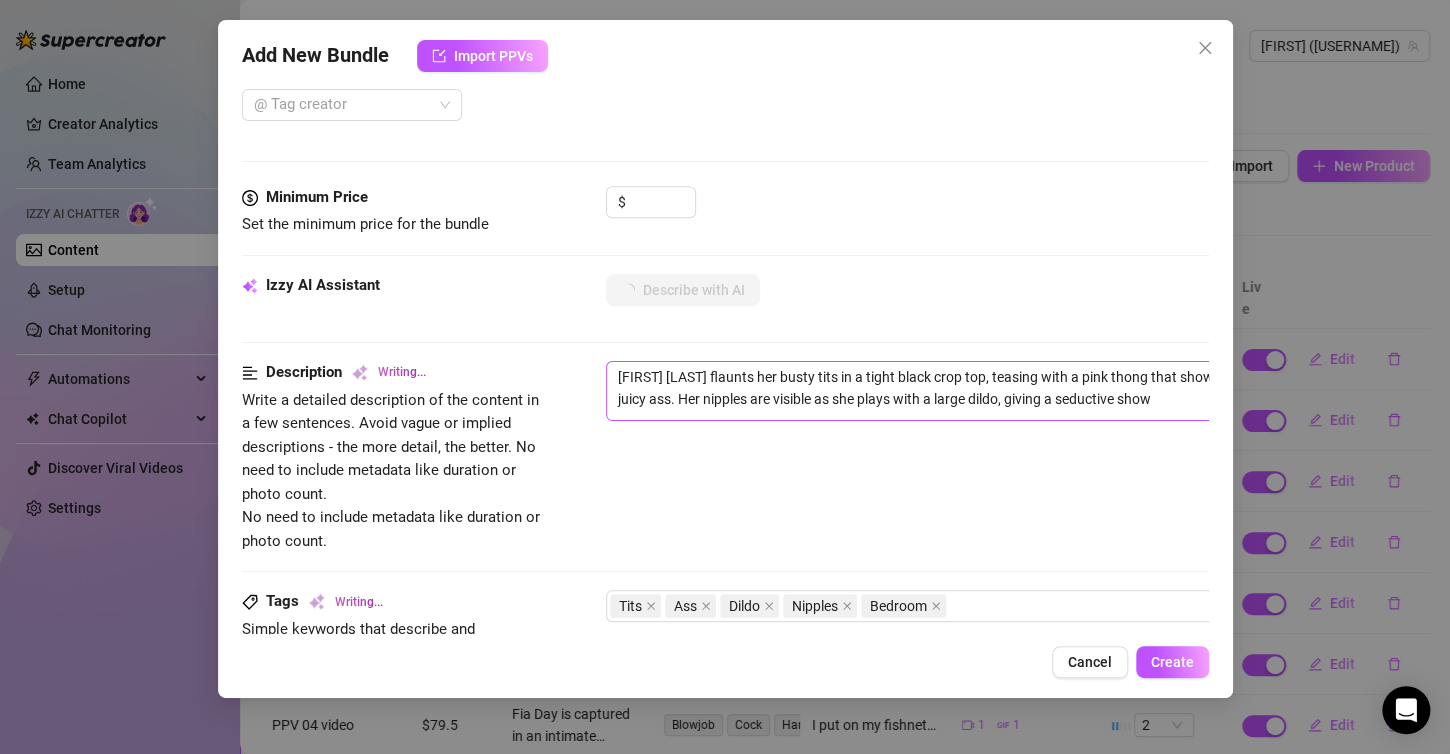 type on "Fia Day flaunts her busty tits in a tight black crop top, teasing with a pink thong that shows off her juicy ass. Her nipples are visible as she plays with a large dildo, giving a seductive show in" 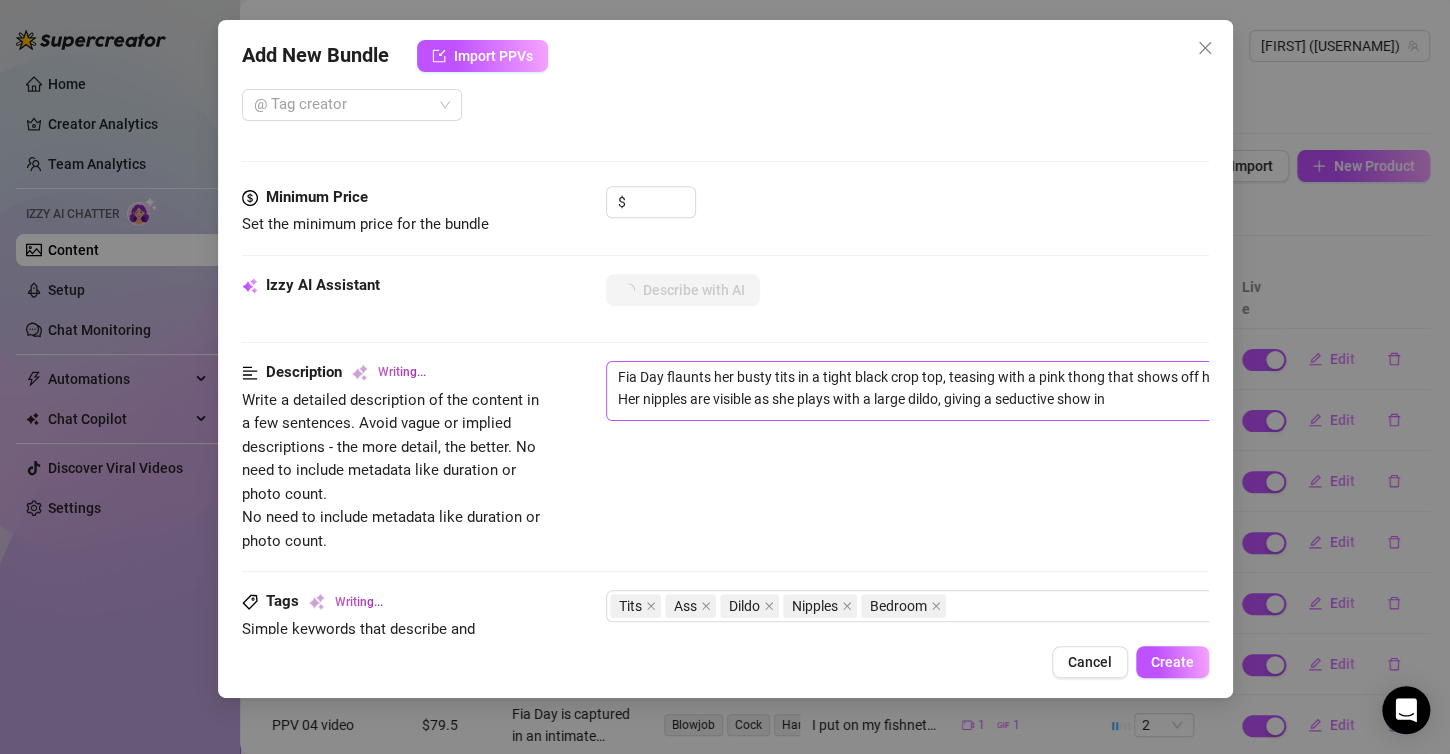 type on "Fia Day flaunts her busty tits in a tight black crop top, teasing with a pink thong that shows off her juicy ass. Her nipples are visible as she plays with a large dildo, giving a seductive show in a" 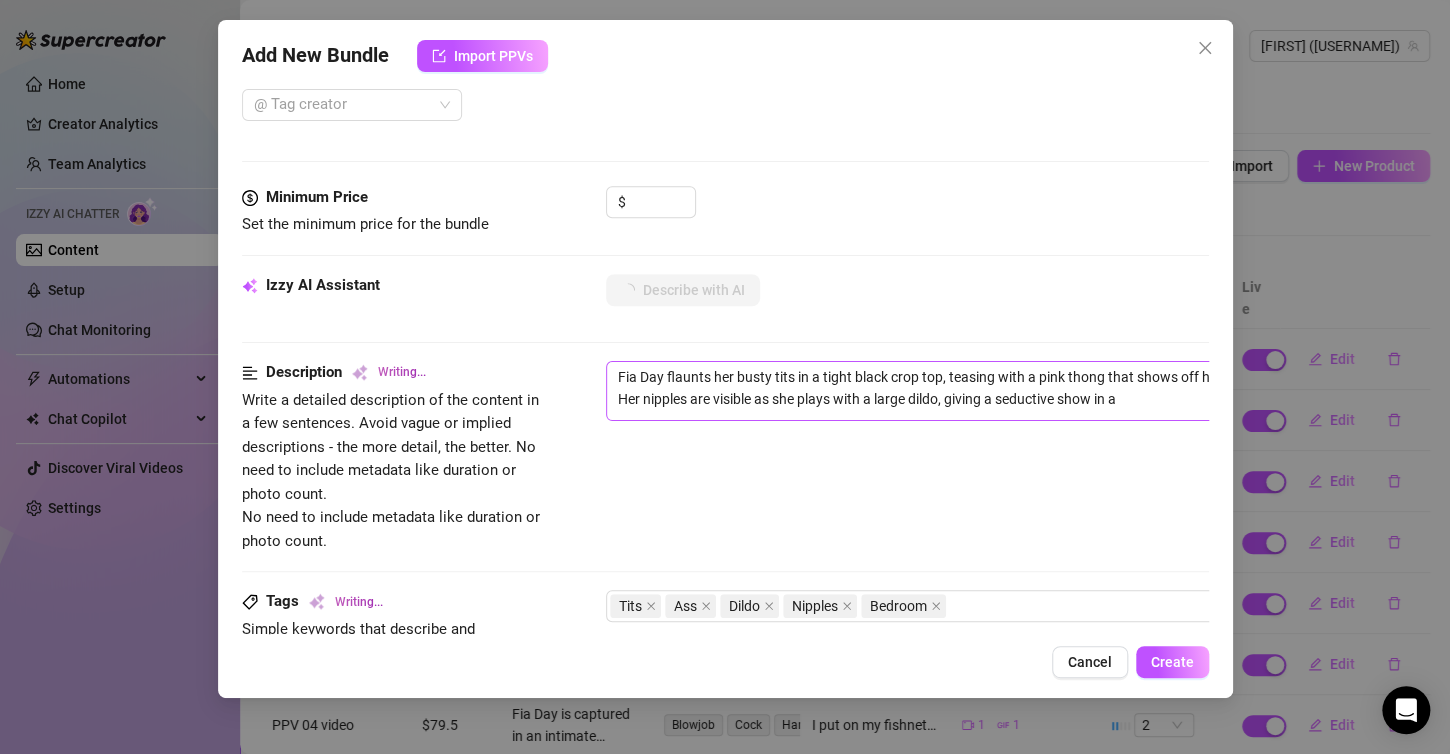 type on "[FIRST] [LAST] flaunts her busty tits in a tight black crop top, teasing with a pink thong that shows off her juicy ass. Her nipples are visible as she plays with a large dildo, giving a seductive show in a cozy" 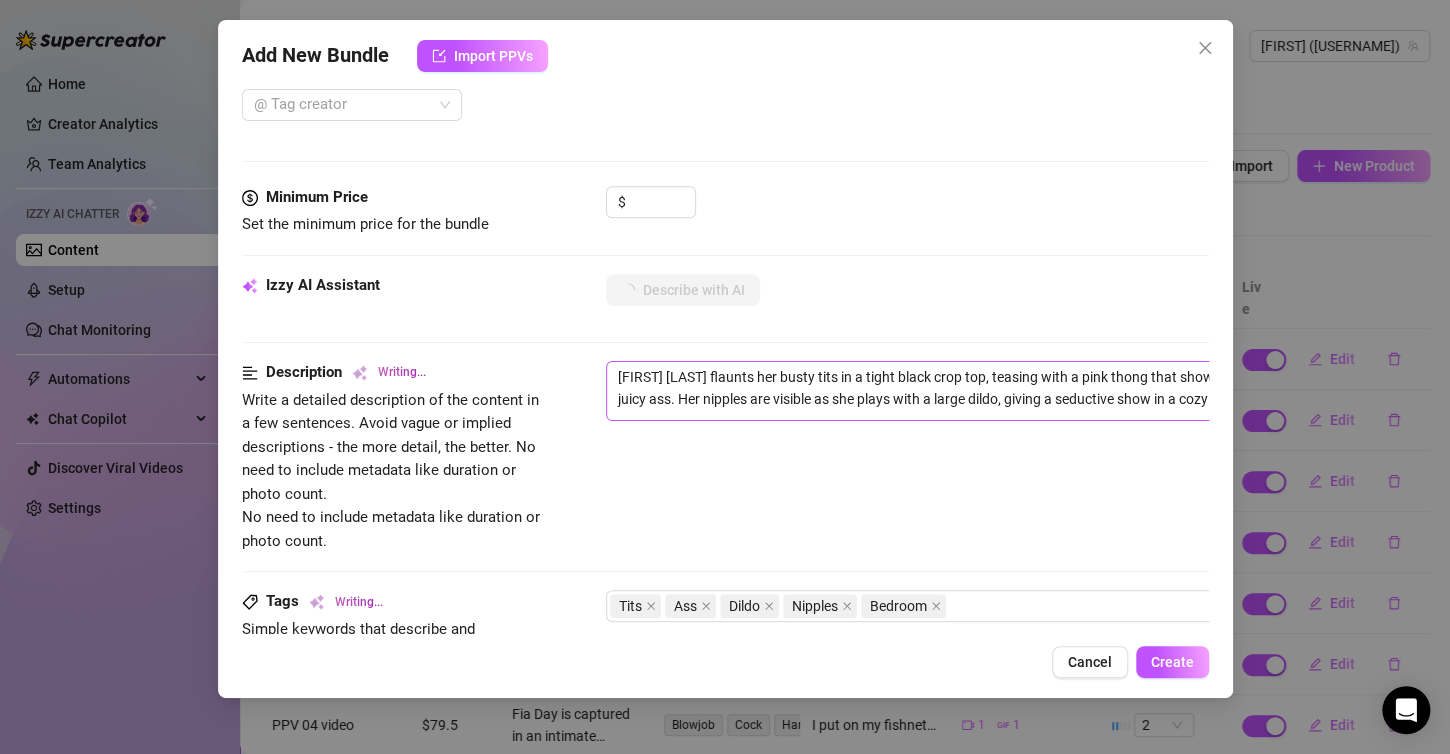 type on "Fia Day flaunts her busty tits in a tight black crop top, teasing with a pink thong that shows off her juicy ass. Her nipples are visible as she plays with a large dildo, giving a seductive show in a cozy bedroom" 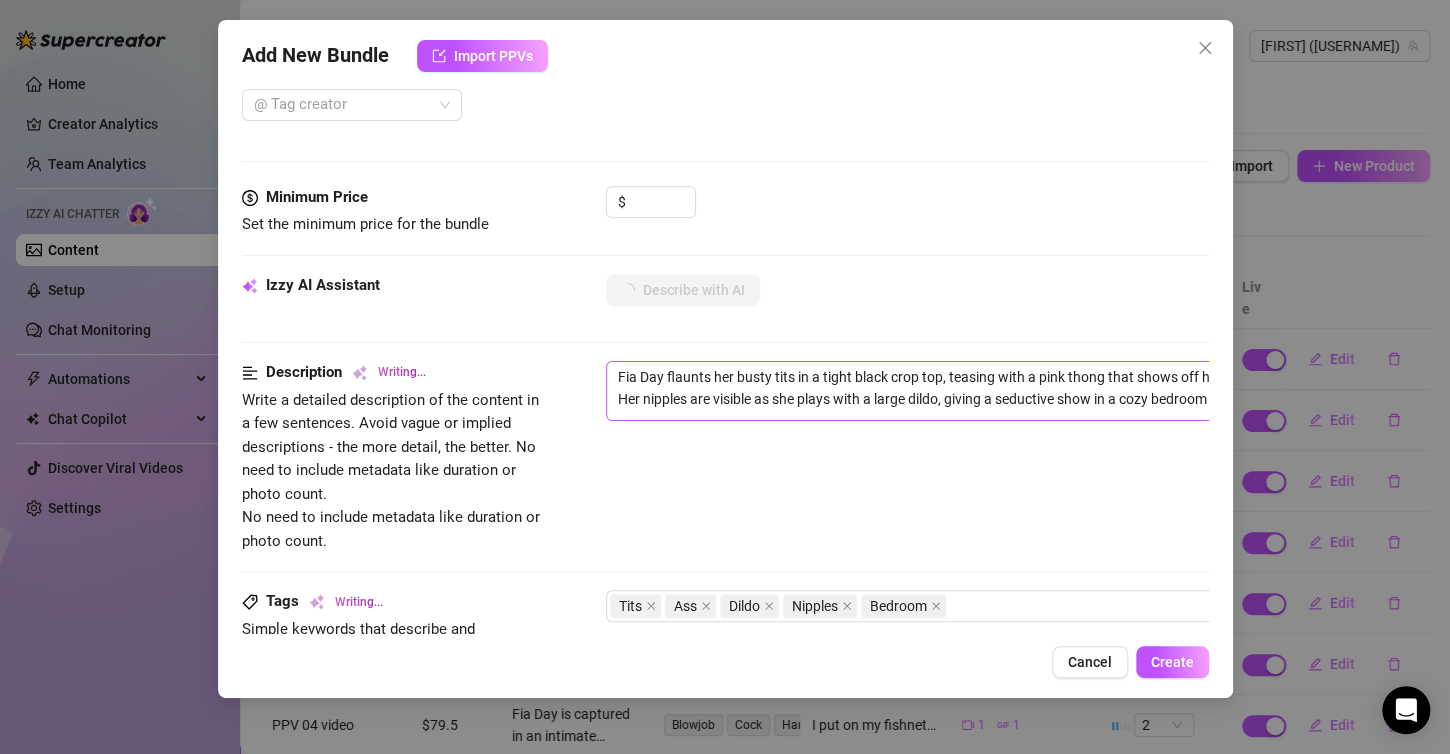 type on "[FIRST] [LAST] flaunts her busty tits in a tight black crop top, teasing with a pink thong that shows off her juicy ass. Her nipples are visible as she plays with a large dildo, giving a seductive show in a cozy bedroom setting." 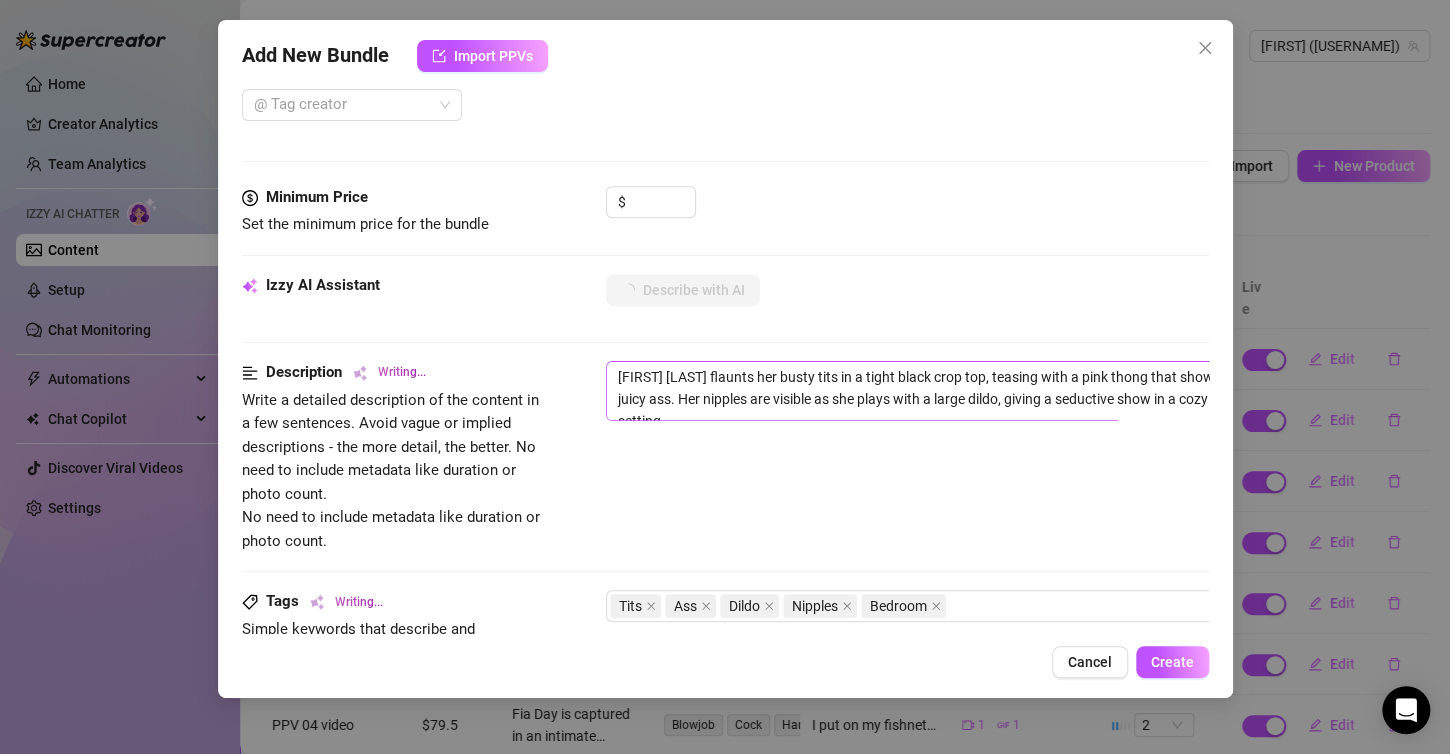 type on "Fia Day flaunts her busty tits in a tight black crop top, teasing with a pink thong that shows off her juicy ass. Her nipples are visible as she plays with a large dildo, giving a seductive show in a cozy bedroom setting. Her" 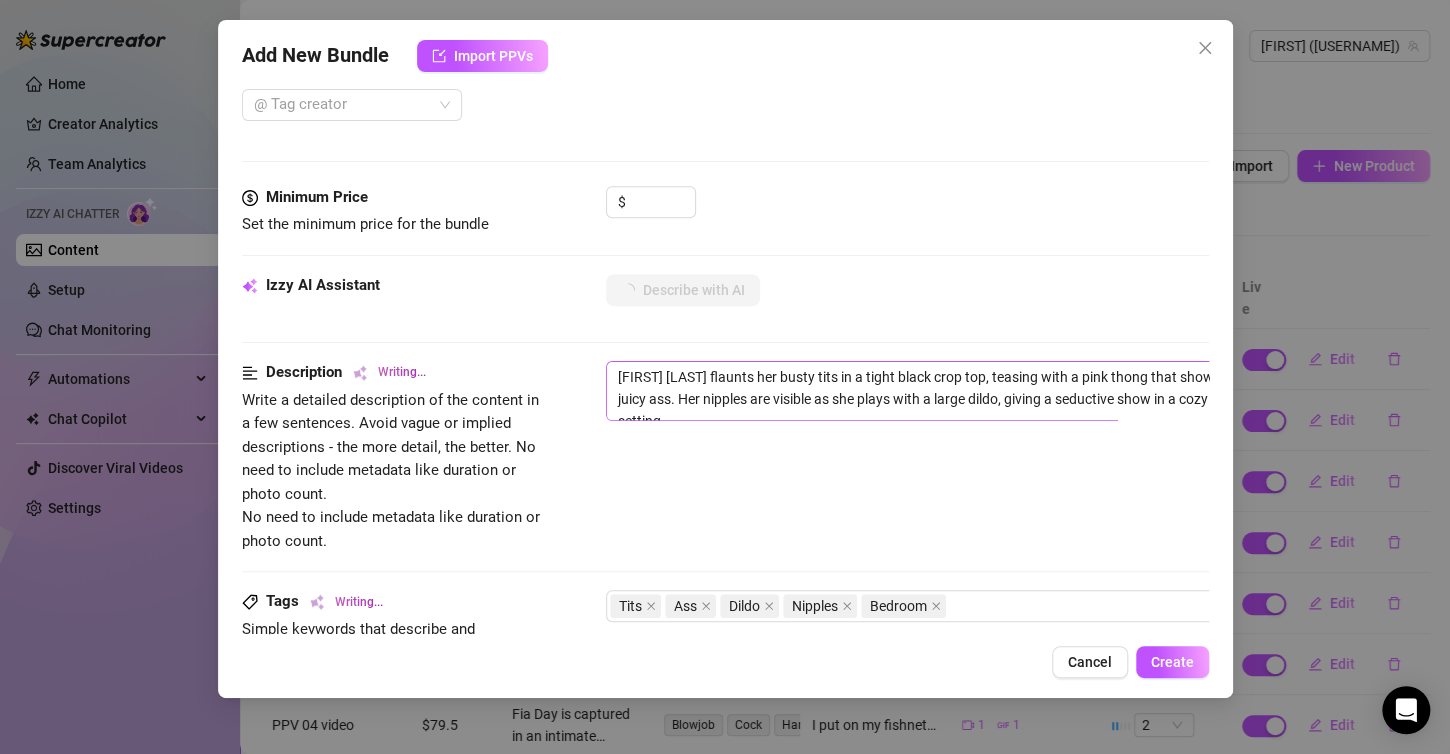 type on "Fia Day flaunts her busty tits in a tight black crop top, teasing with a pink thong that shows off her juicy ass. Her nipples are visible as she plays with a large dildo, giving a seductive show in a cozy bedroom setting. Her" 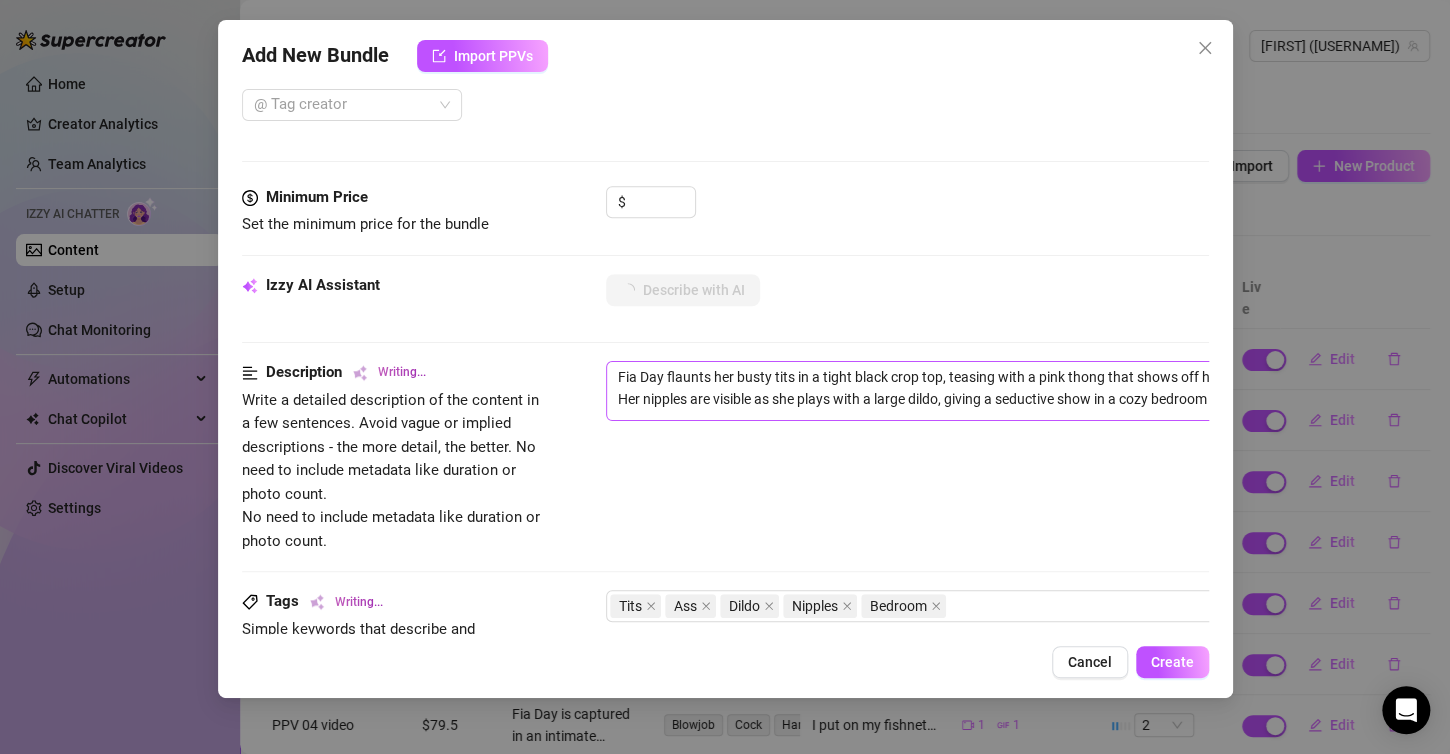 type on "[FIRST] [LAST] flaunts her busty tits in a tight black crop top, teasing with a pink thong that shows off her juicy ass. Her nipples are visible as she plays with a large dildo, giving a seductive show in a cozy bedroom setting. Her curvy" 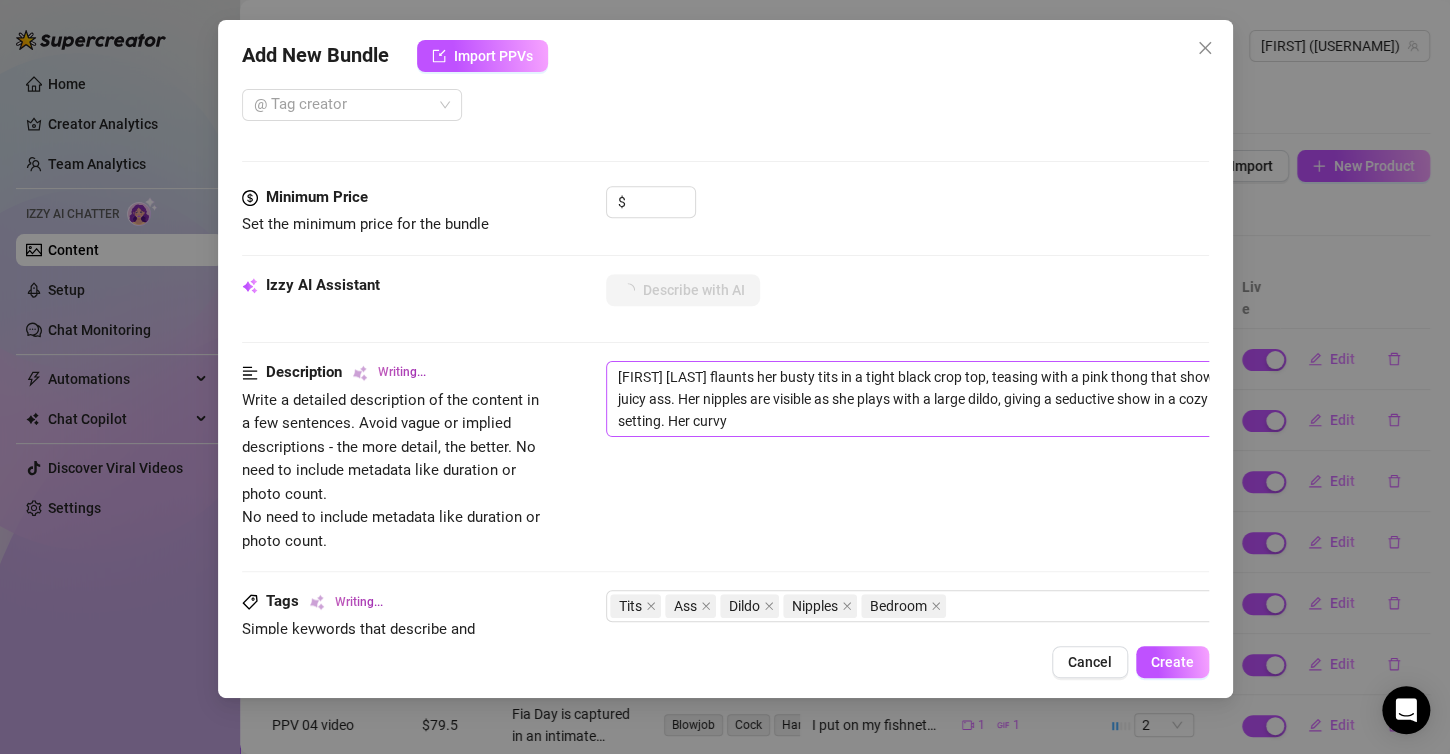 type on "Fia Day flaunts her busty tits in a tight black crop top, teasing with a pink thong that shows off her juicy ass. Her nipples are visible as she plays with a large dildo, giving a seductive show in a cozy bedroom setting. Her curvy body" 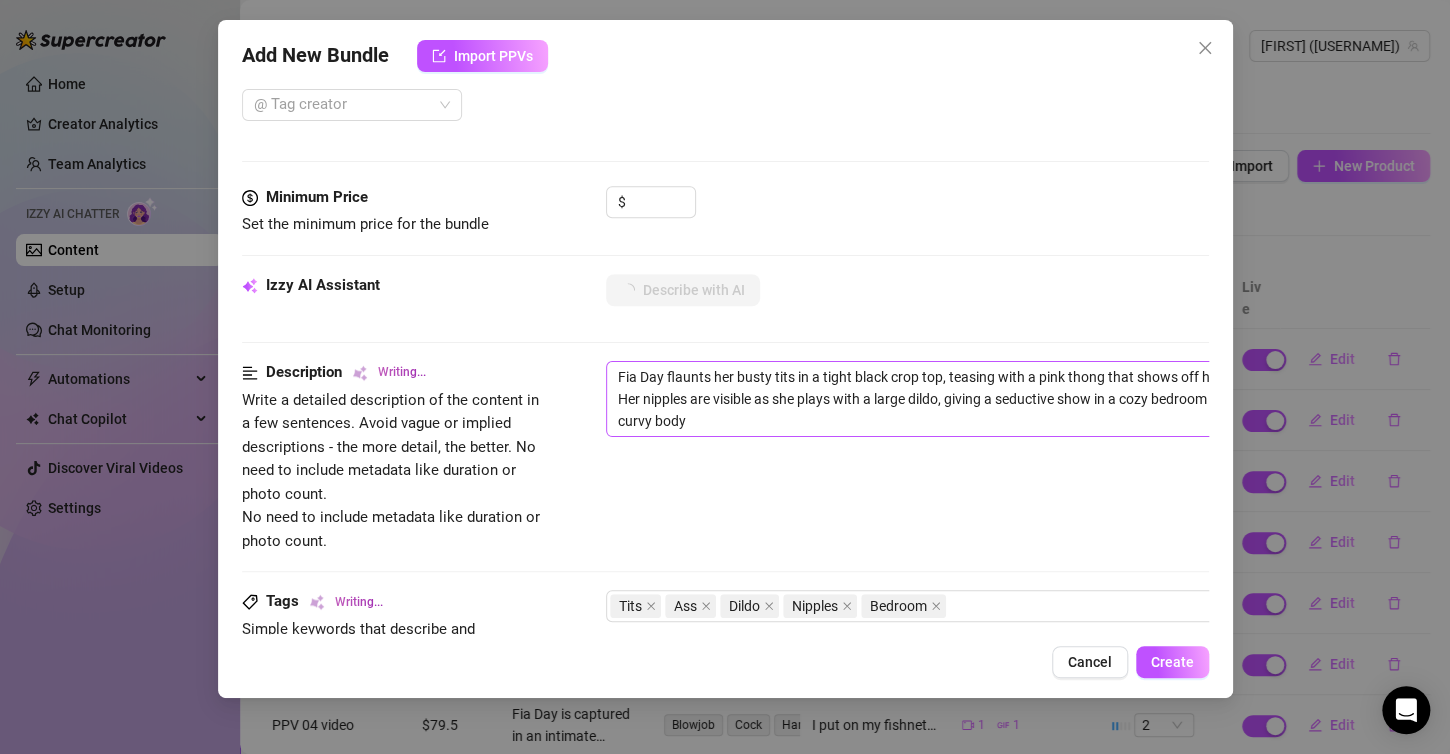 type on "[FIRST] [LAST] flaunts her busty tits in a tight black crop top, teasing with a pink thong that shows off her juicy ass. Her nipples are visible as she plays with a large dildo, giving a seductive show in a cozy bedroom setting. Her curvy body and" 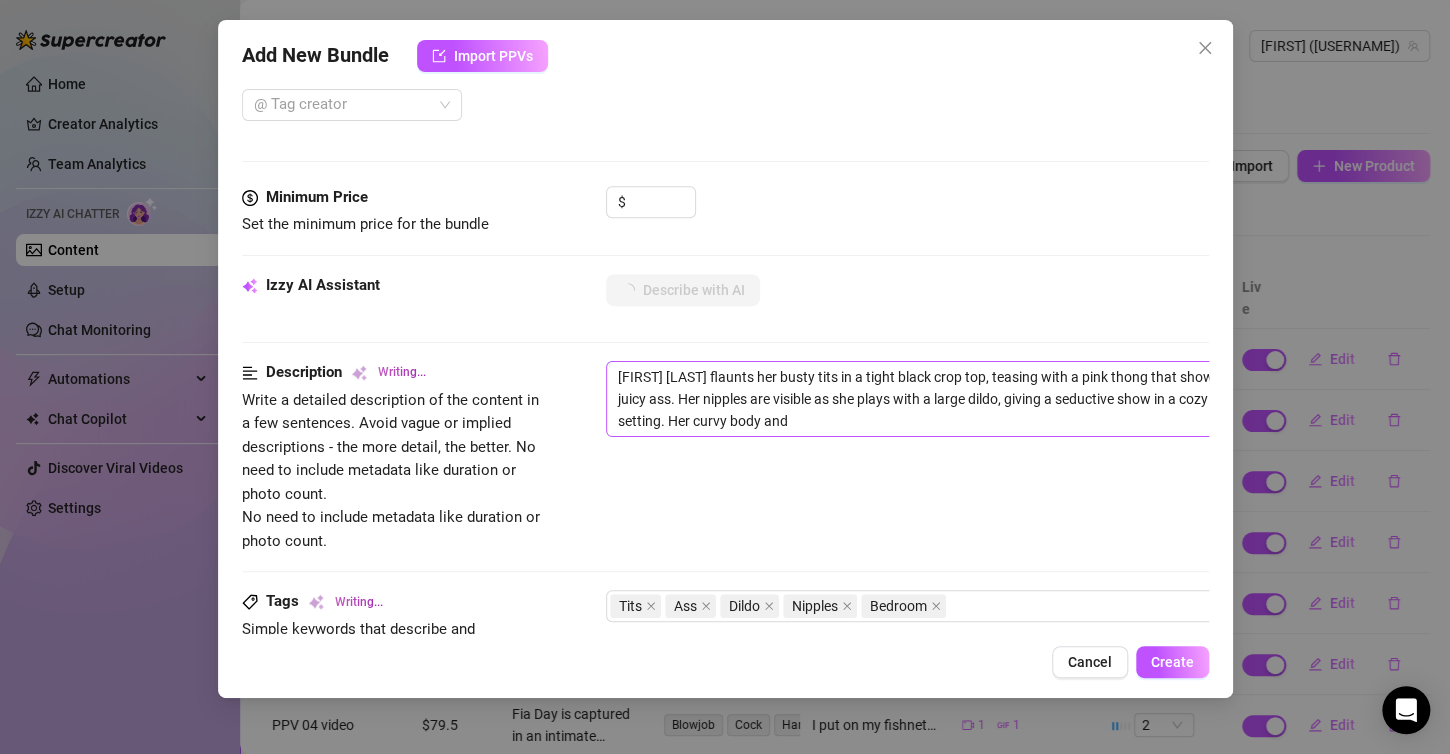 type on "[FIRST] [LAST] flaunts her busty tits in a tight black crop top, teasing with a pink thong that shows off her juicy ass. Her nipples are visible as she plays with a large dildo, giving a seductive show in a cozy bedroom setting. Her curvy body and playful" 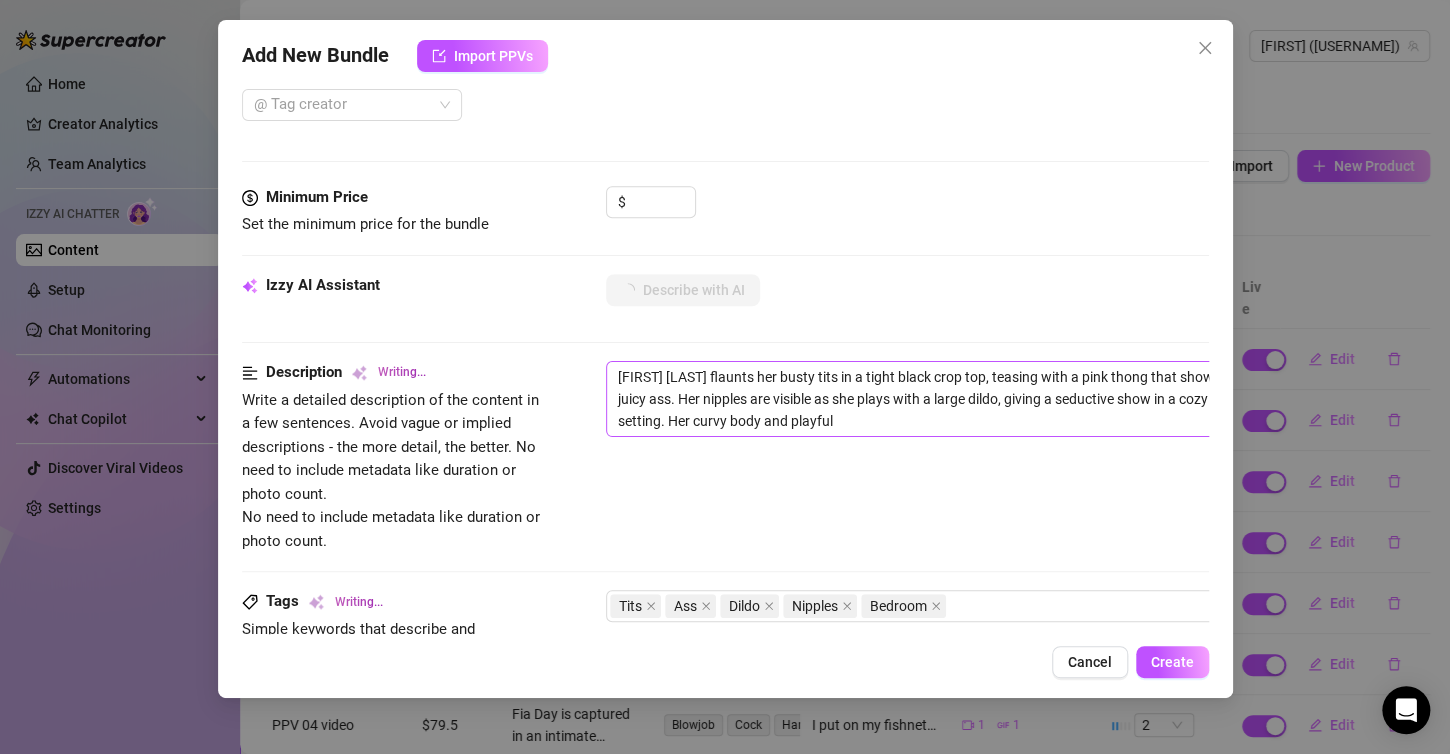 type on "Fia Day flaunts her busty tits in a tight black crop top, teasing with a pink thong that shows off her juicy ass. Her nipples are visible as she plays with a large dildo, giving a seductive show in a cozy bedroom setting. Her curvy body and playful poses" 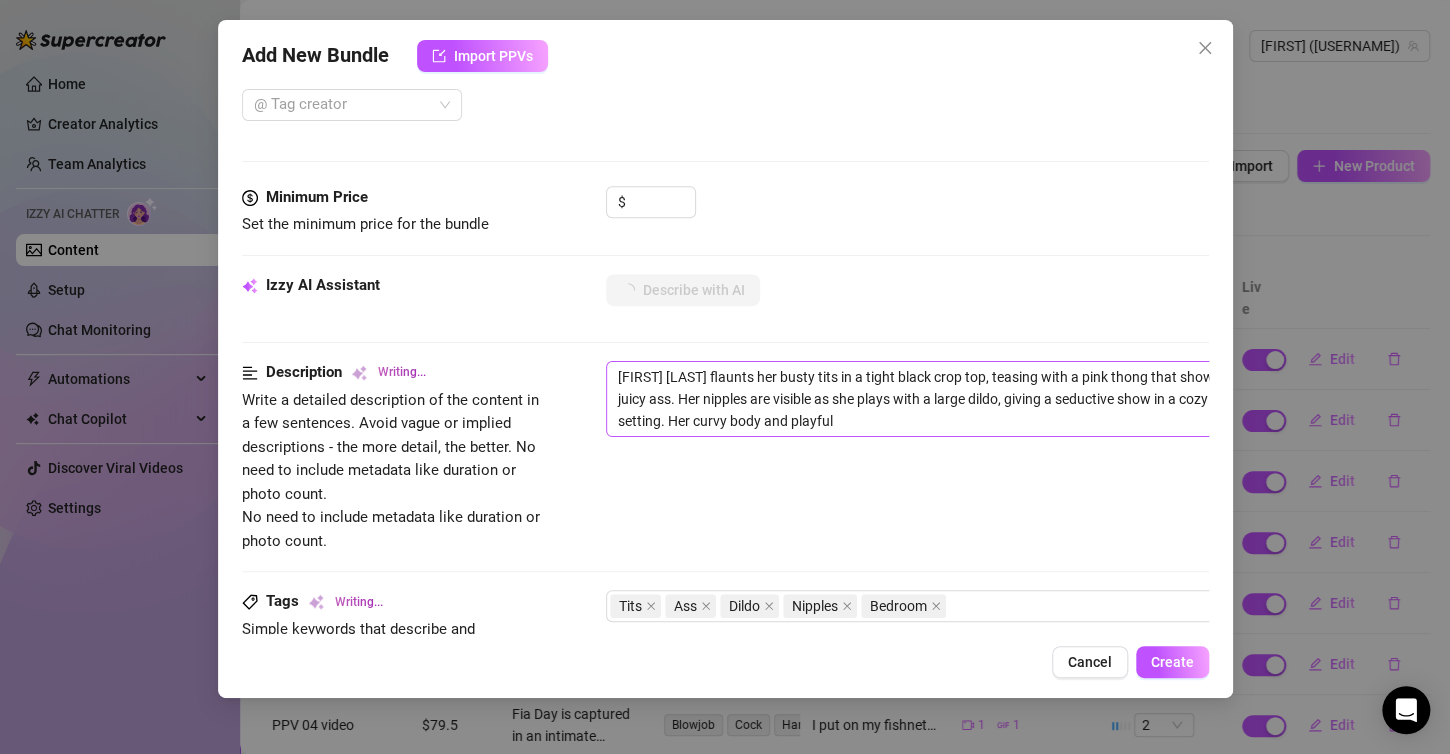 type on "Fia Day flaunts her busty tits in a tight black crop top, teasing with a pink thong that shows off her juicy ass. Her nipples are visible as she plays with a large dildo, giving a seductive show in a cozy bedroom setting. Her curvy body and playful poses" 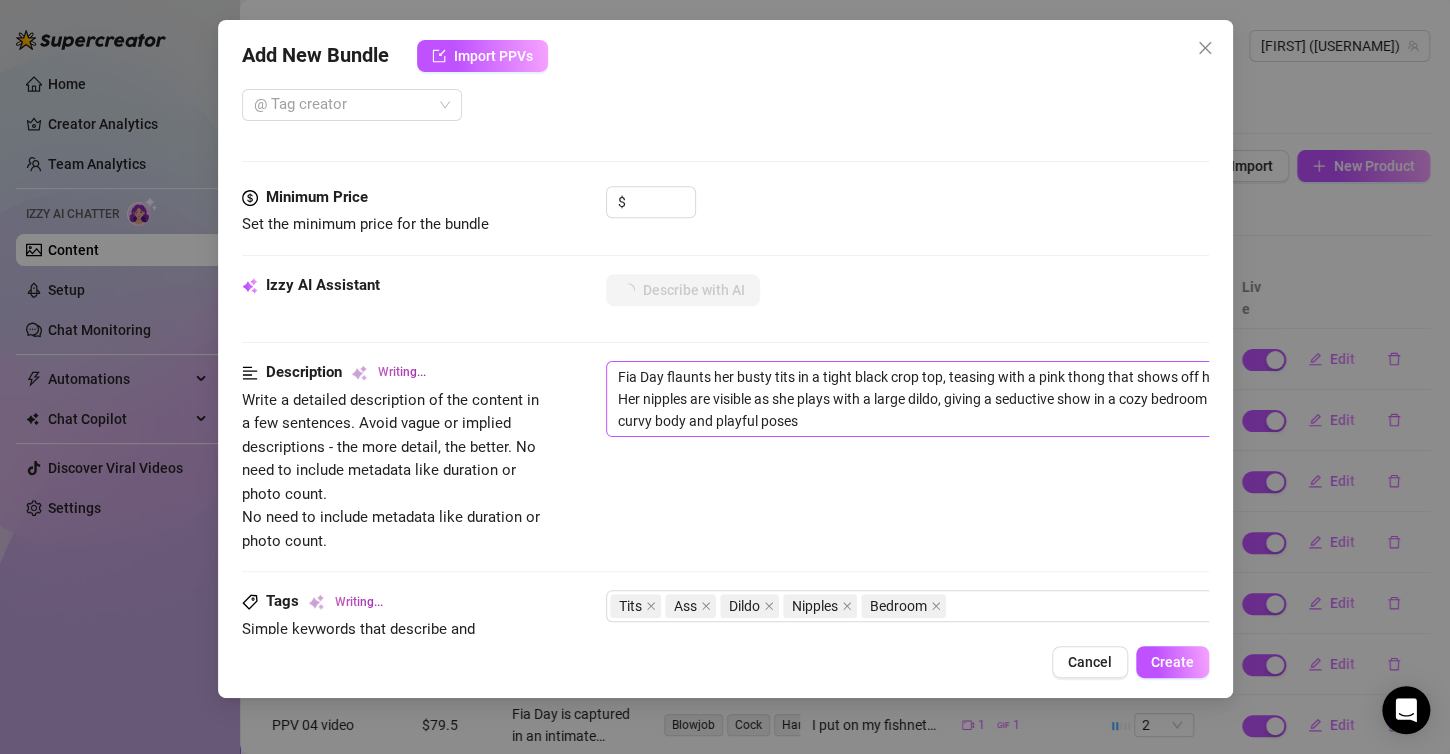 type on "Fia Day flaunts her busty tits in a tight black crop top, teasing with a pink thong that shows off her juicy ass. Her nipples are visible as she plays with a large dildo, giving a seductive show in a cozy bedroom setting. Her curvy body and playful poses make" 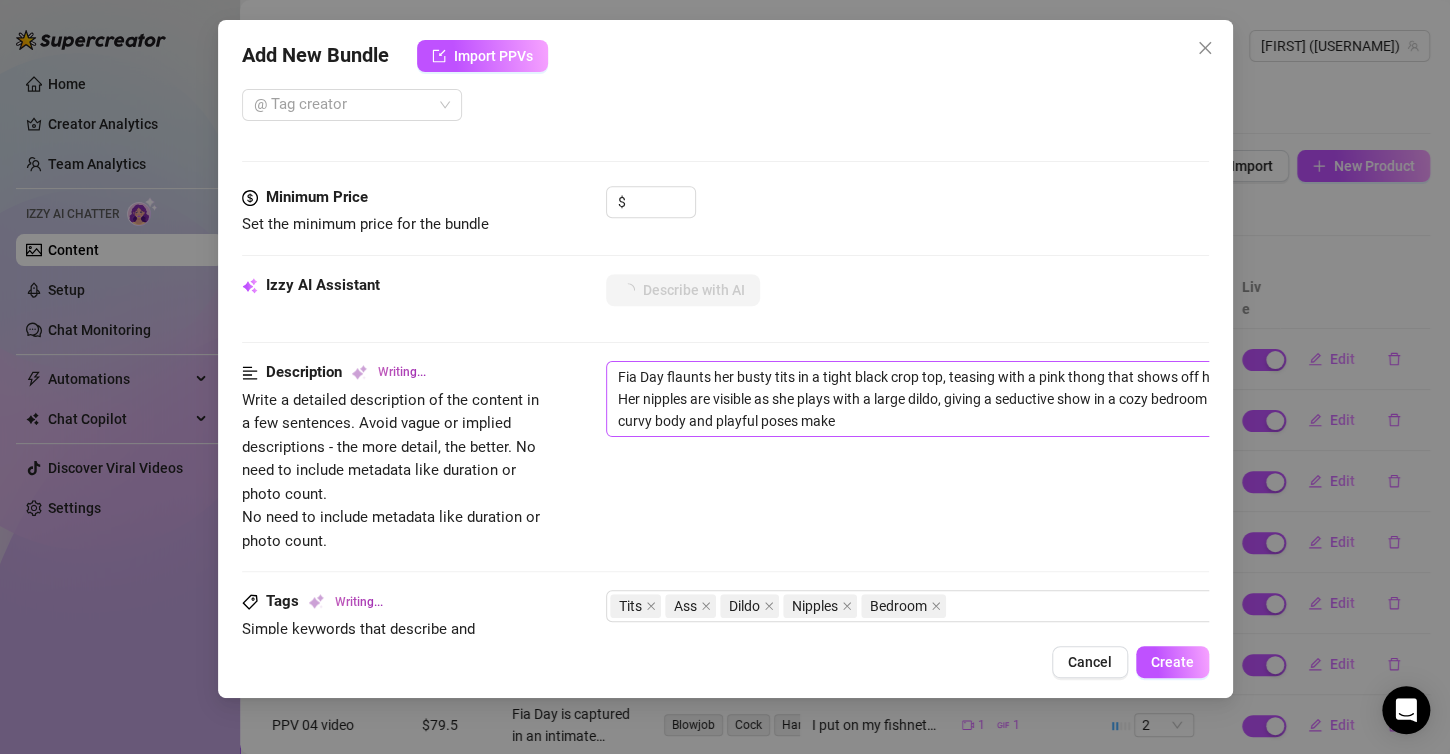 type on "[FIRST] [LAST] flaunts her busty tits in a tight black crop top, teasing with a pink thong that shows off her juicy ass. Her nipples are visible as she plays with a large dildo, giving a seductive show in a cozy bedroom setting. Her curvy body and playful poses make this" 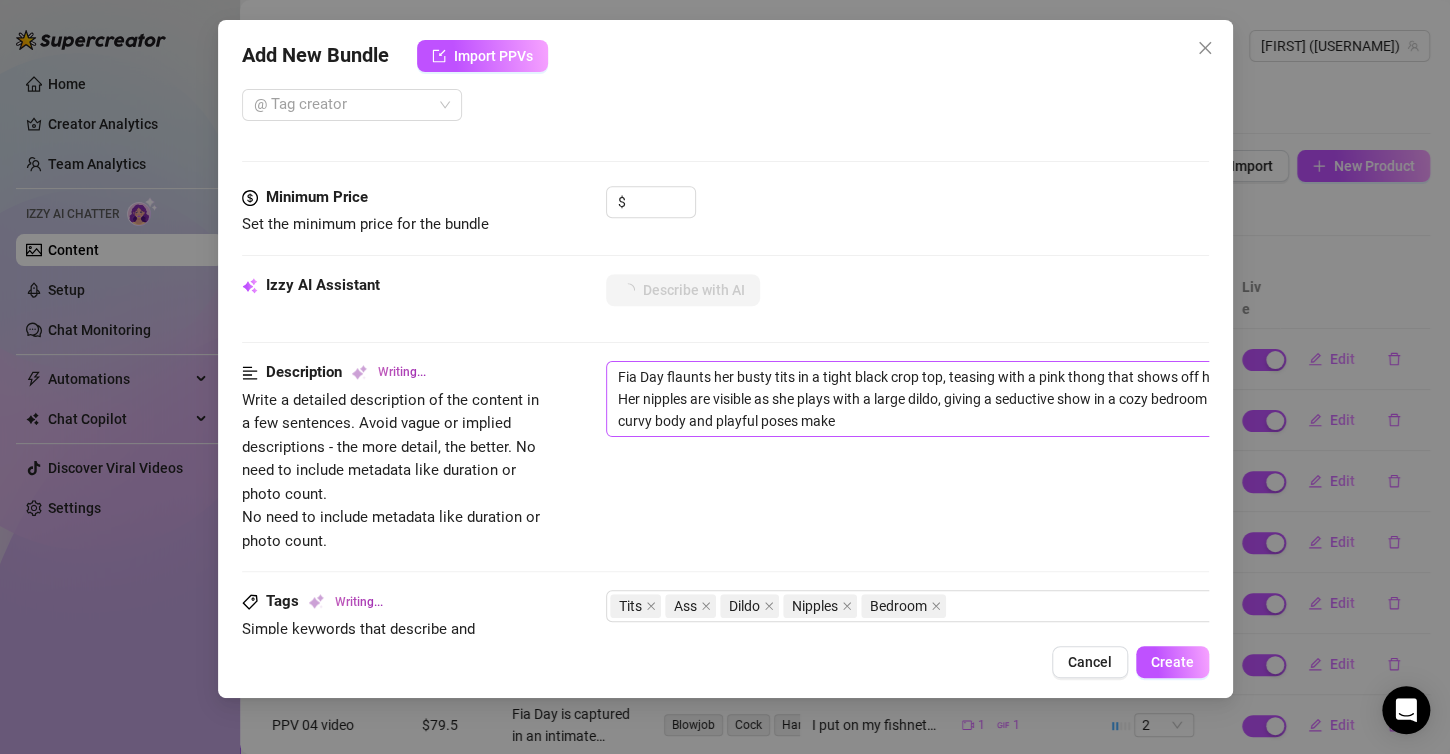 type on "[FIRST] [LAST] flaunts her busty tits in a tight black crop top, teasing with a pink thong that shows off her juicy ass. Her nipples are visible as she plays with a large dildo, giving a seductive show in a cozy bedroom setting. Her curvy body and playful poses make this" 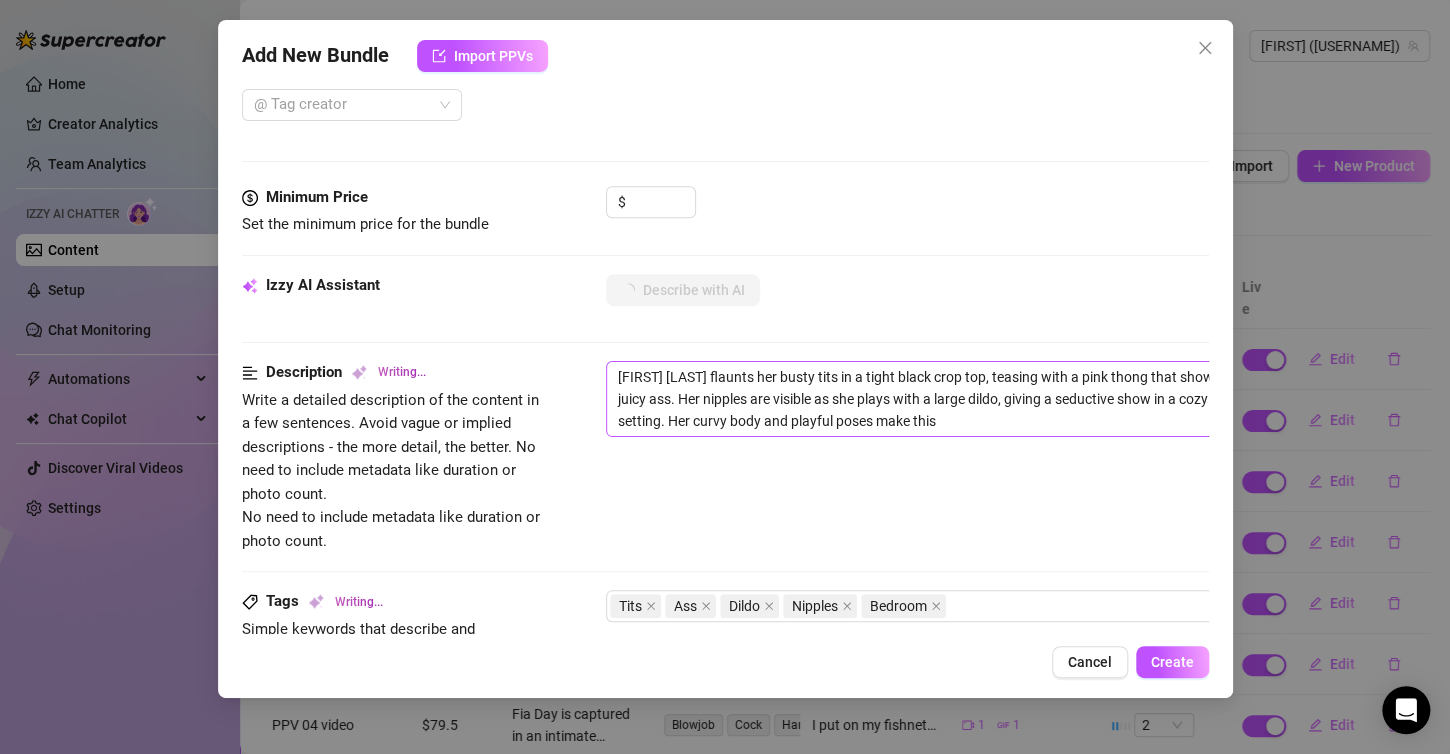type on "[FIRST] [LAST] flaunts her busty tits in a tight black crop top, teasing with a pink thong that shows off her juicy ass. Her nipples are visible as she plays with a large dildo, giving a seductive show in a cozy bedroom setting. Her curvy body and playful poses make this" 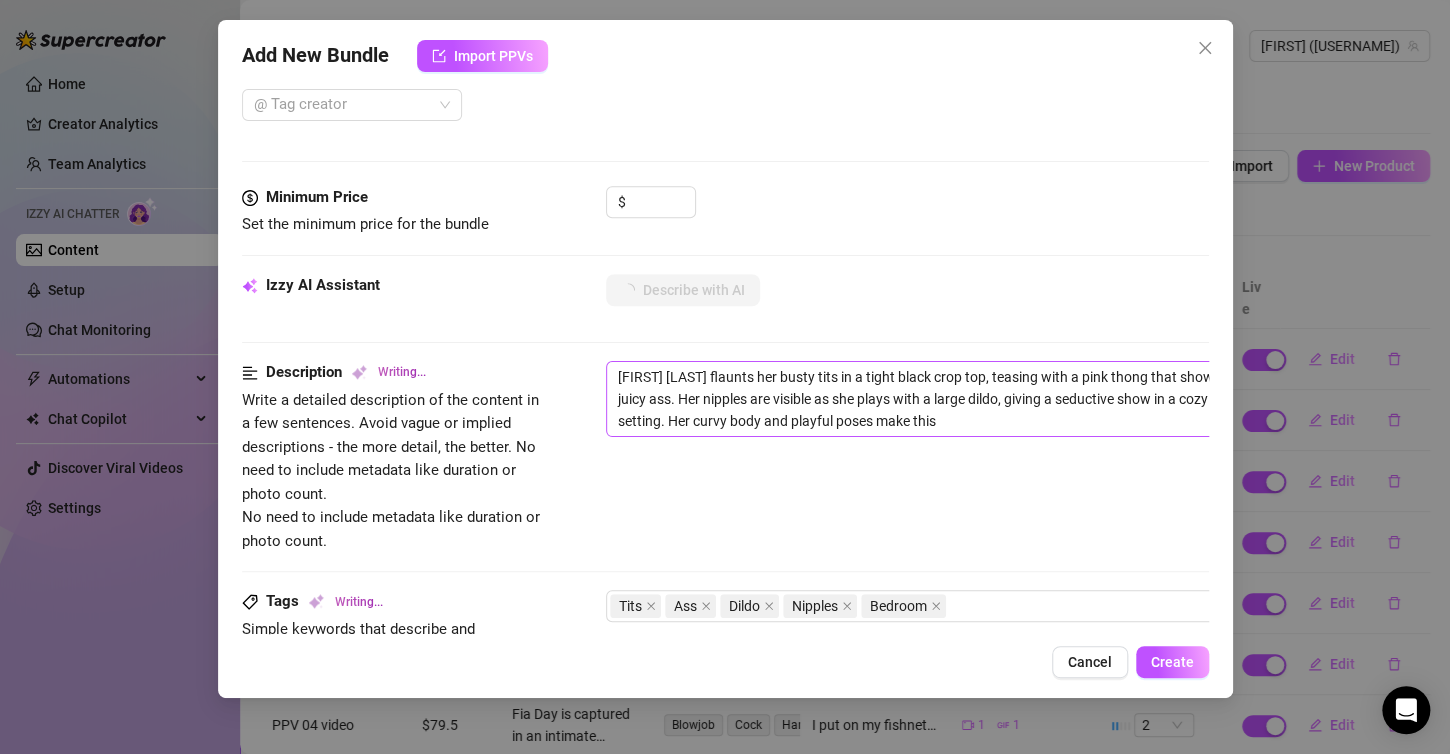 type on "[FIRST] [LAST] flaunts her busty tits in a tight black crop top, teasing with a pink thong that shows off her juicy ass. Her nipples are visible as she plays with a large dildo, giving a seductive show in a cozy bedroom setting. Her curvy body and playful poses make this" 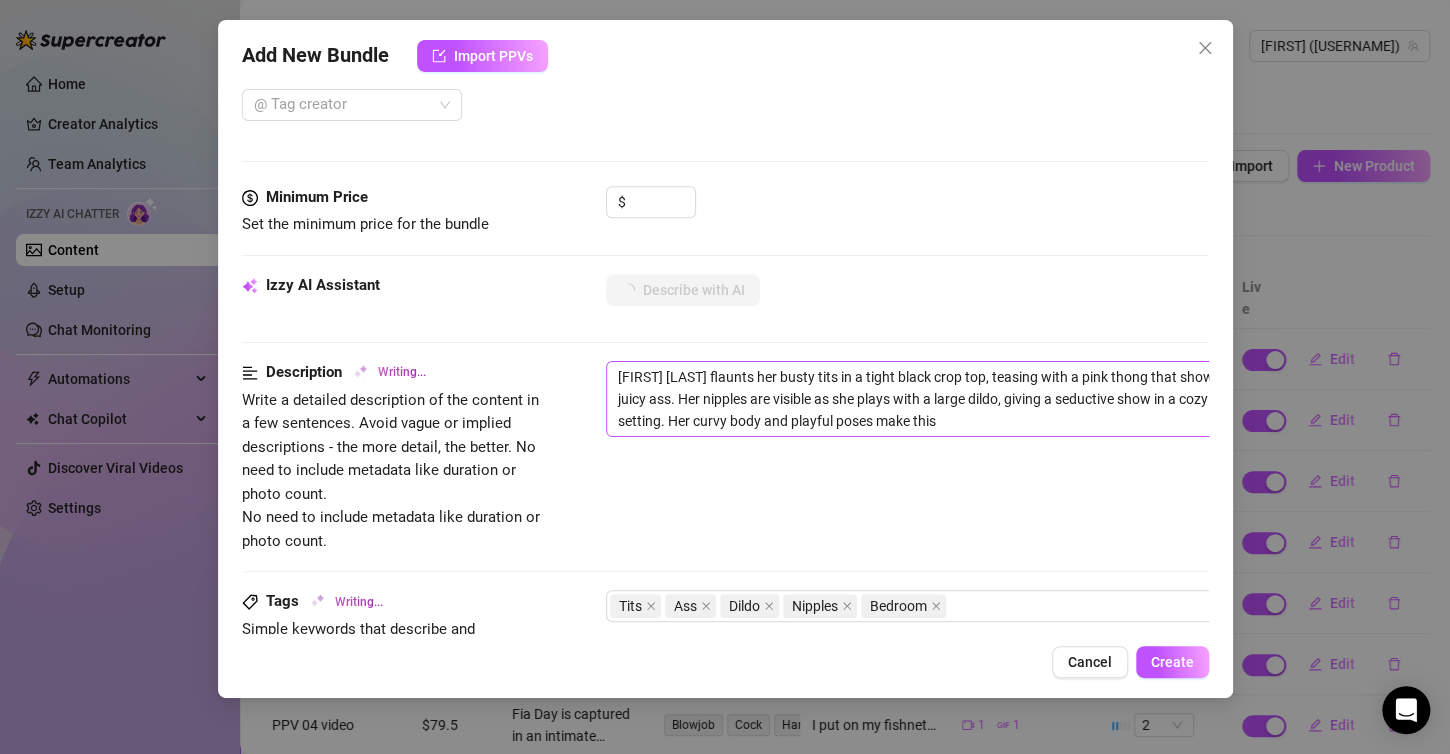 type on "[FIRST] [LAST] flaunts her busty tits in a tight black crop top, teasing with a pink thong that shows off her juicy ass. Her nipples are visible as she plays with a large dildo, giving a seductive show in a cozy bedroom setting. Her curvy body and playful poses make this bundle a" 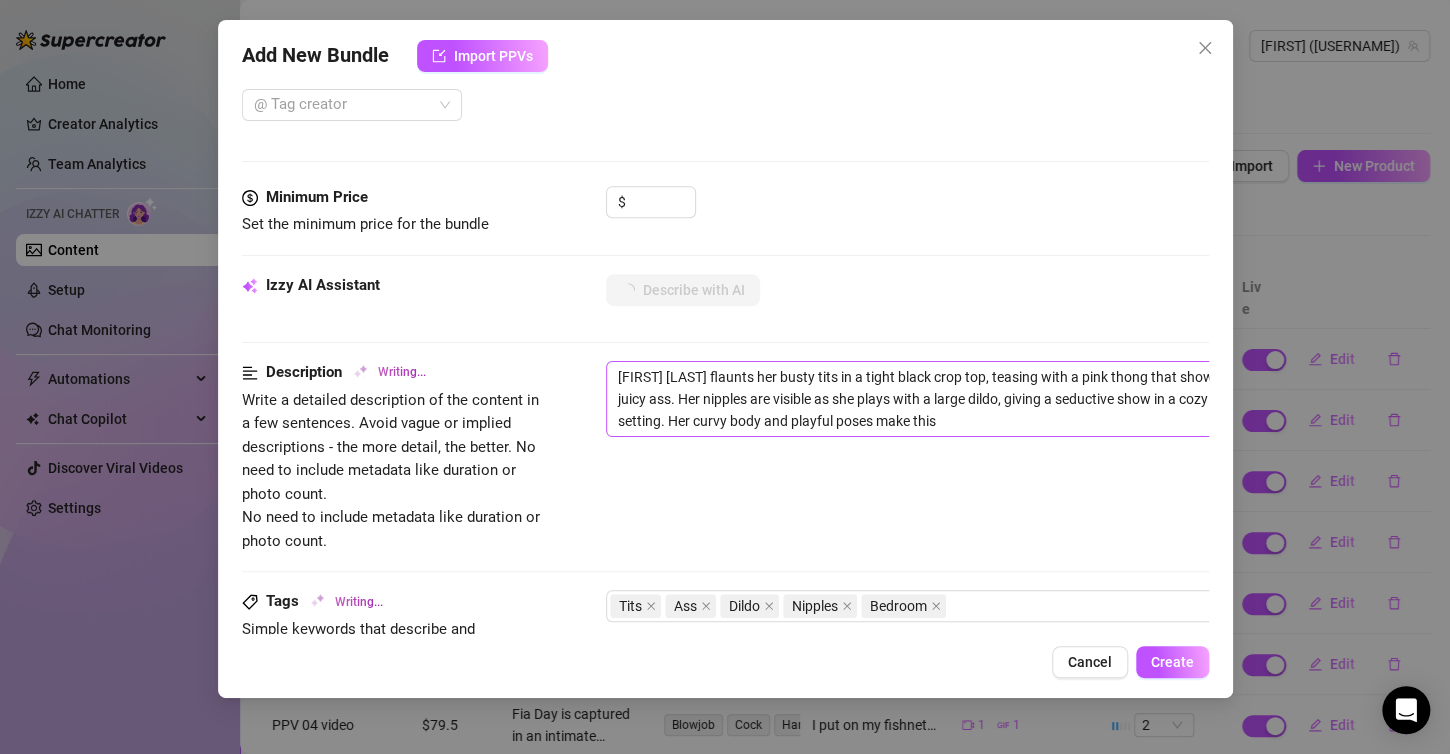 type on "[FIRST] [LAST] flaunts her busty tits in a tight black crop top, teasing with a pink thong that shows off her juicy ass. Her nipples are visible as she plays with a large dildo, giving a seductive show in a cozy bedroom setting. Her curvy body and playful poses make this bundle a" 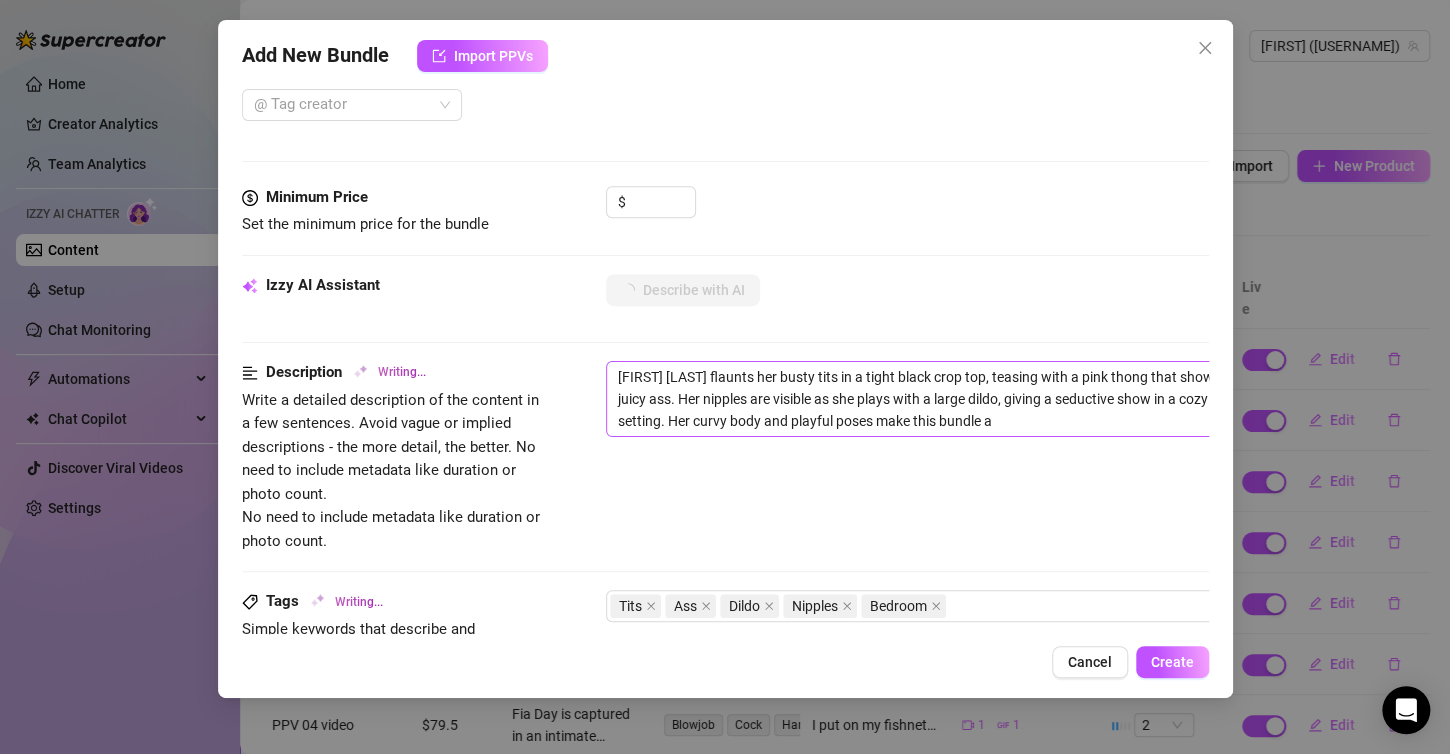 type on "Fia Day flaunts her busty tits in a tight black crop top, teasing with a pink thong that shows off her juicy ass. Her nipples are visible as she plays with a large dildo, giving a seductive show in a cozy bedroom setting. Her curvy body and playful poses make this bundle a must-see." 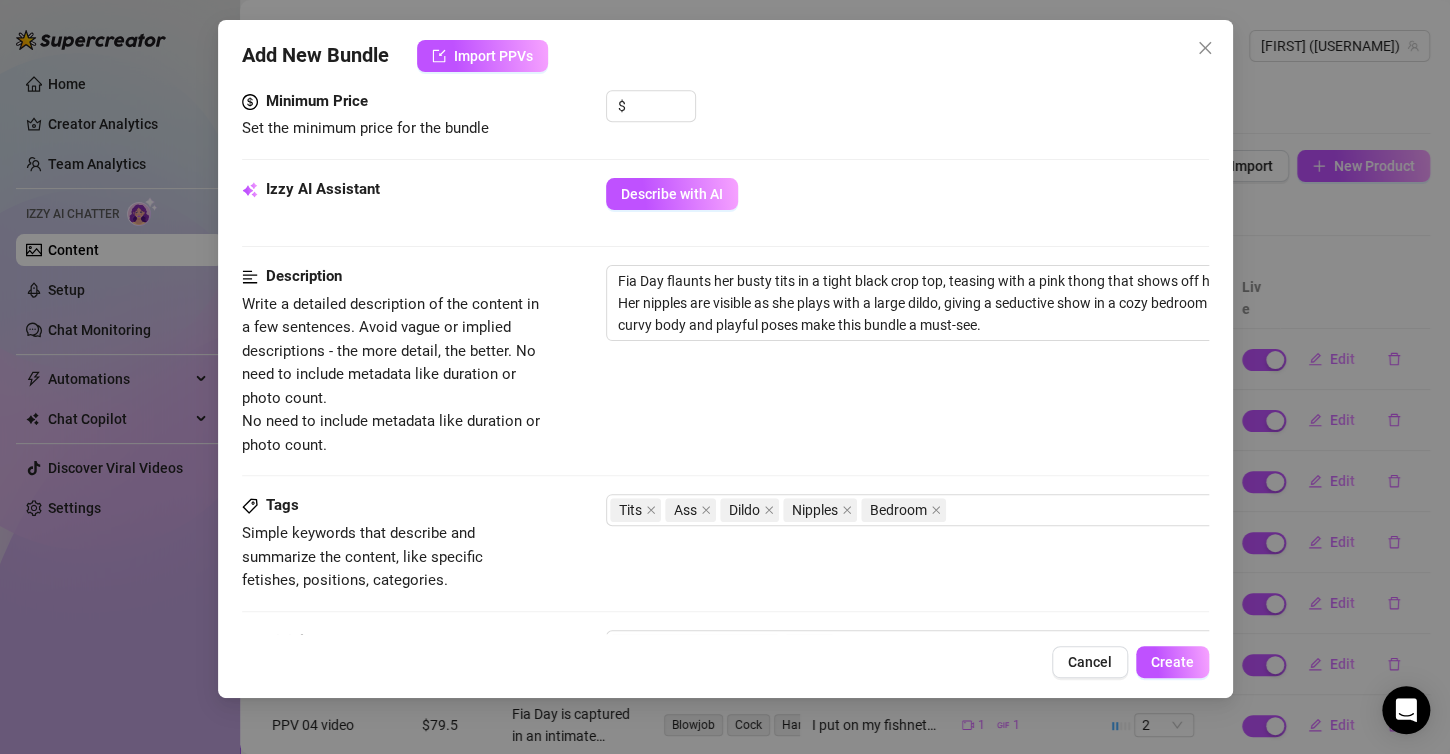 scroll, scrollTop: 880, scrollLeft: 0, axis: vertical 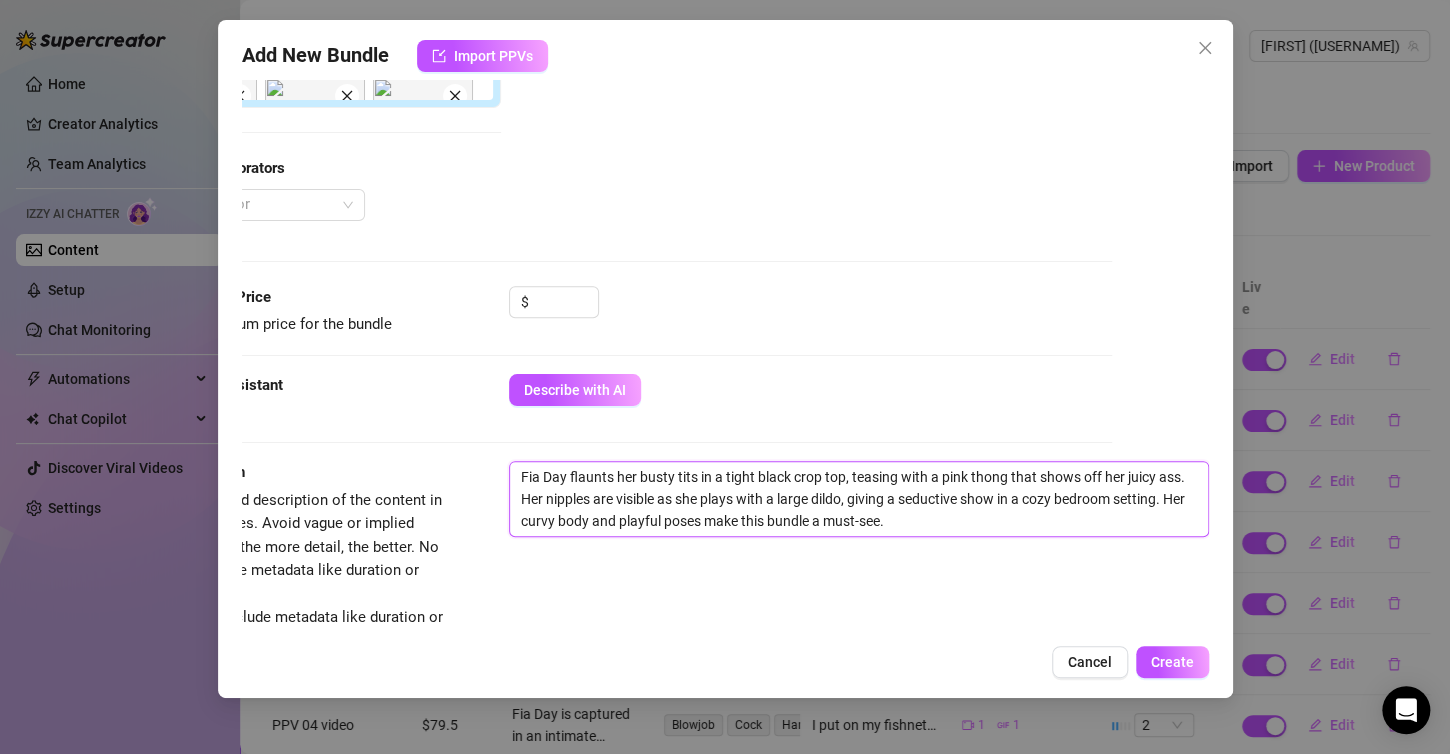 click on "Fia Day flaunts her busty tits in a tight black crop top, teasing with a pink thong that shows off her juicy ass. Her nipples are visible as she plays with a large dildo, giving a seductive show in a cozy bedroom setting. Her curvy body and playful poses make this bundle a must-see." at bounding box center (859, 499) 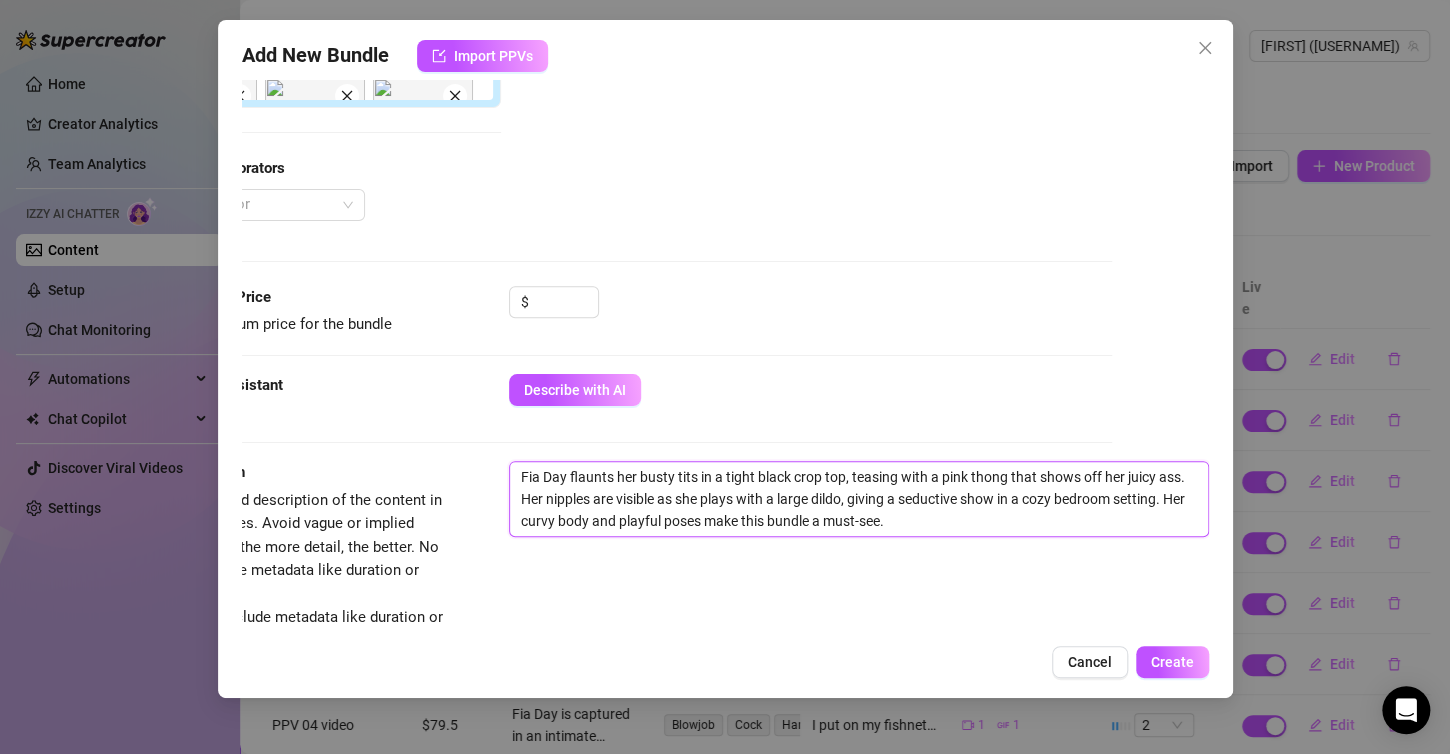click on "Fia Day flaunts her busty tits in a tight black crop top, teasing with a pink thong that shows off her juicy ass. Her nipples are visible as she plays with a large dildo, giving a seductive show in a cozy bedroom setting. Her curvy body and playful poses make this bundle a must-see." at bounding box center [859, 499] 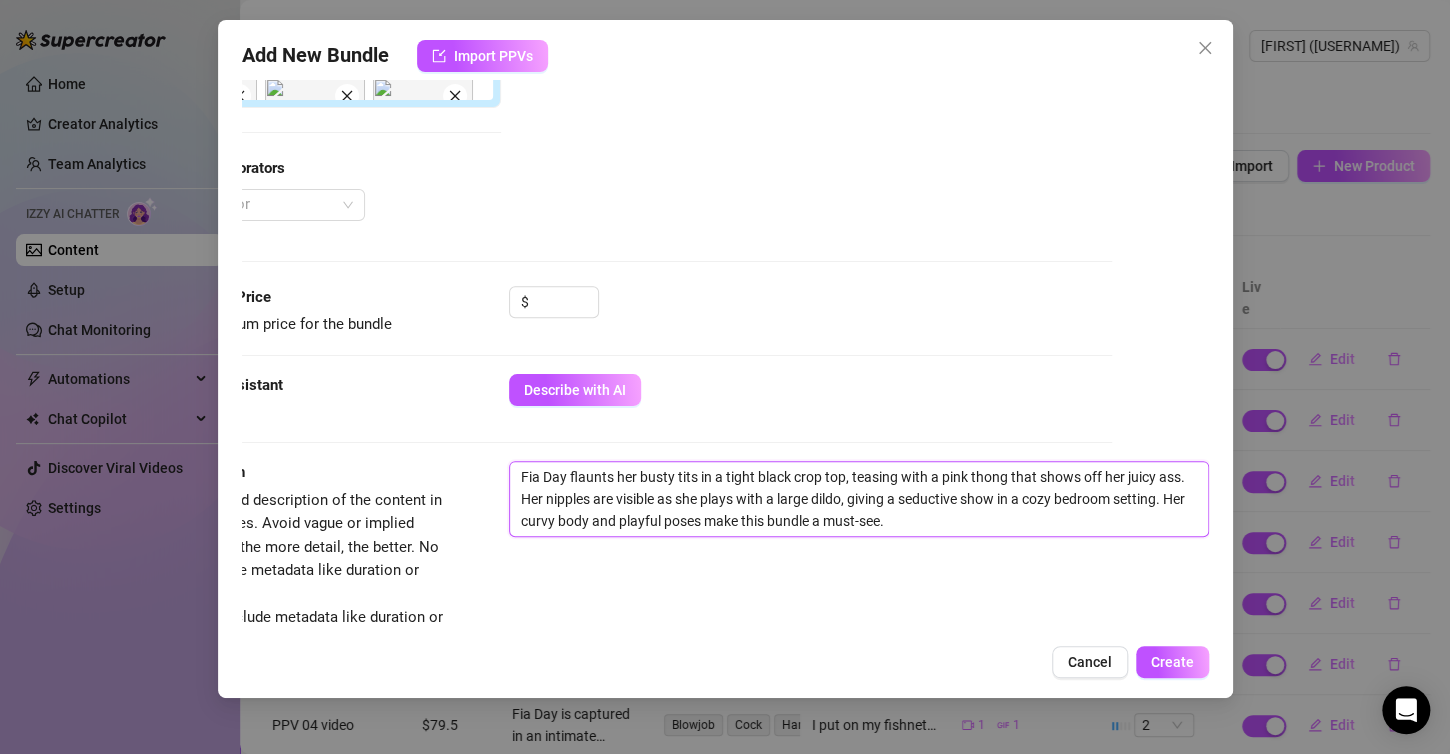 type on "[FIRST] [LAST] flaunts her busty tits in a tight black crop top, teasing with a pin thong that shows off her juicy ass. Her nipples are visible as she plays with a large dildo, giving a seductive show in a cozy bedroom setting. Her curvy body and playful poses make this bundle a must-see." 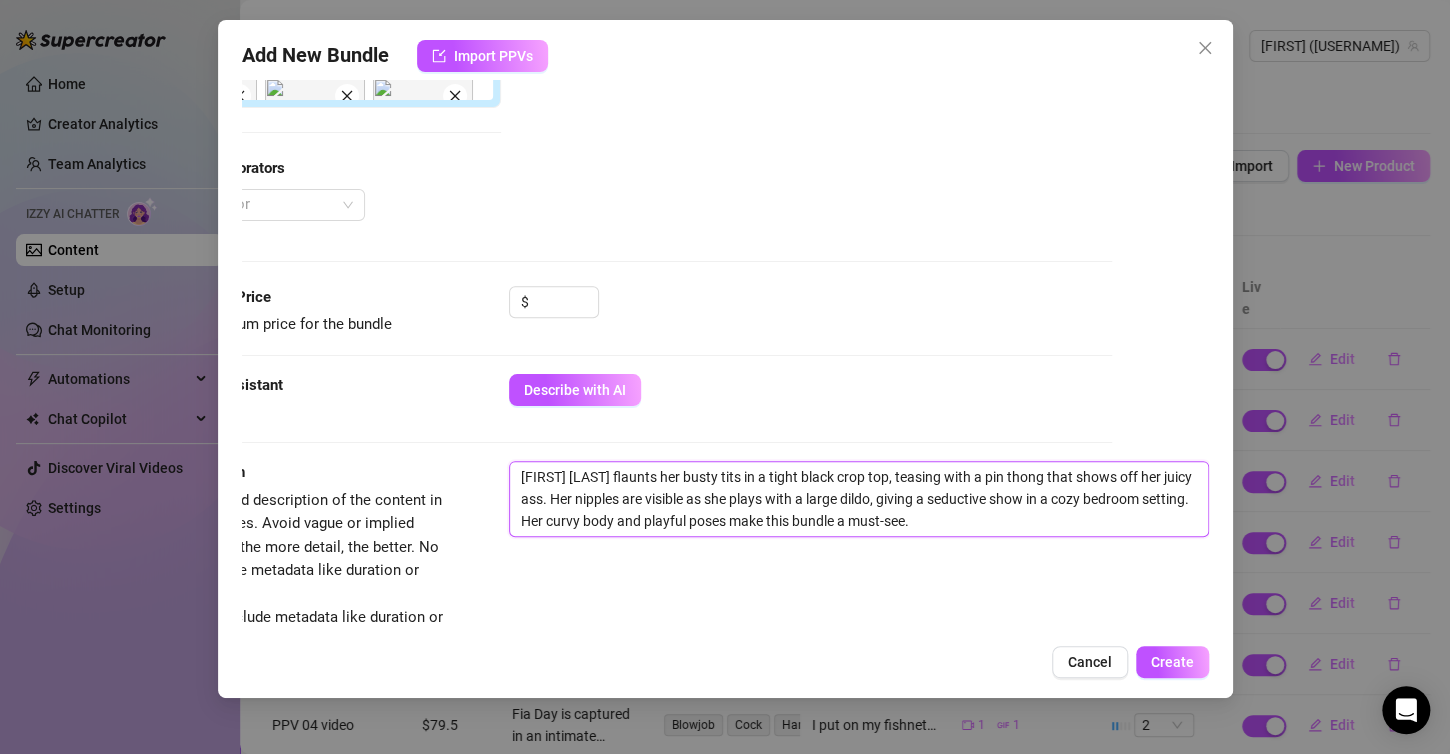 type on "[FIRST] [LAST] flaunts her busty tits in a tight black crop top, teasing with a pi thong that shows off her juicy ass. Her nipples are visible as she plays with a large dildo, giving a seductive show in a cozy bedroom setting. Her curvy body and playful poses make this bundle a must-see." 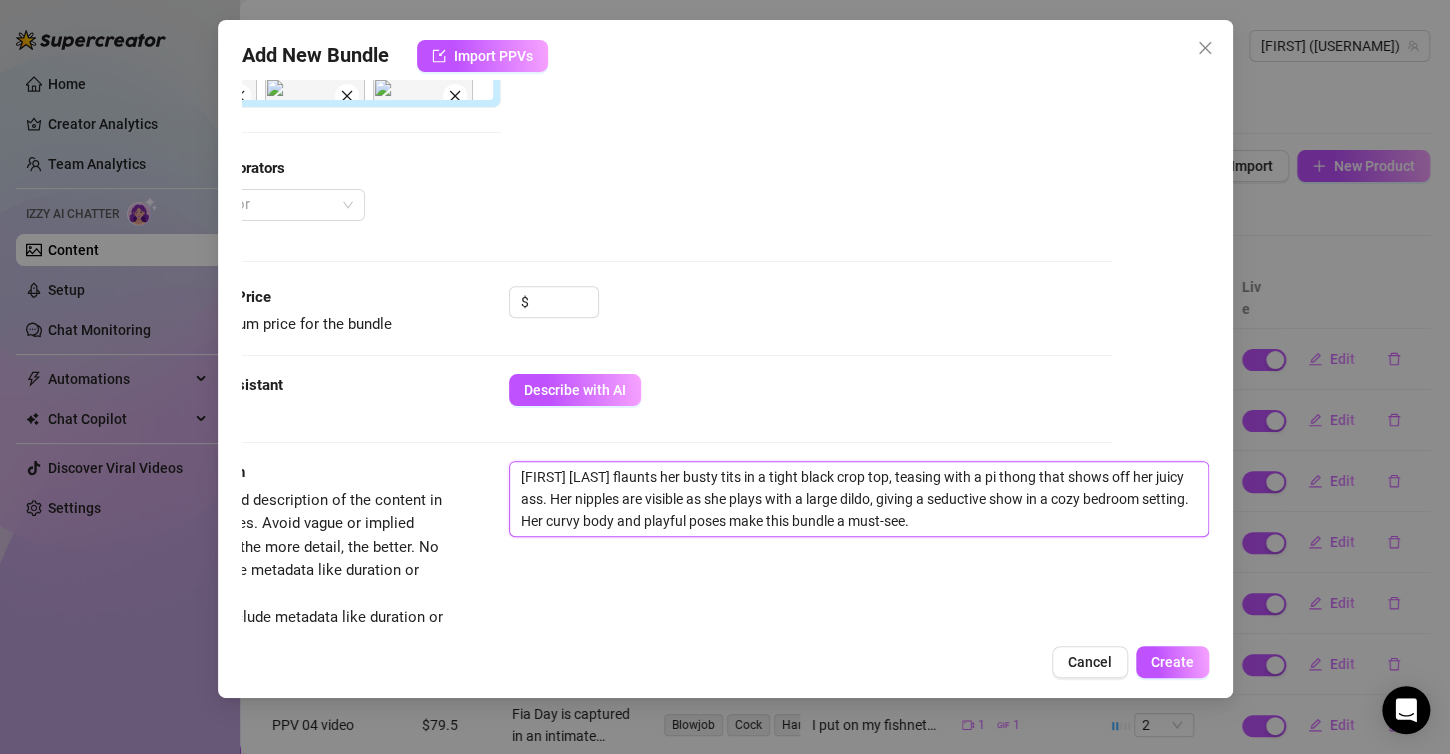 type on "[FIRST] [LAST] flaunts her busty tits in a tight black crop top, teasing with a p thong that shows off her juicy ass. Her nipples are visible as she plays with a large dildo, giving a seductive show in a cozy bedroom setting. Her curvy body and playful poses make this bundle a must-see." 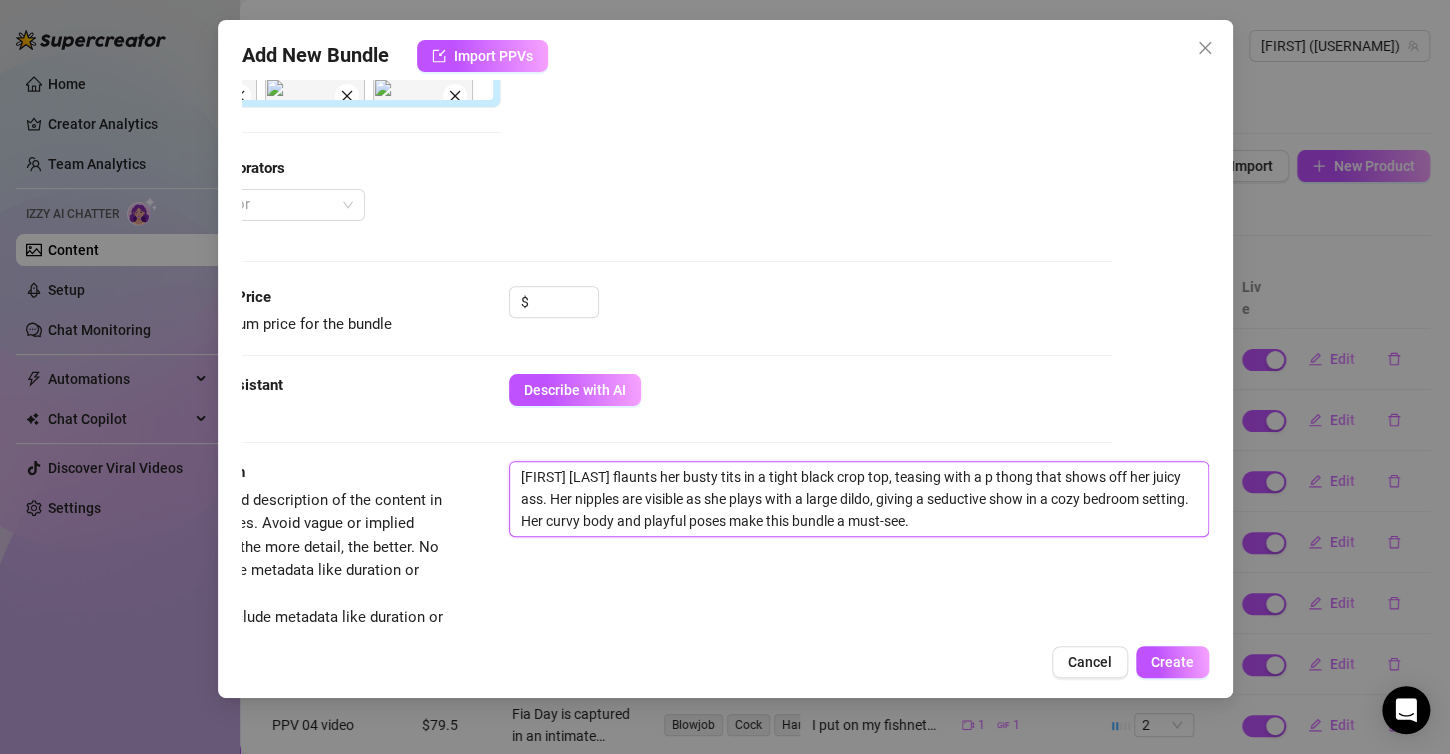 type on "[FIRST] [LAST] flaunts her busty tits in a tight black crop top, teasing with a  thong that shows off her juicy ass. Her nipples are visible as she plays with a large dildo, giving a seductive show in a cozy bedroom setting. Her curvy body and playful poses make this bundle a must-see." 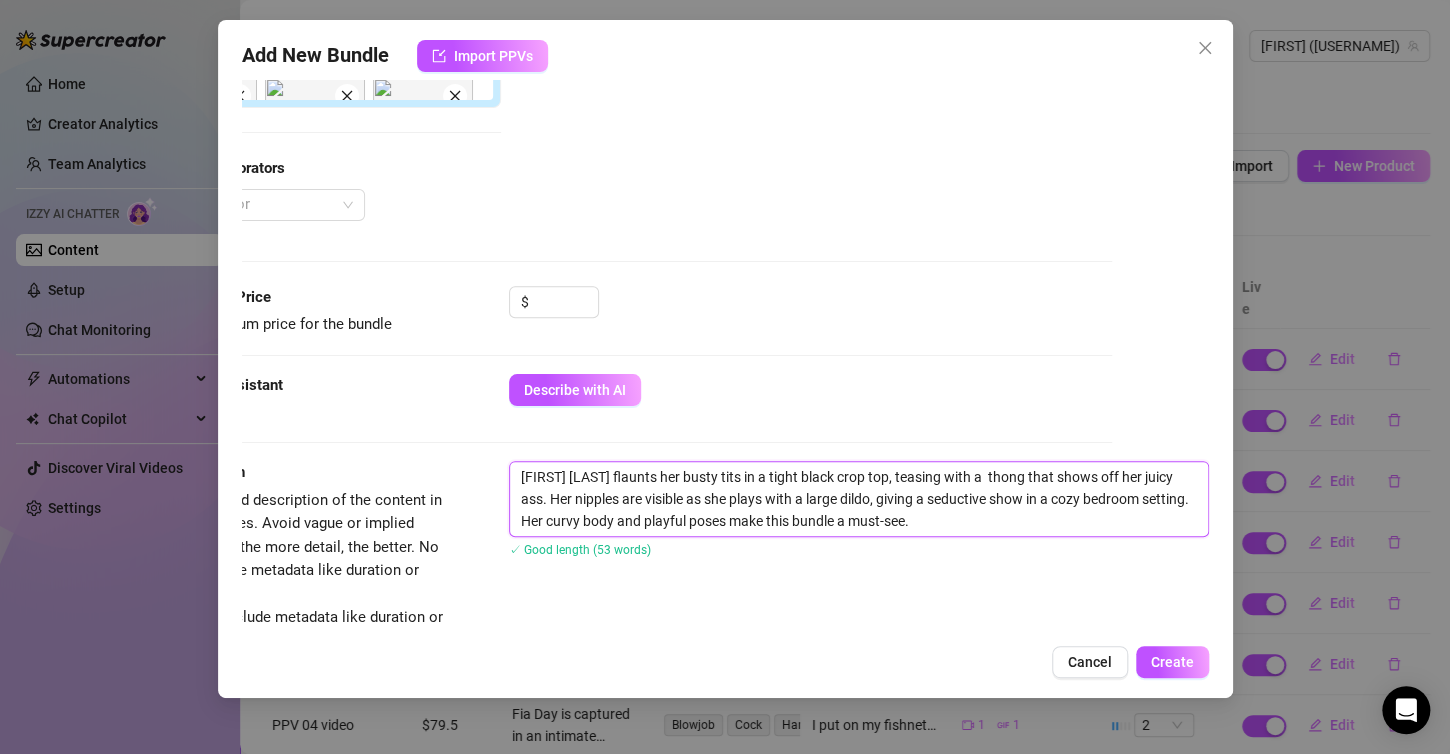 type on "[FIRST] [LAST] flaunts her busty tits in a tight black crop top, teasing with a v thong that shows off her juicy ass. Her nipples are visible as she plays with a large dildo, giving a seductive show in a cozy bedroom setting. Her curvy body and playful poses make this bundle a must-see." 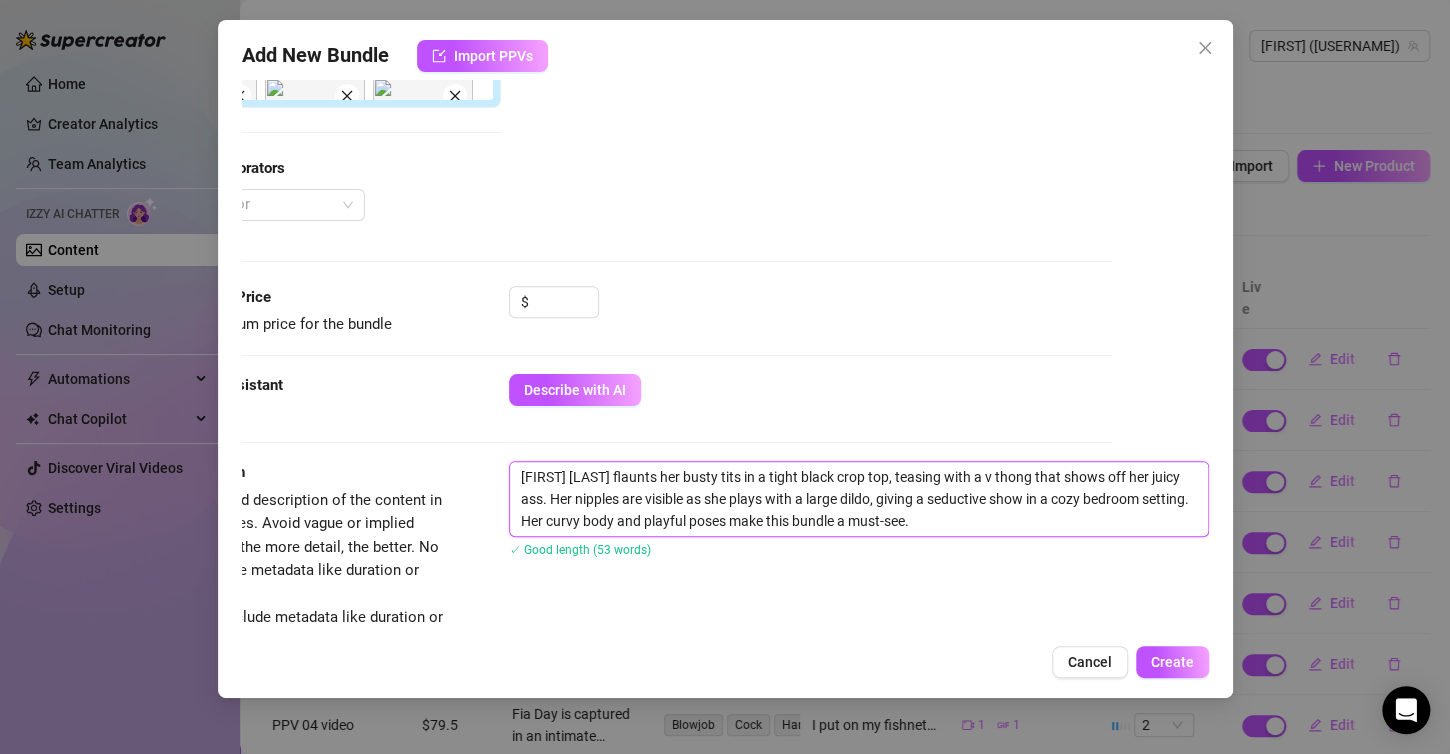 type on "Fia Day flaunts her busty tits in a tight black crop top, teasing with a vi thong that shows off her juicy ass. Her nipples are visible as she plays with a large dildo, giving a seductive show in a cozy bedroom setting. Her curvy body and playful poses make this bundle a must-see." 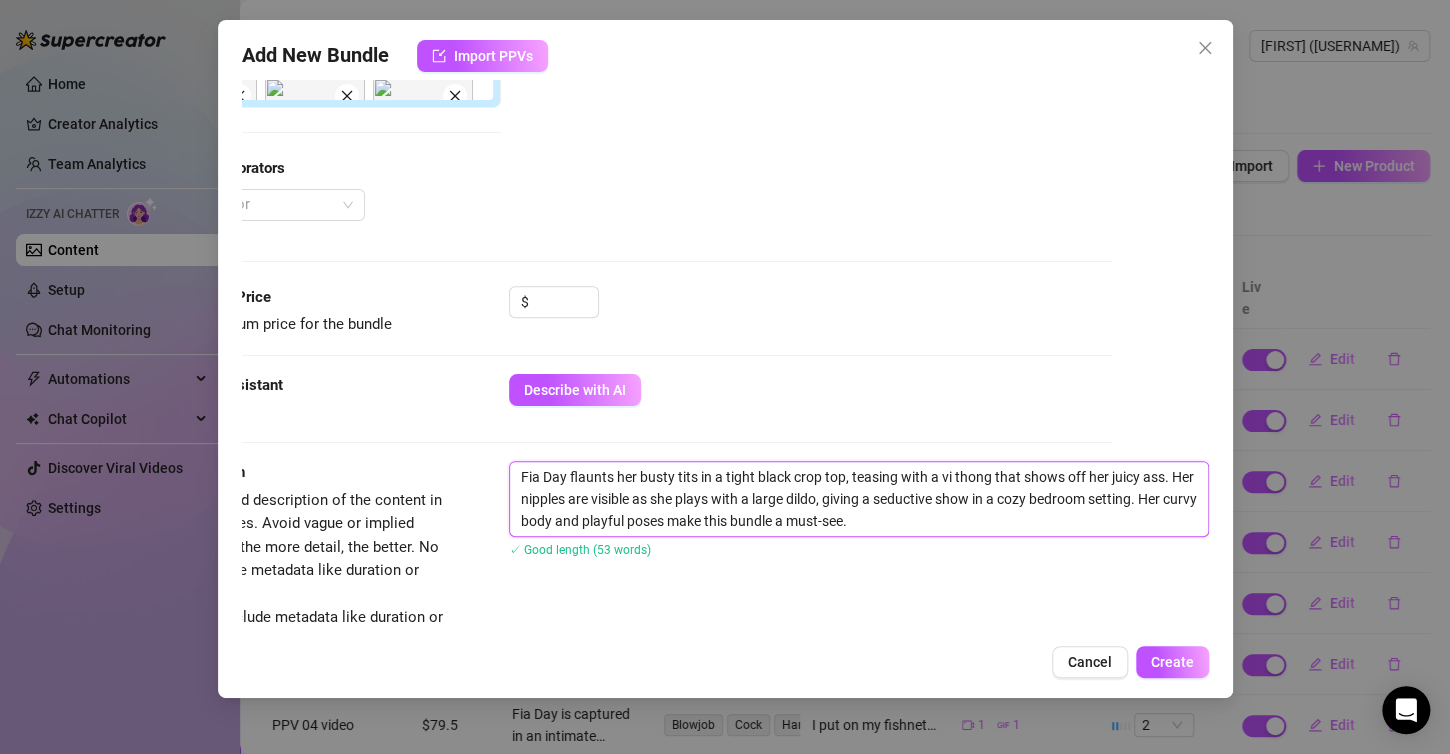 type on "[FIRST] [LAST] flaunts her busty tits in a tight black crop top, teasing with a vio thong that shows off her juicy ass. Her nipples are visible as she plays with a large dildo, giving a seductive show in a cozy bedroom setting. Her curvy body and playful poses make this bundle a must-see." 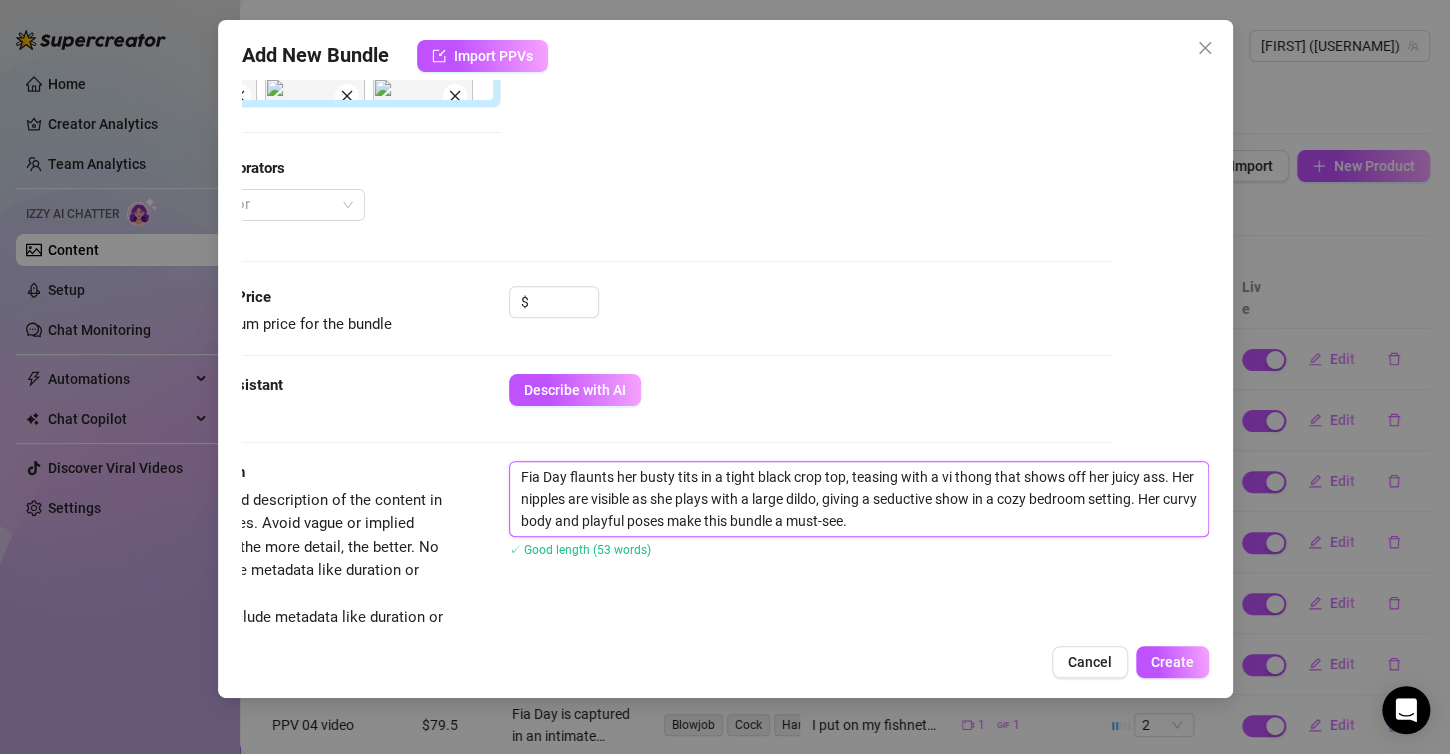 type on "[FIRST] [LAST] flaunts her busty tits in a tight black crop top, teasing with a vio thong that shows off her juicy ass. Her nipples are visible as she plays with a large dildo, giving a seductive show in a cozy bedroom setting. Her curvy body and playful poses make this bundle a must-see." 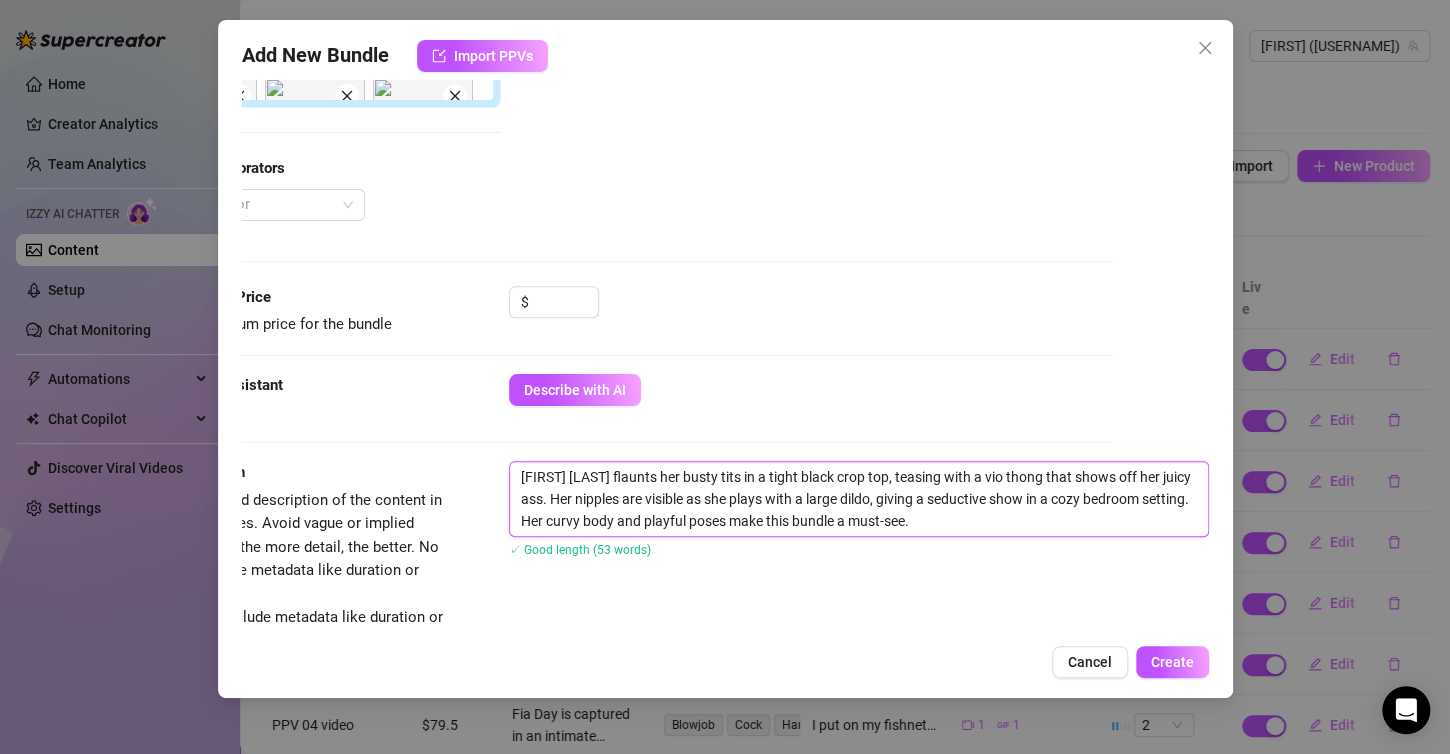 type on "Fia Day flaunts her busty tits in a tight black crop top, teasing with a viol thong that shows off her juicy ass. Her nipples are visible as she plays with a large dildo, giving a seductive show in a cozy bedroom setting. Her curvy body and playful poses make this bundle a must-see." 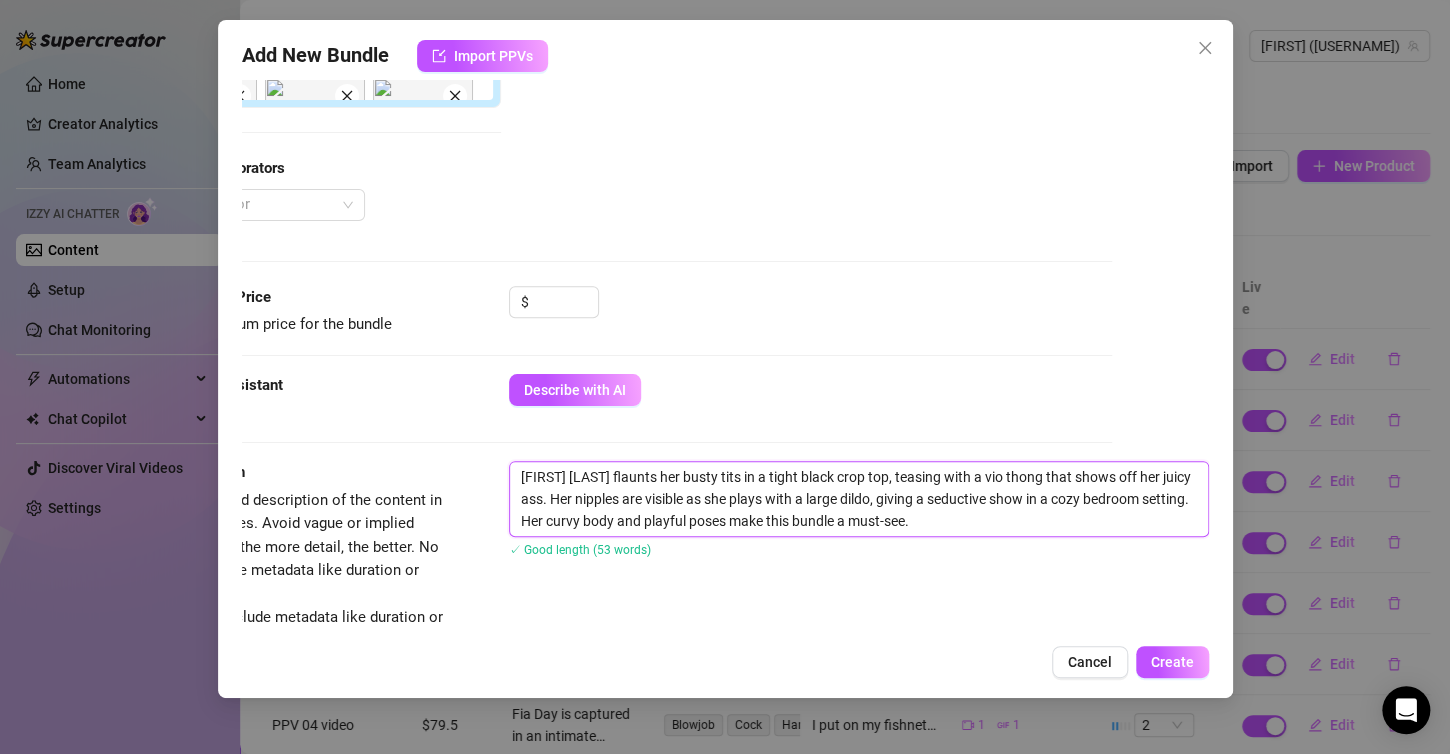 type on "Fia Day flaunts her busty tits in a tight black crop top, teasing with a viol thong that shows off her juicy ass. Her nipples are visible as she plays with a large dildo, giving a seductive show in a cozy bedroom setting. Her curvy body and playful poses make this bundle a must-see." 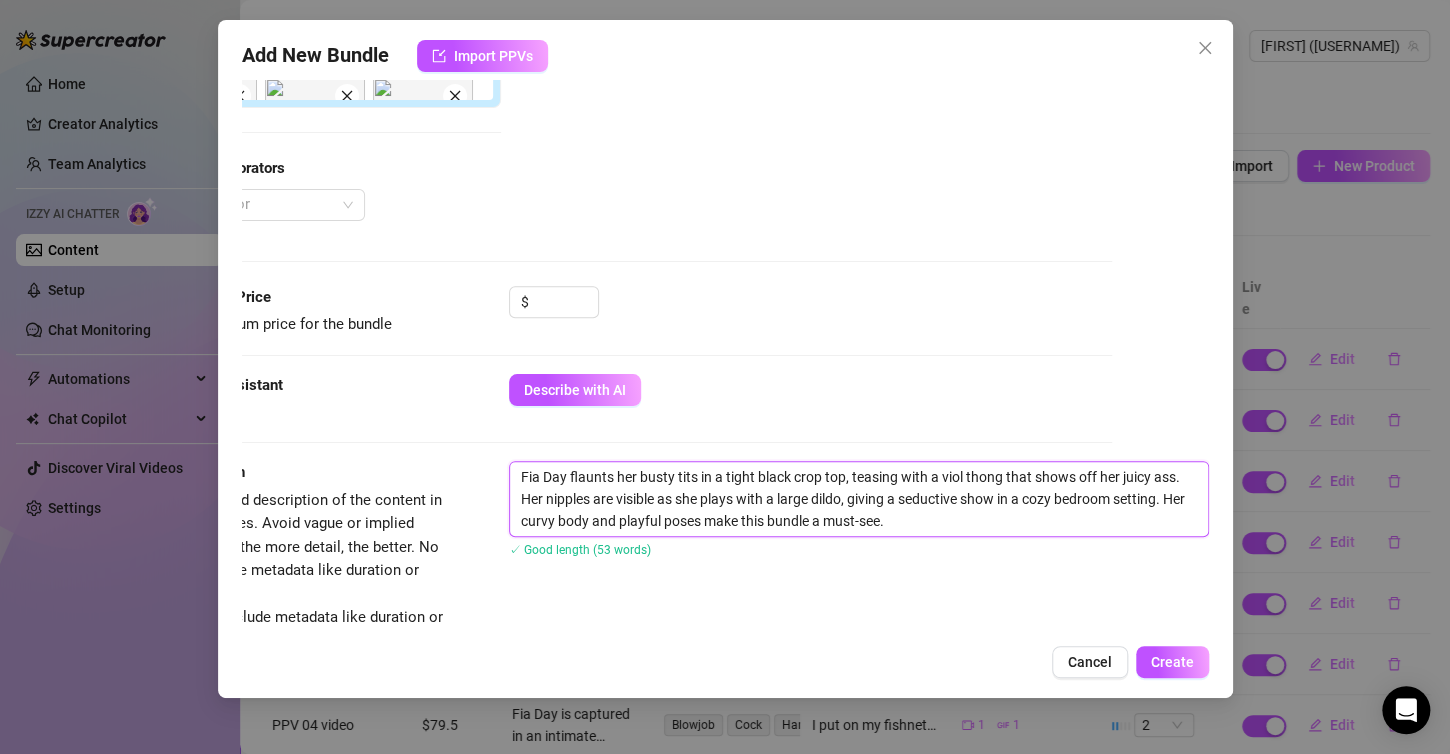 type on "[FIRST] [LAST] flaunts her busty tits in a tight black crop top, teasing with a viole thong that shows off her juicy ass. Her nipples are visible as she plays with a large dildo, giving a seductive show in a cozy bedroom setting. Her curvy body and playful poses make this bundle a must-see." 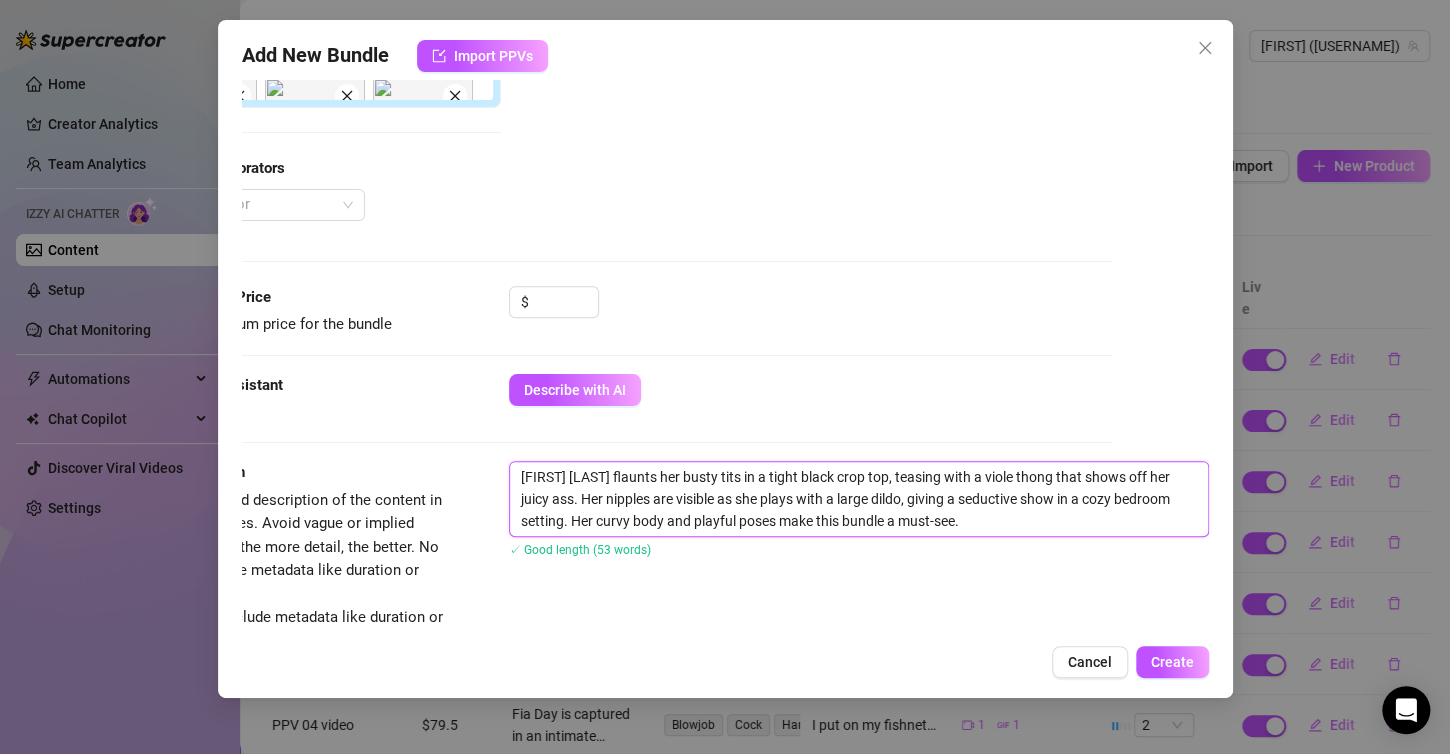 type on "Fia Day flaunts her busty tits in a tight black crop top, teasing with a violet thong that shows off her juicy ass. Her nipples are visible as she plays with a large dildo, giving a seductive show in a cozy bedroom setting. Her curvy body and playful poses make this bundle a must-see." 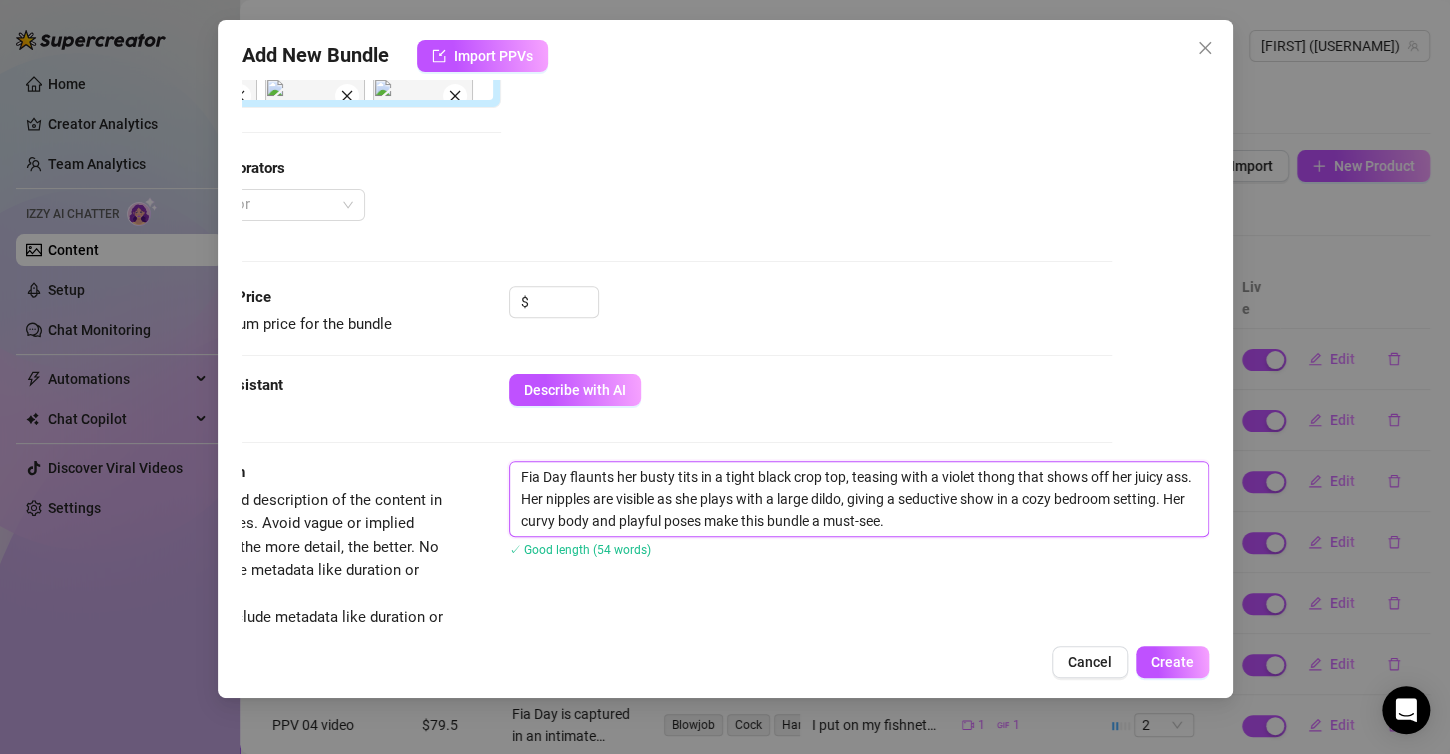 type on "Fia Day flaunts her busty tits in a tight black crop top, teasing with a violet thong that shows off her juicy ass. Her nipples are visible as she plays with a large dildo, giving a seductive show in a cozy bedroom setting. Her curvy body and playful poses make this bundle a must-see." 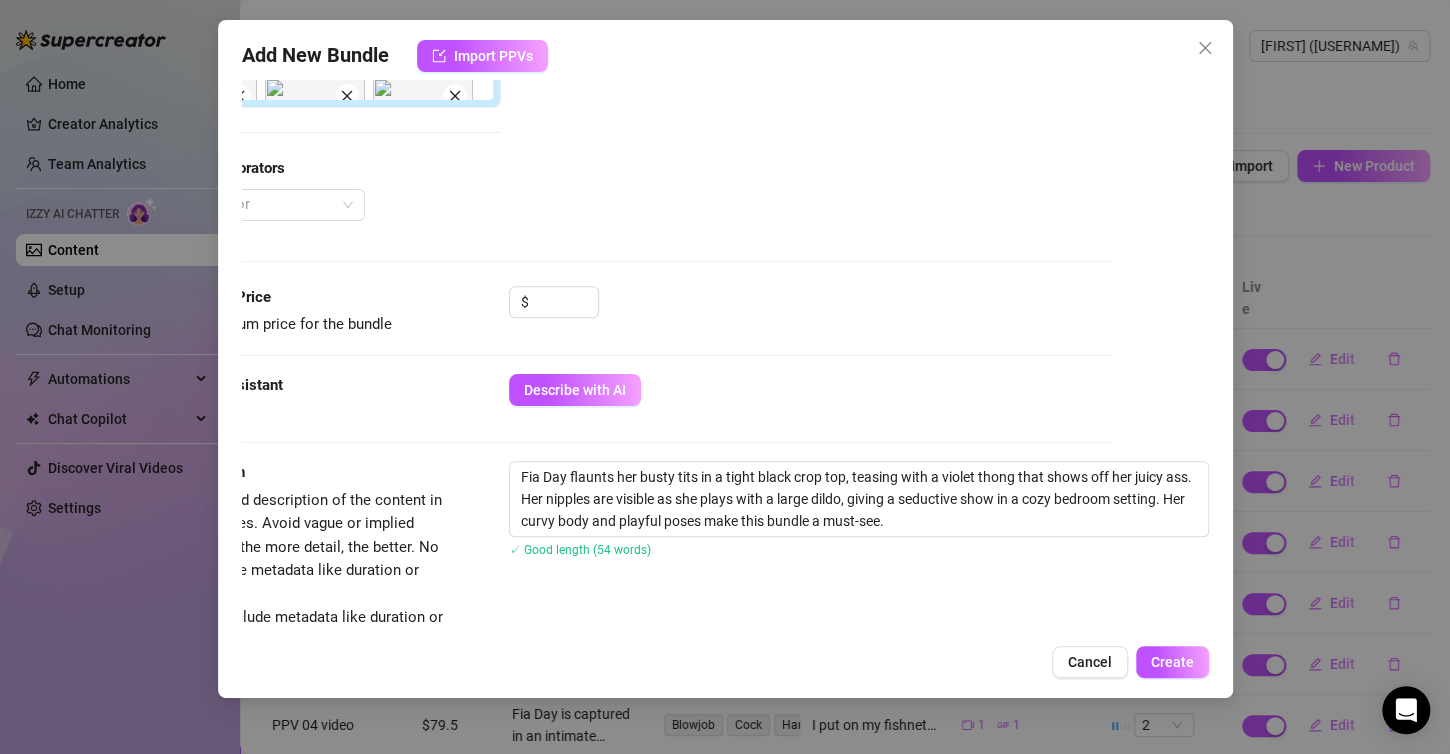 scroll, scrollTop: 680, scrollLeft: 114, axis: both 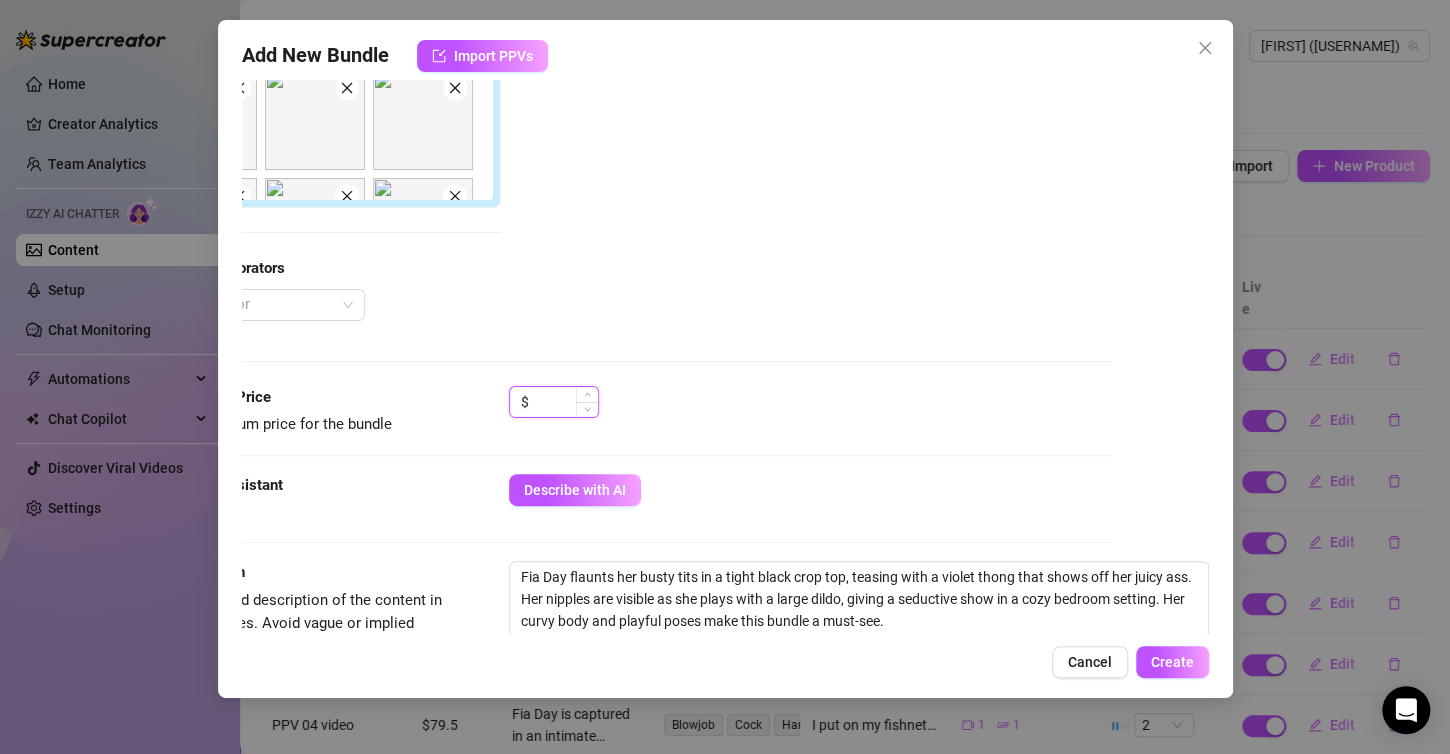 click at bounding box center [565, 402] 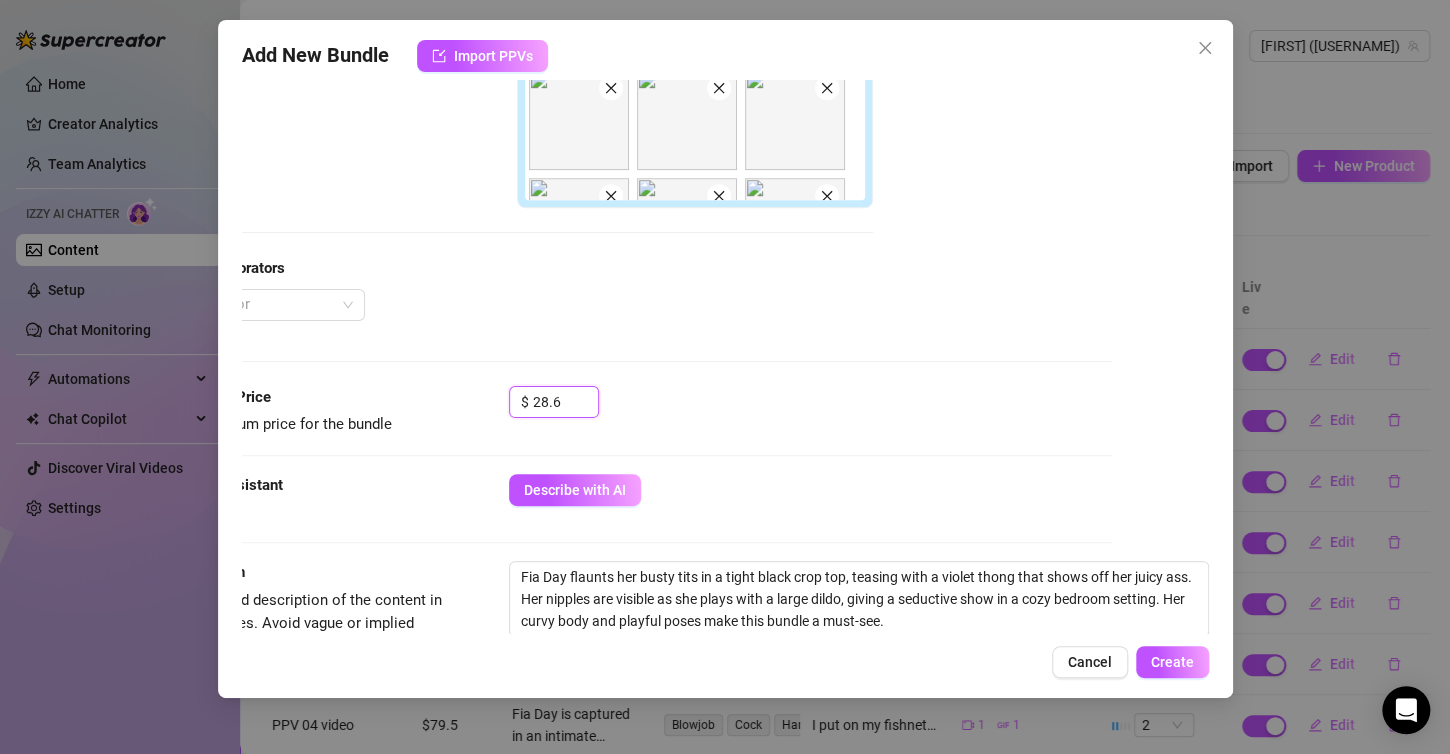 type on "28.6" 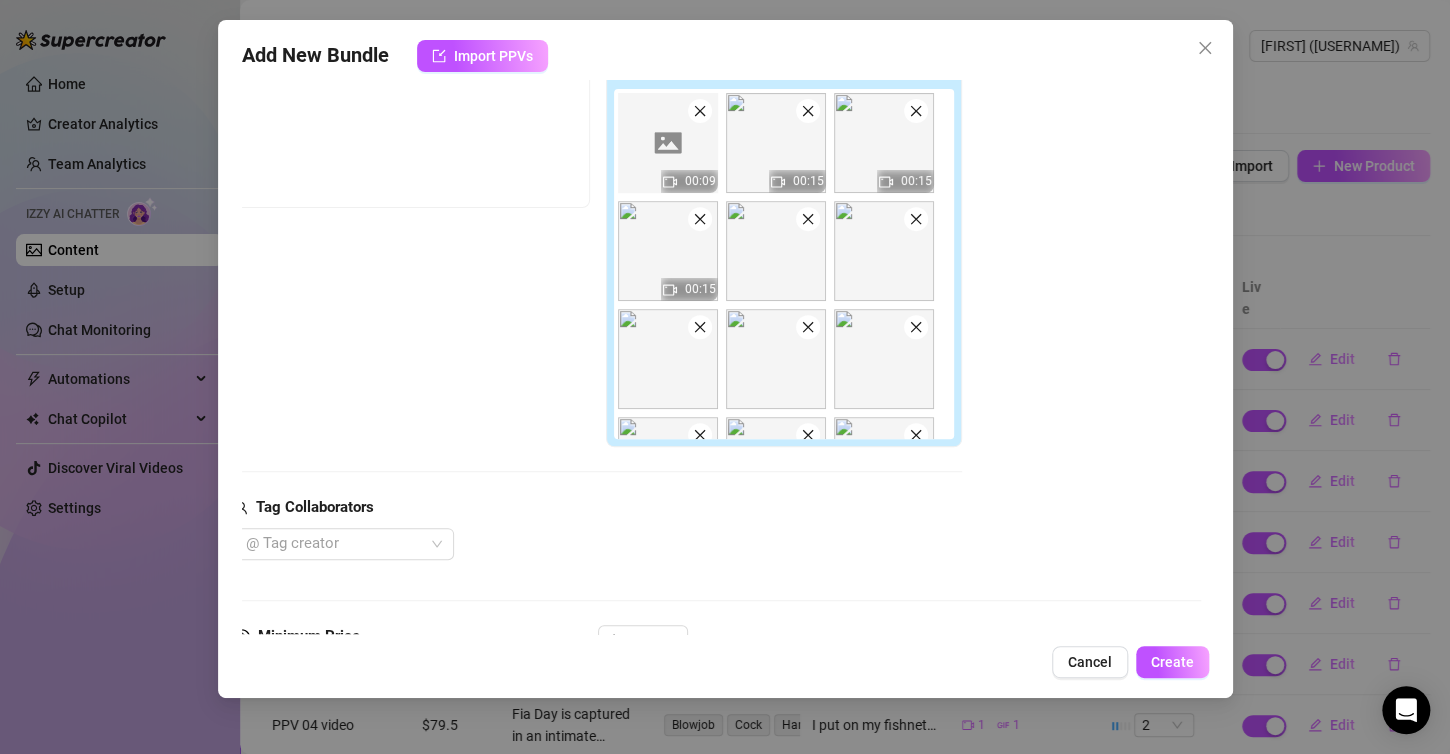 scroll, scrollTop: 280, scrollLeft: 8, axis: both 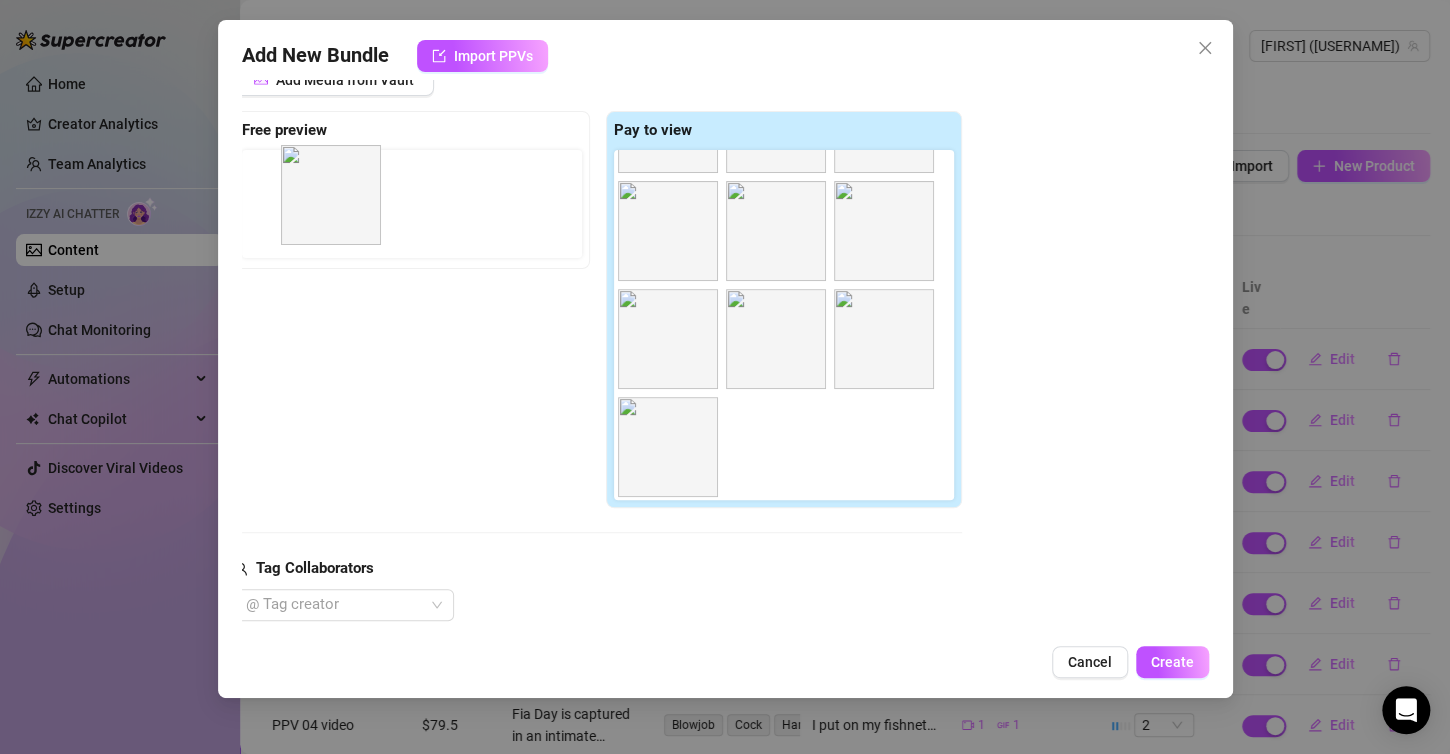 drag, startPoint x: 779, startPoint y: 440, endPoint x: 331, endPoint y: 192, distance: 512.0625 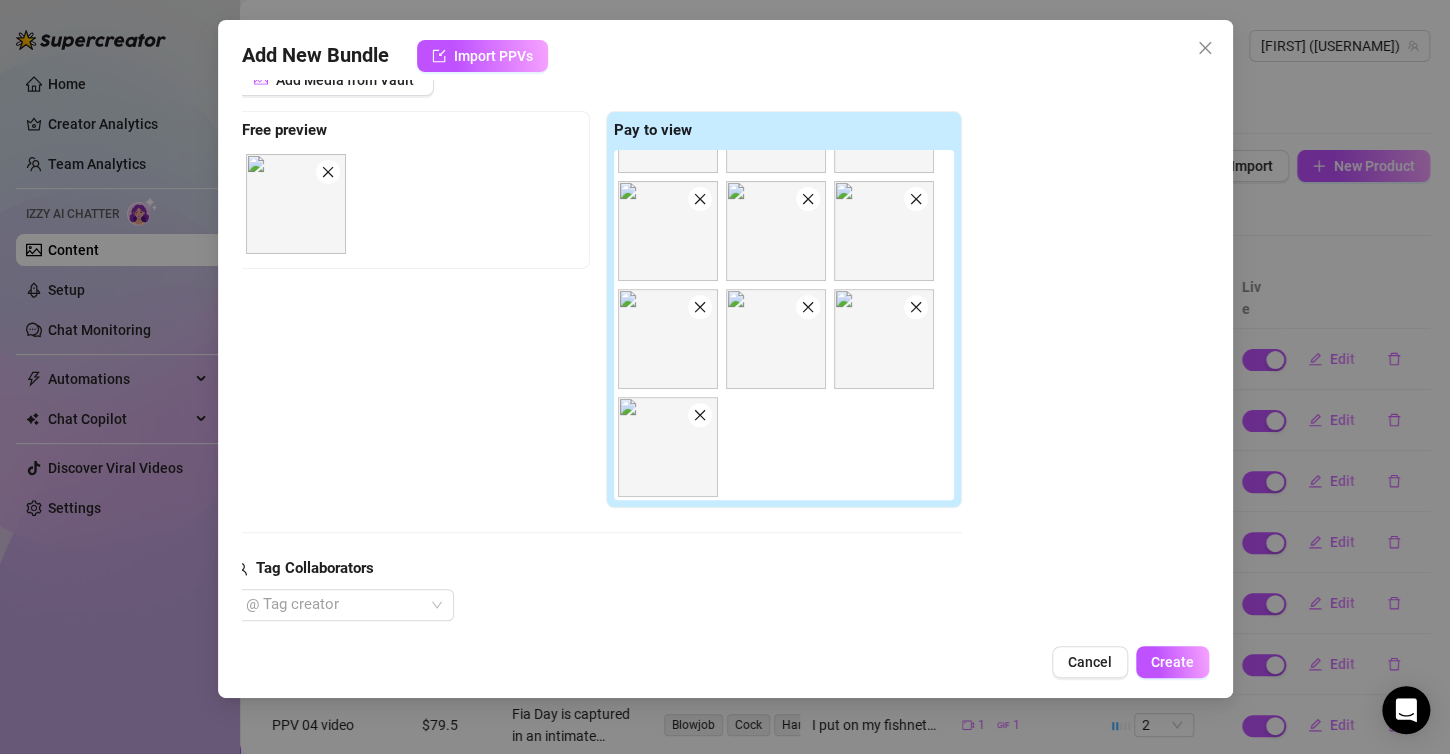 scroll, scrollTop: 680, scrollLeft: 8, axis: both 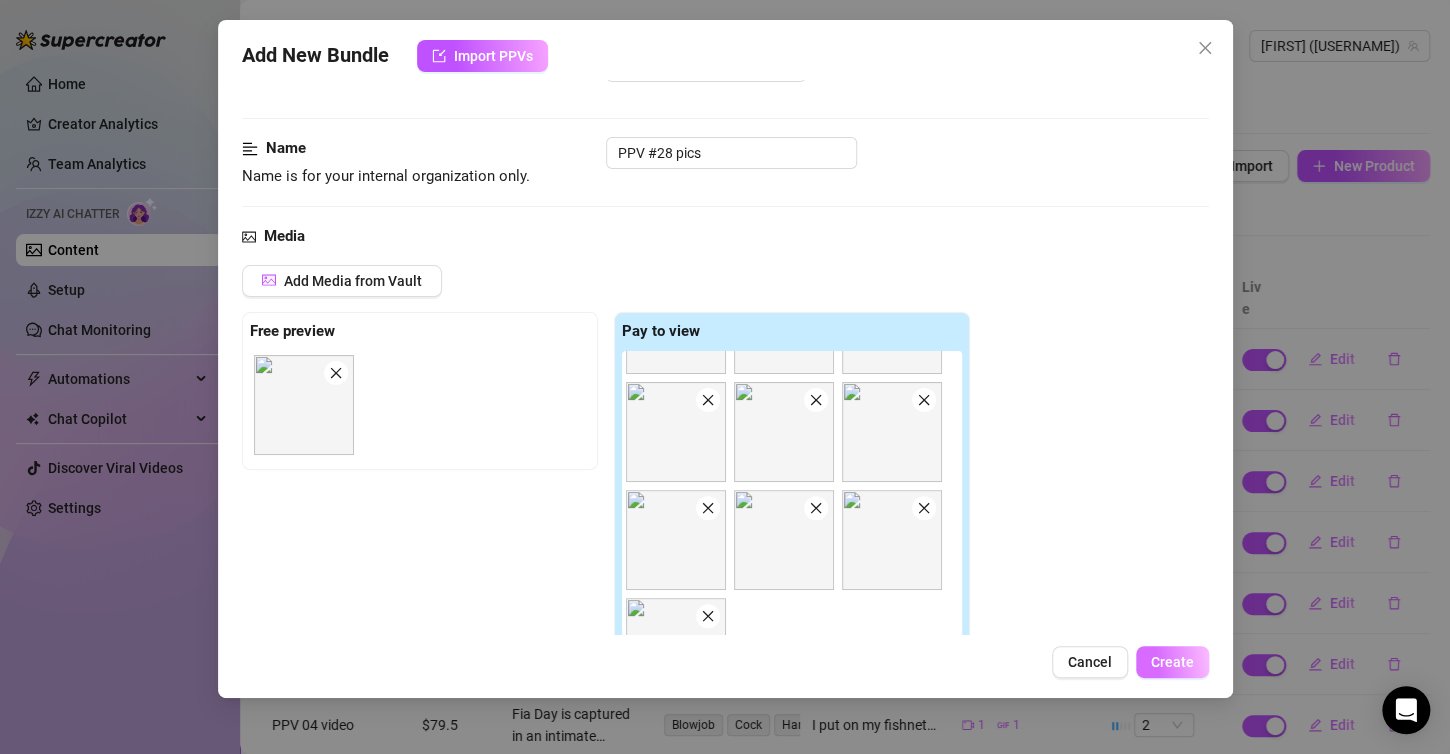 click on "Create" at bounding box center (1172, 662) 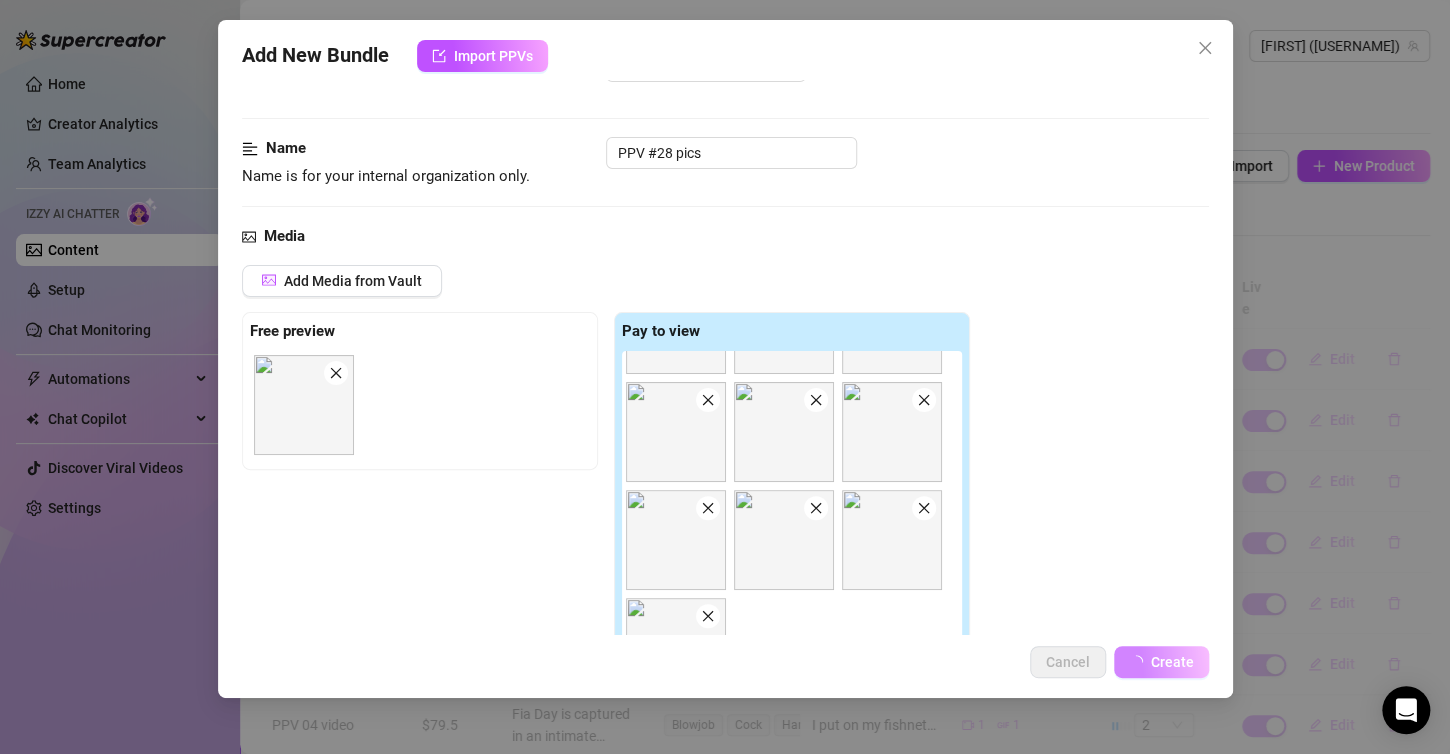 scroll, scrollTop: 0, scrollLeft: 0, axis: both 